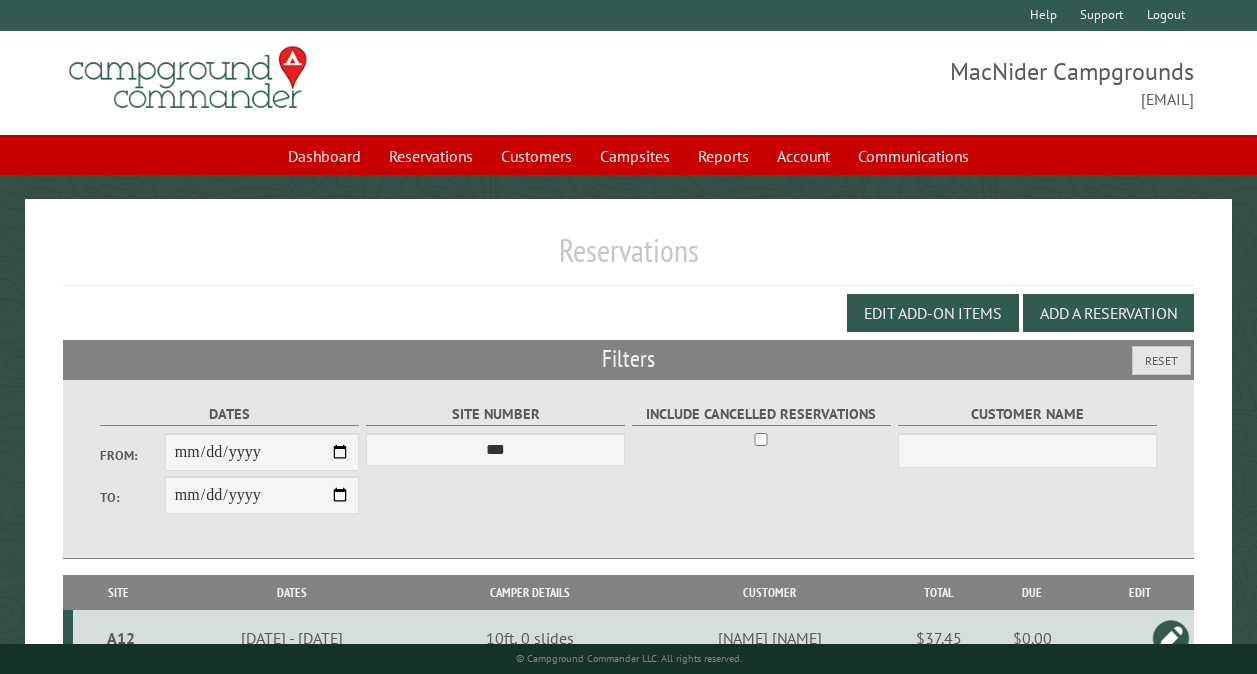 select on "***" 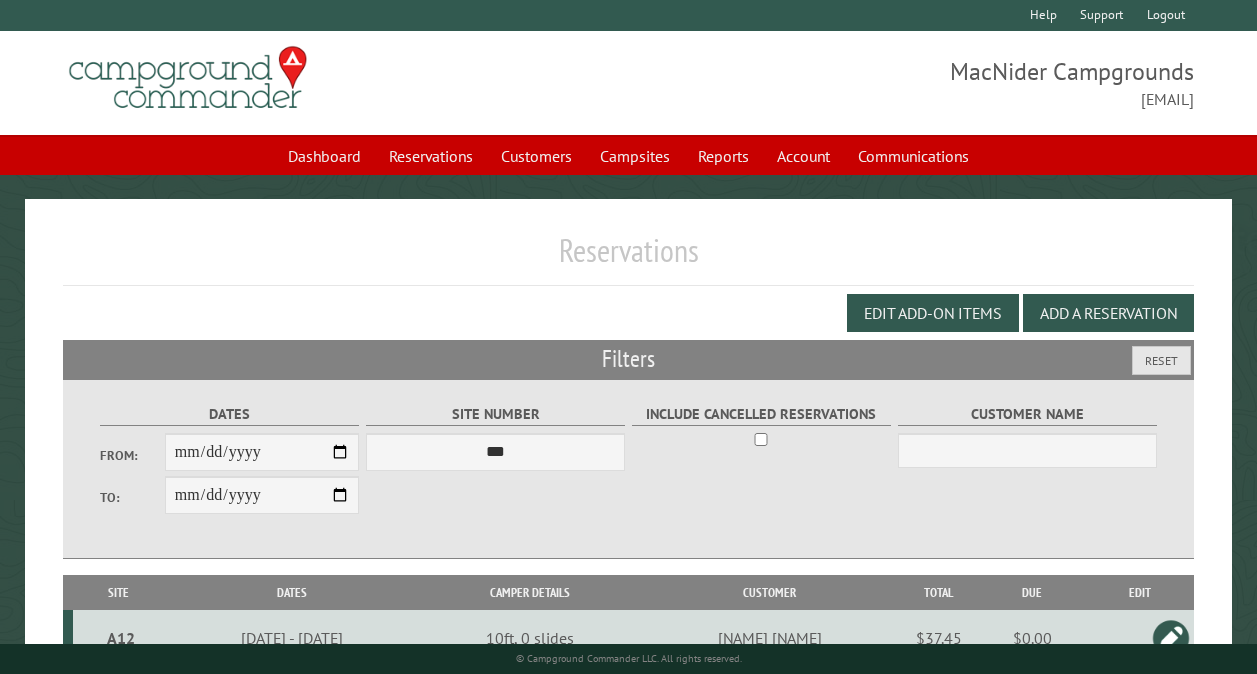scroll, scrollTop: 112, scrollLeft: 0, axis: vertical 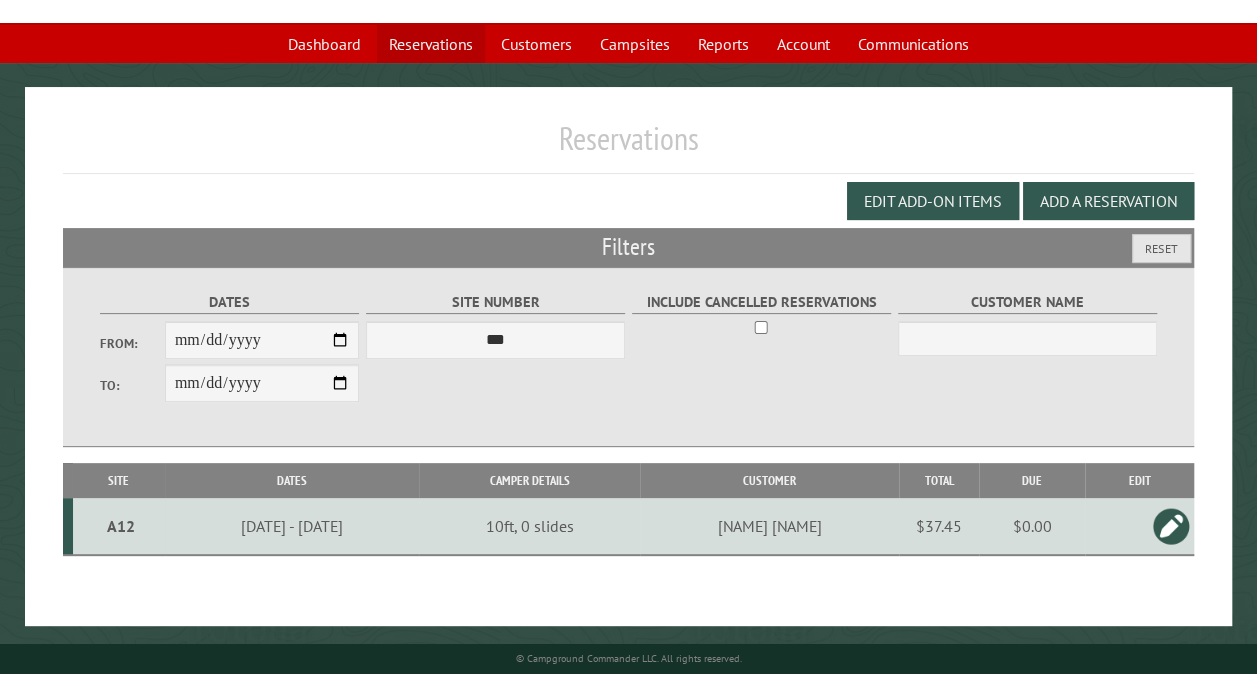 click on "Reservations" at bounding box center (431, 44) 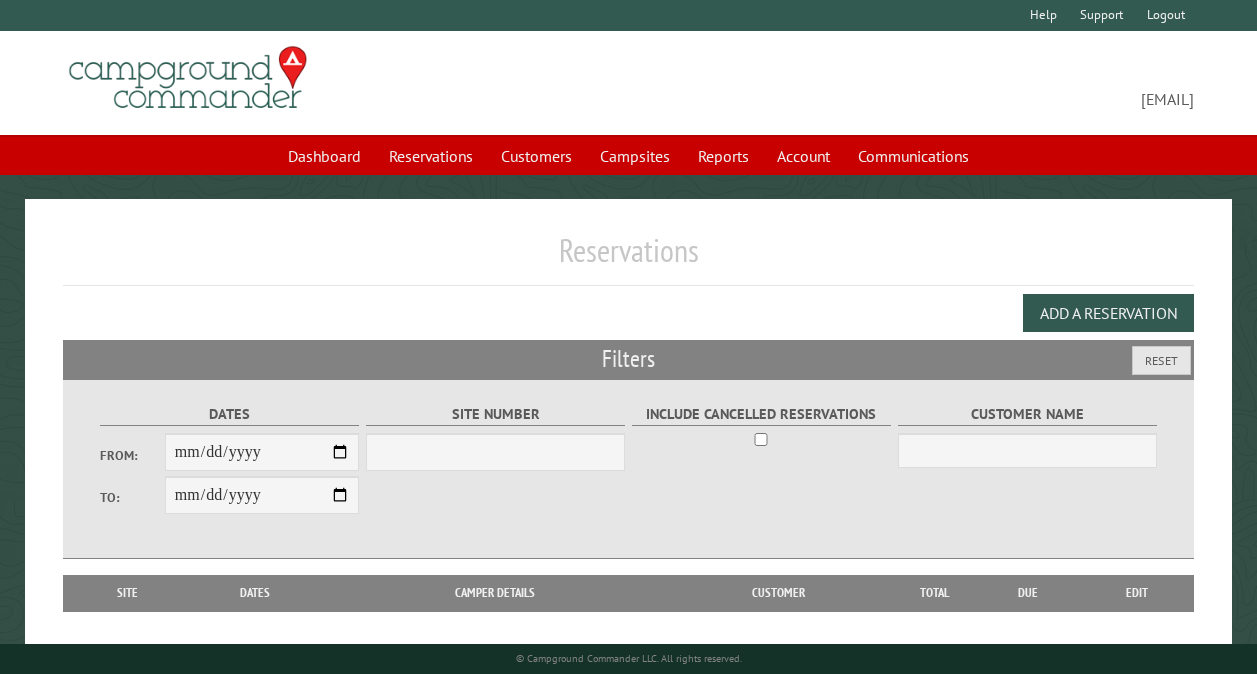 scroll, scrollTop: 0, scrollLeft: 0, axis: both 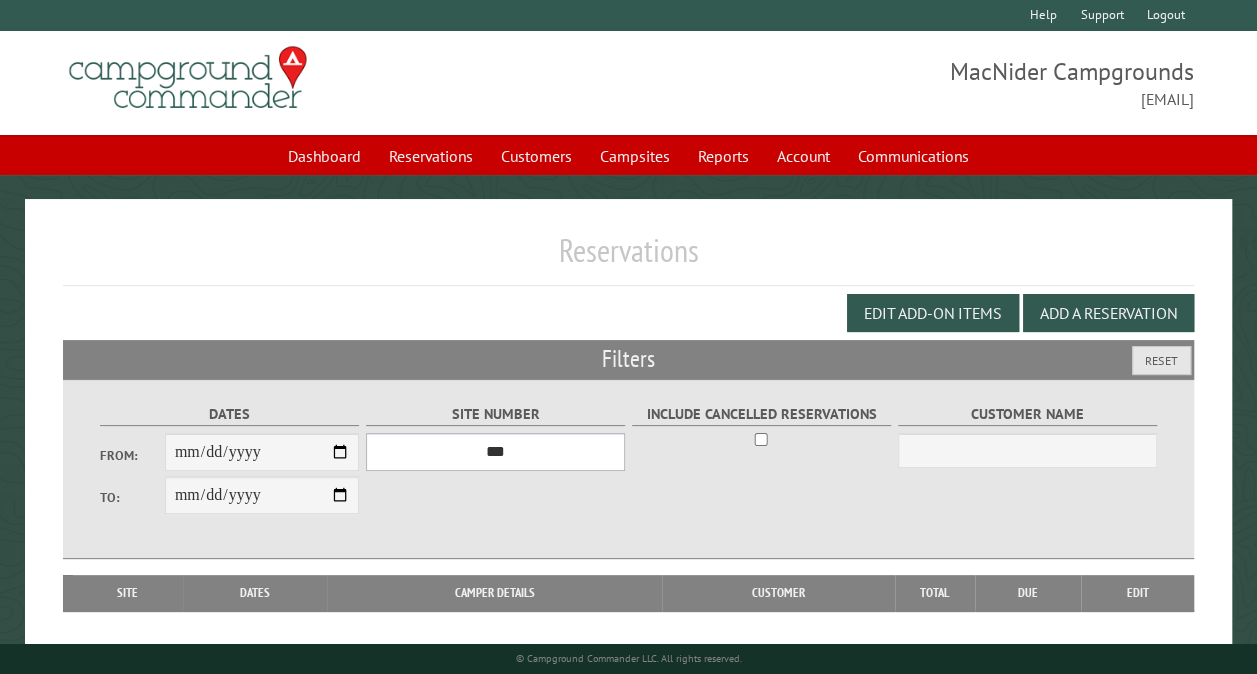 click on "*** ** ** ** ** ** ** ** ** ** *** *** *** *** ** ** ** ** ** ** ** ** ** *** *** ** ** ** ** ** ** ********* ** ** ** ** ** ** ** ** ** *** *** *** *** *** *** ** ** ** ** ** ** ** ** ** *** *** *** *** *** *** ** ** ** ** ** ** ** ** ** ** ** ** ** ** ** ** ** ** ** ** ** ** ** ** *** *** *** *** *** ***" at bounding box center [495, 452] 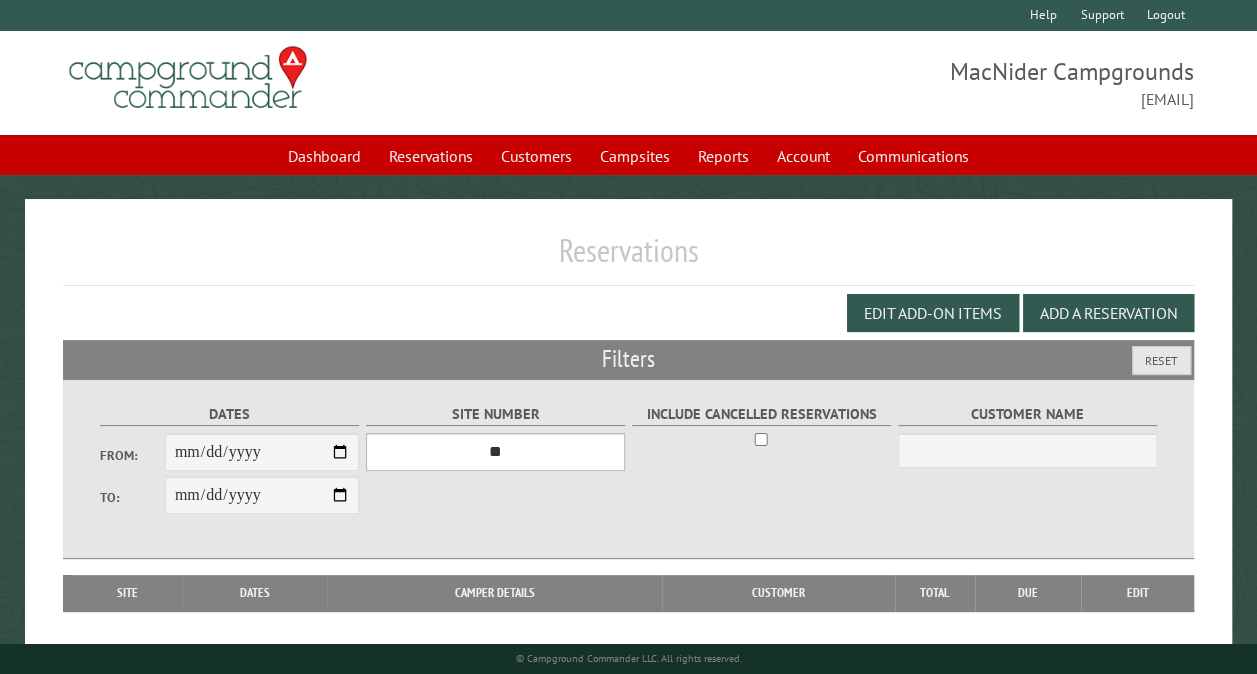 click on "*** ** ** ** ** ** ** ** ** ** *** *** *** *** ** ** ** ** ** ** ** ** ** *** *** ** ** ** ** ** ** ********* ** ** ** ** ** ** ** ** ** *** *** *** *** *** *** ** ** ** ** ** ** ** ** ** *** *** *** *** *** *** ** ** ** ** ** ** ** ** ** ** ** ** ** ** ** ** ** ** ** ** ** ** ** ** *** *** *** *** *** ***" at bounding box center [495, 452] 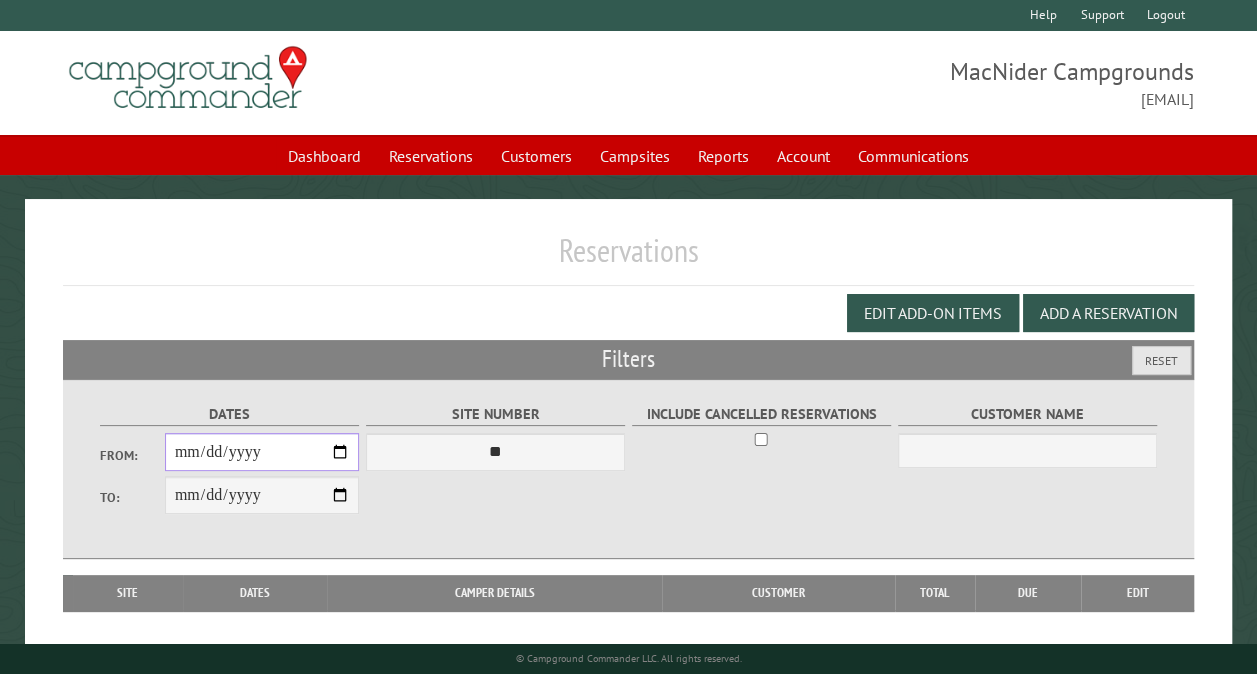 click on "From:" at bounding box center (262, 452) 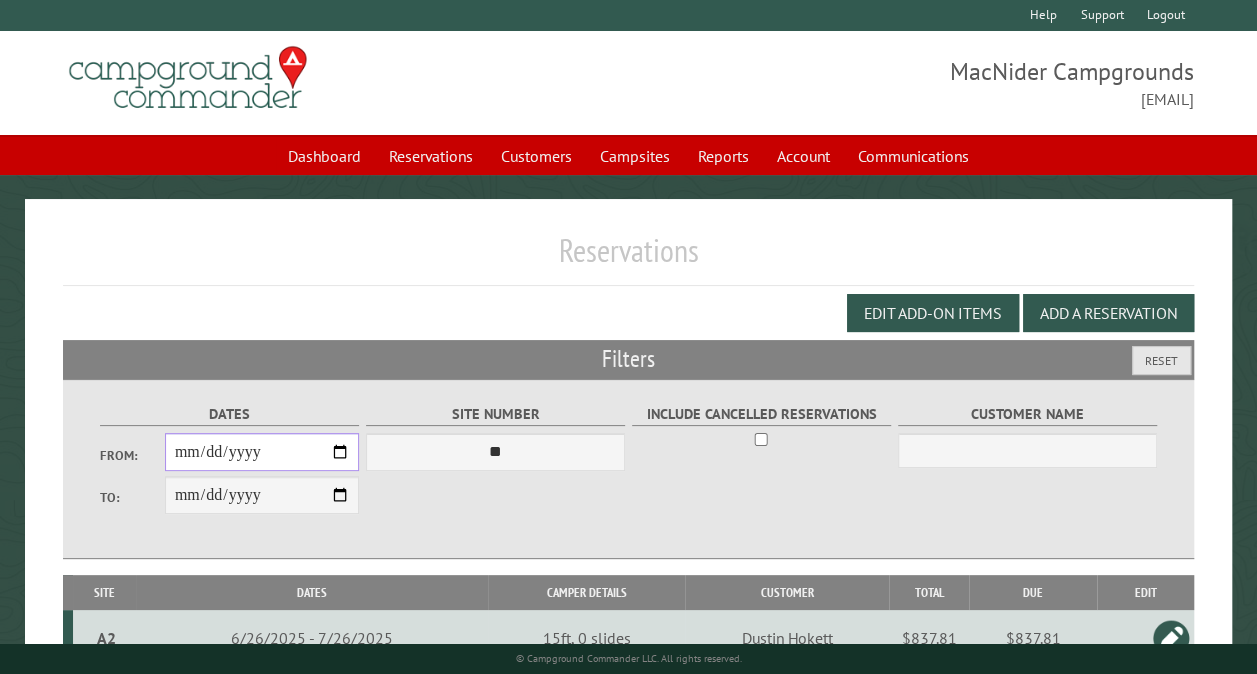 type on "**********" 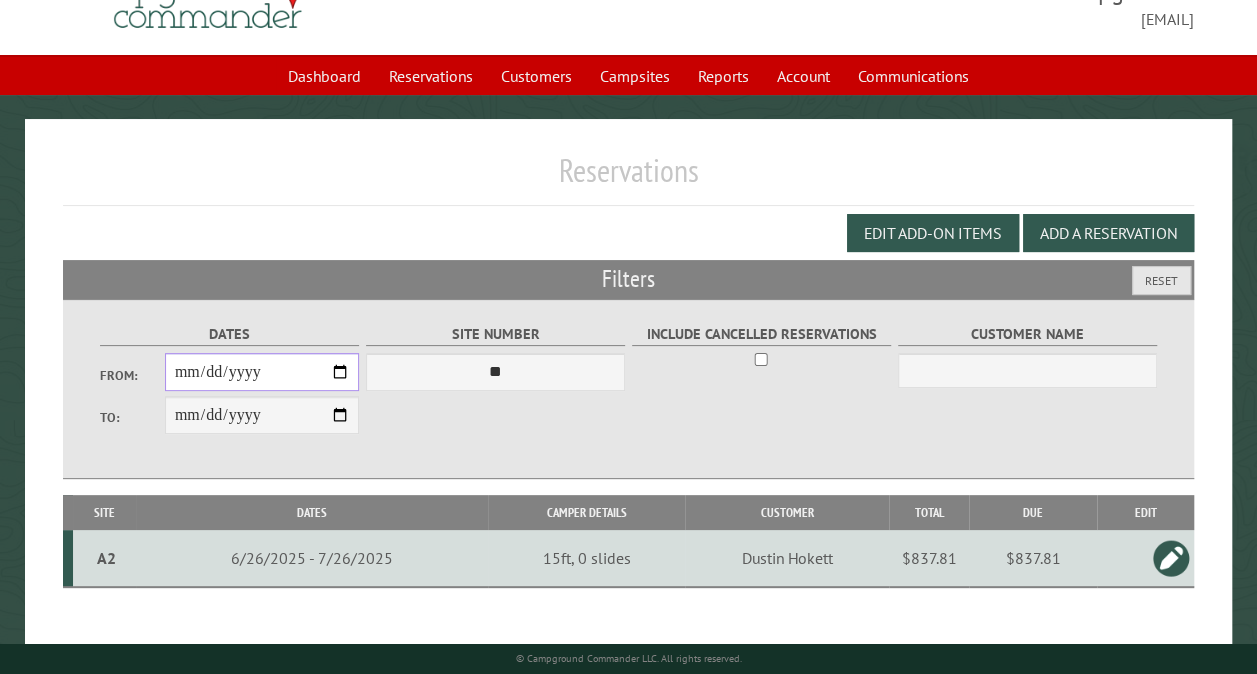 scroll, scrollTop: 112, scrollLeft: 0, axis: vertical 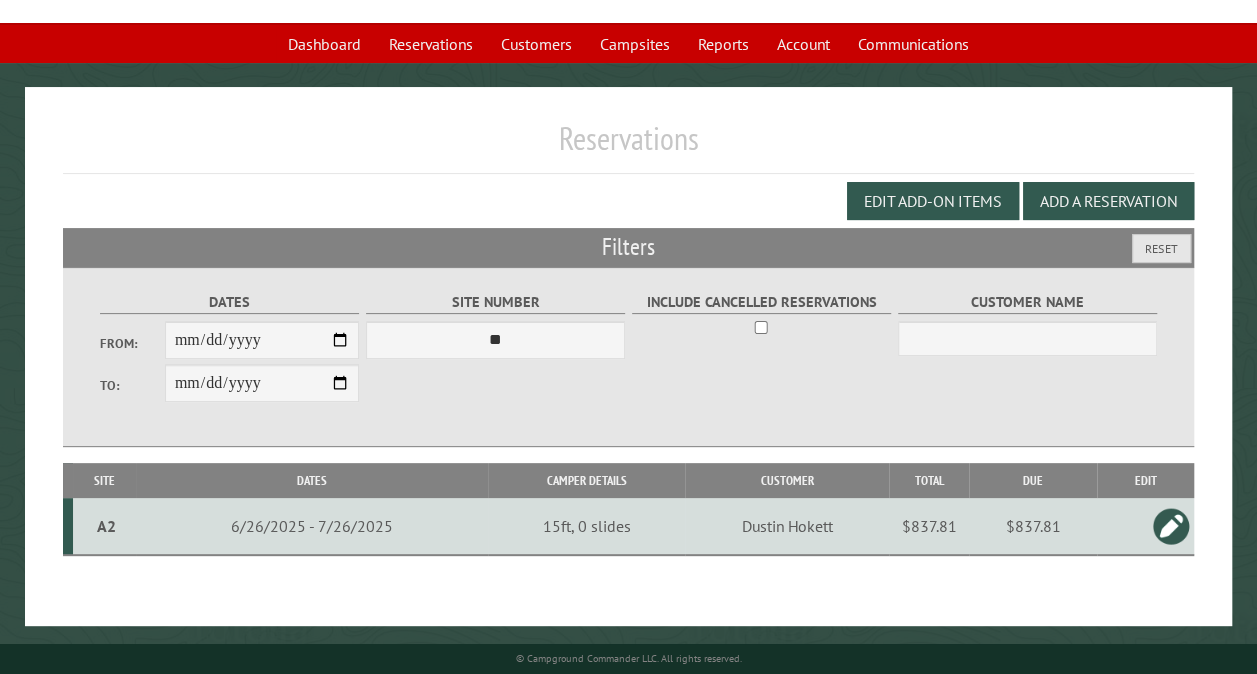 click at bounding box center [1171, 526] 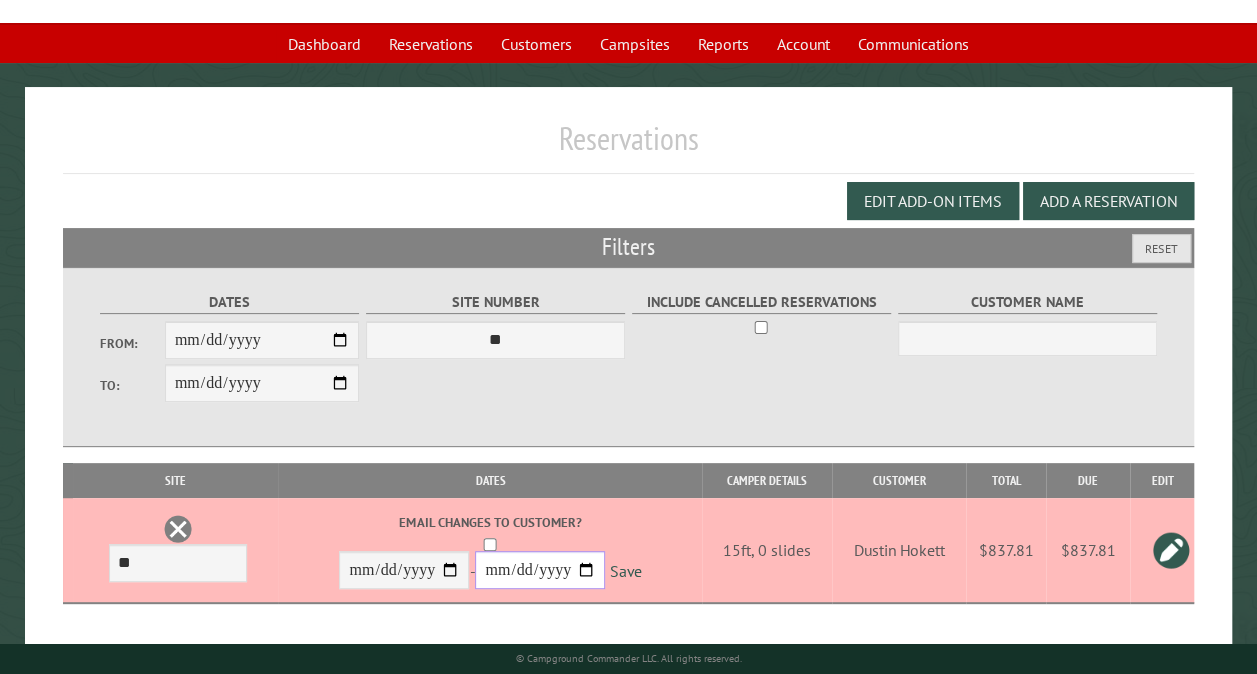 click on "**********" at bounding box center (540, 570) 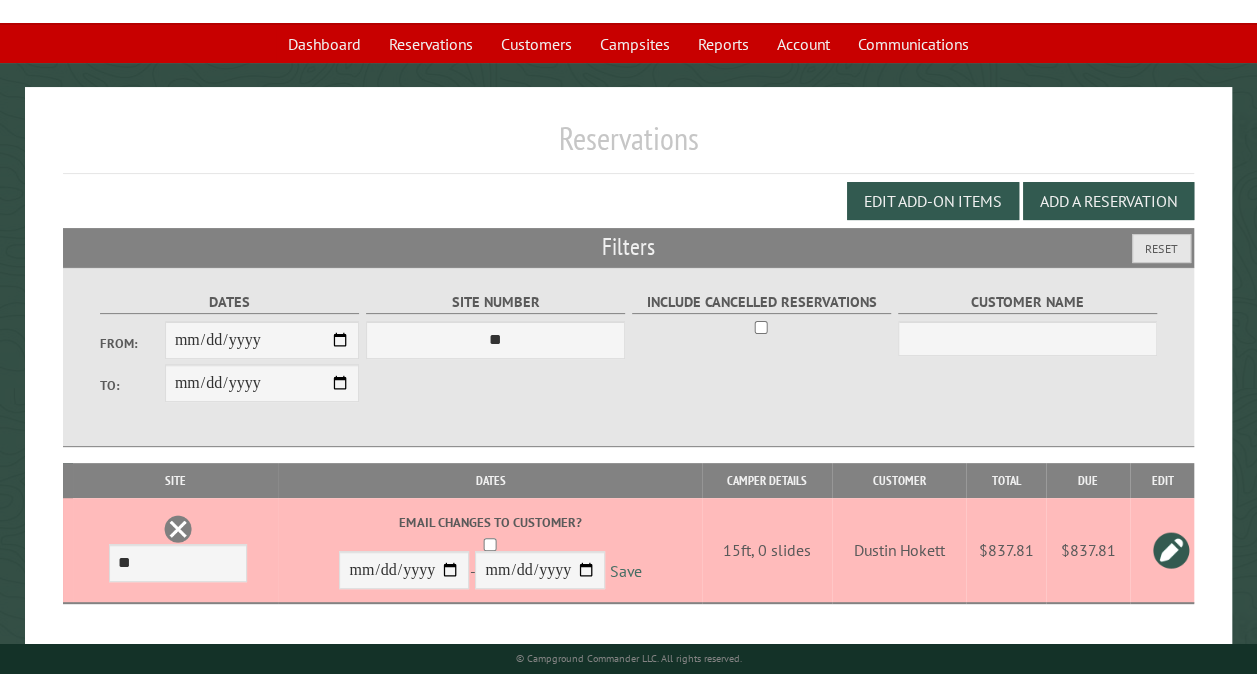 click on "Save" at bounding box center (625, 571) 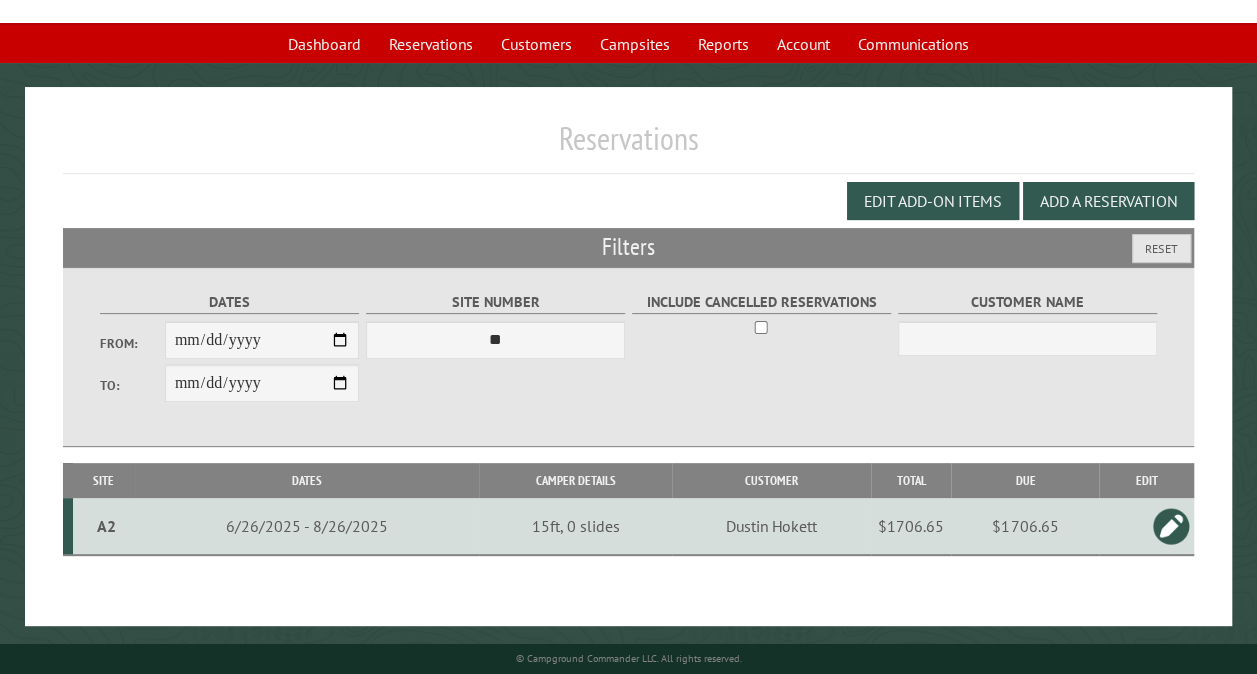 click on "A2" at bounding box center (106, 526) 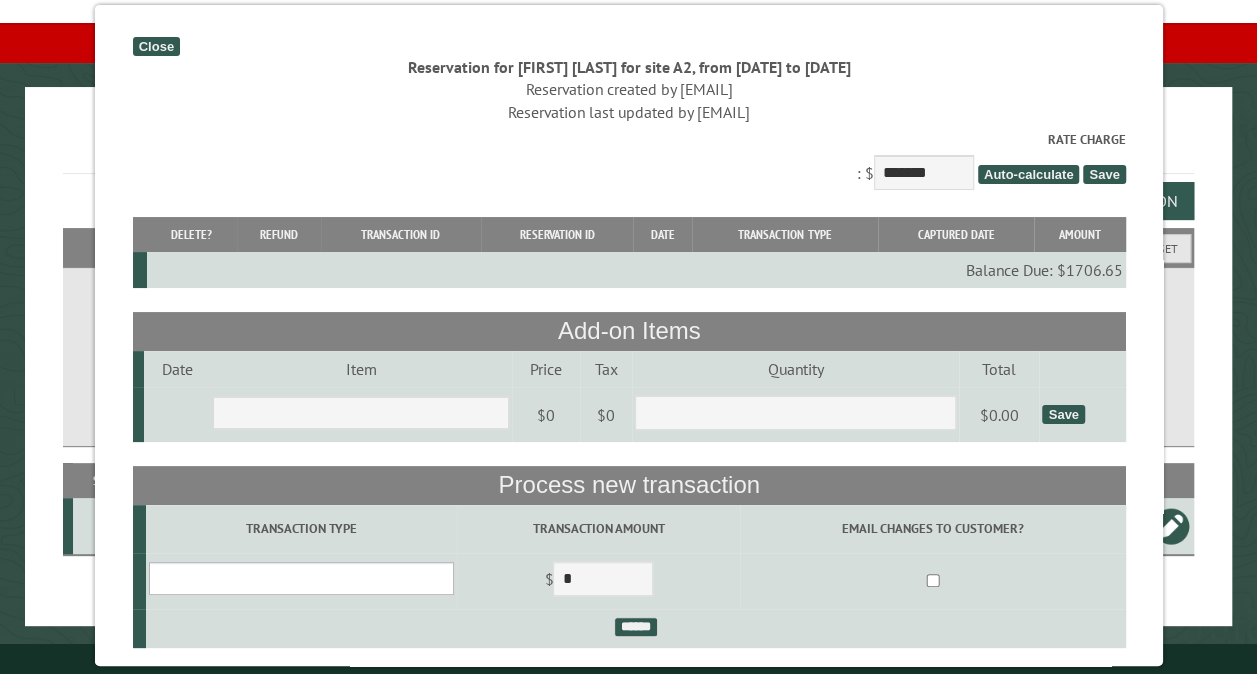 click on "**********" at bounding box center [300, 578] 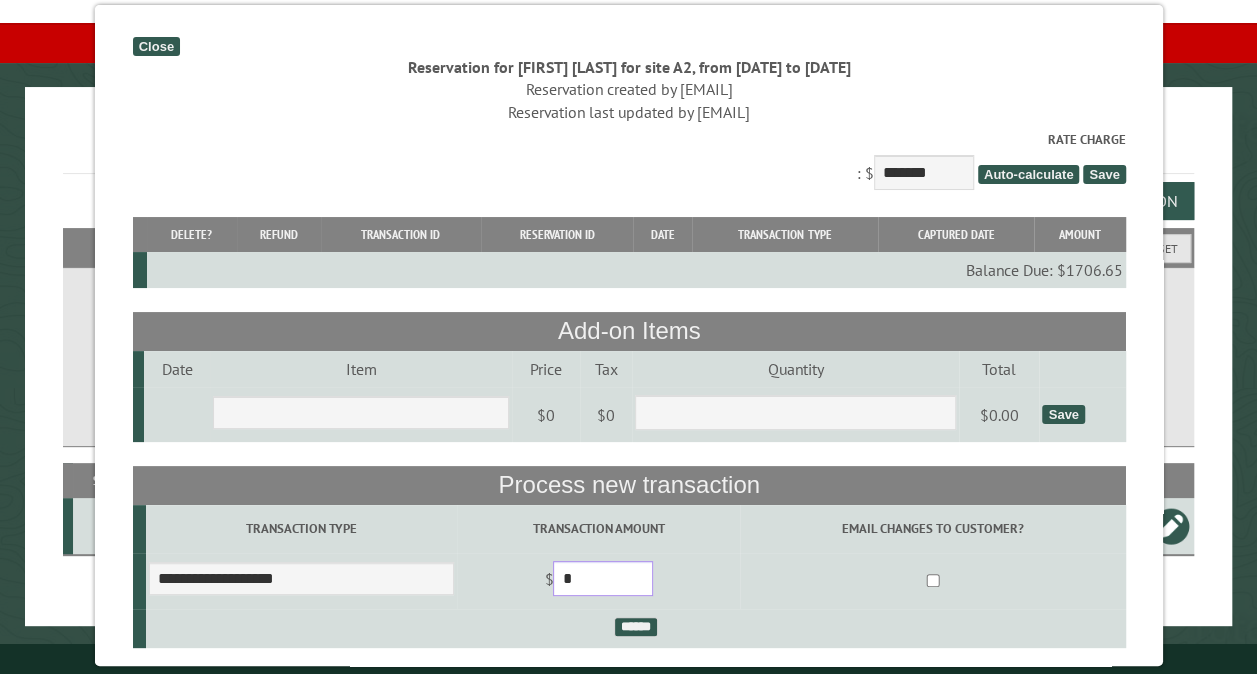 click on "*" at bounding box center (603, 578) 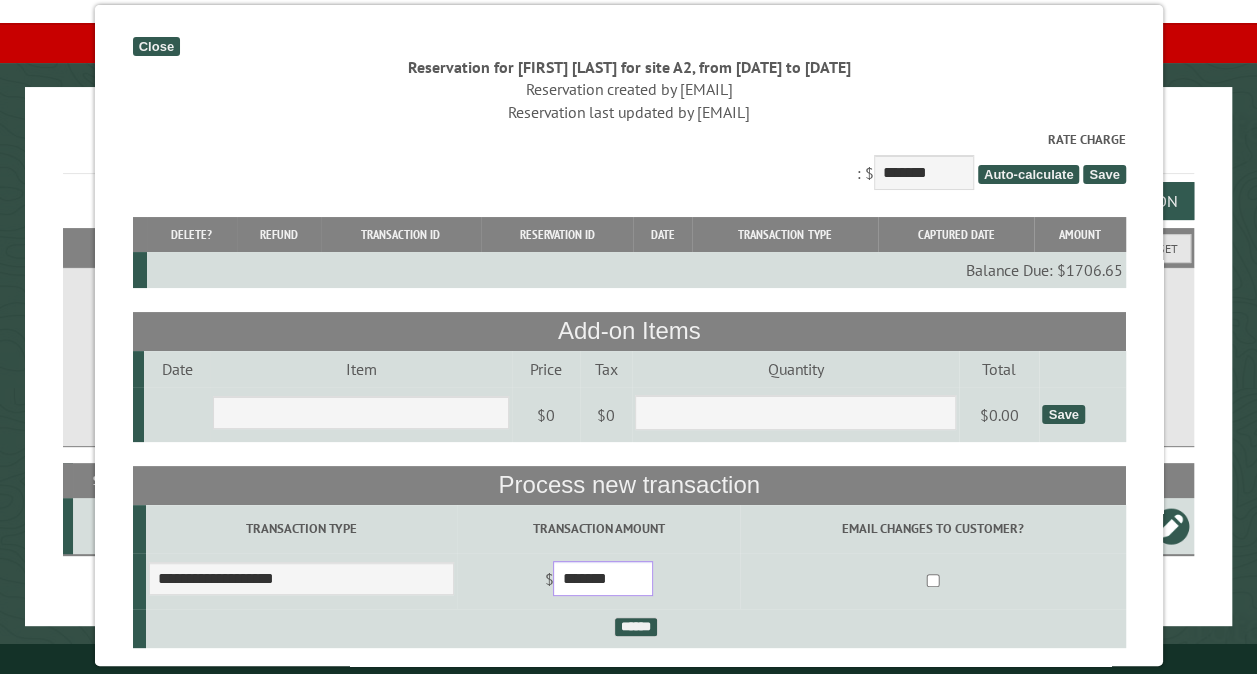 type on "*******" 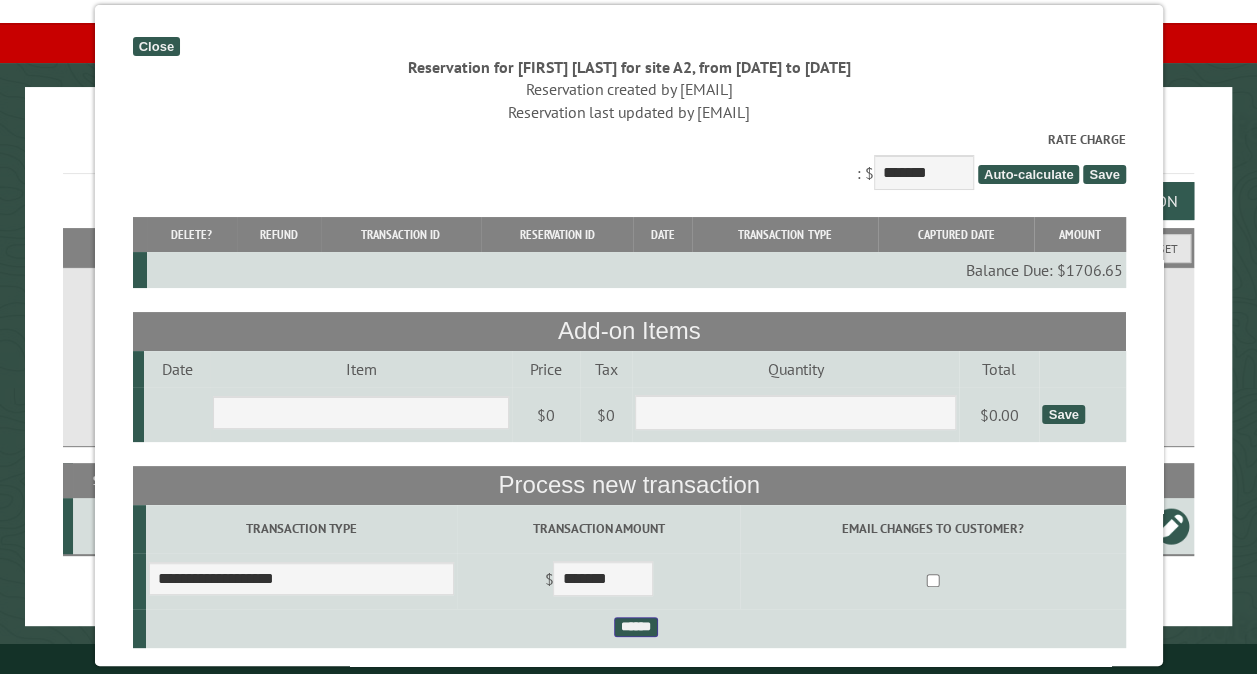 click on "******" at bounding box center (635, 627) 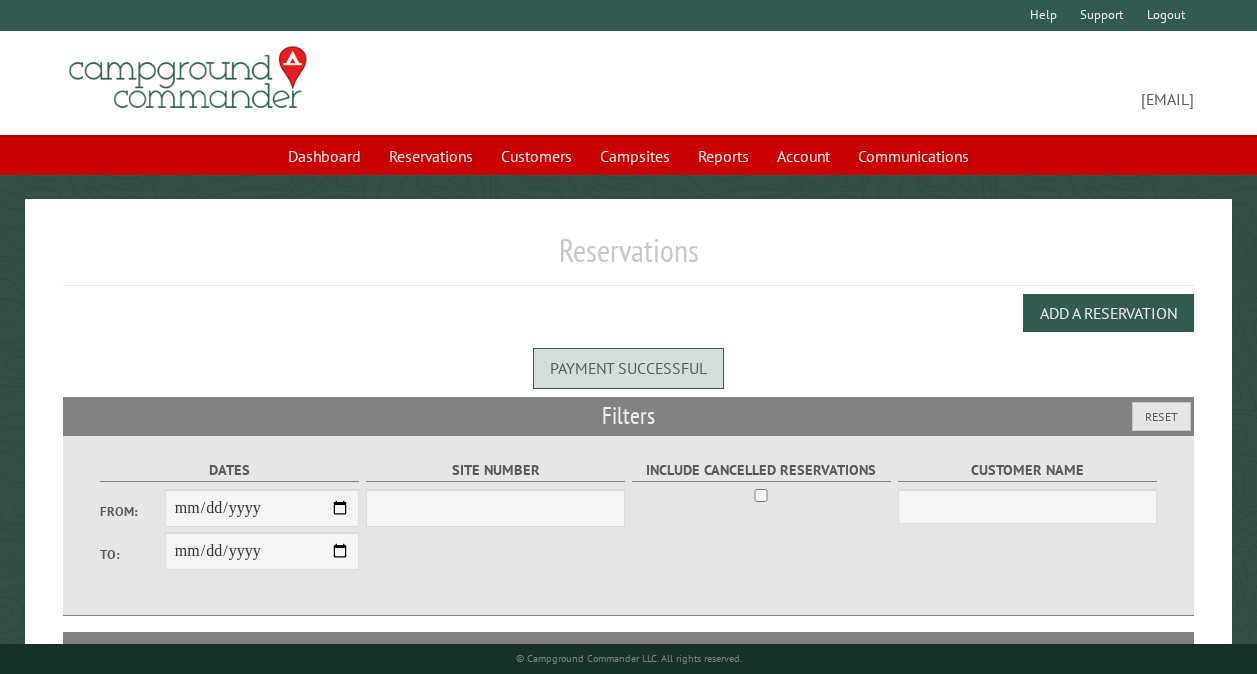 scroll, scrollTop: 0, scrollLeft: 0, axis: both 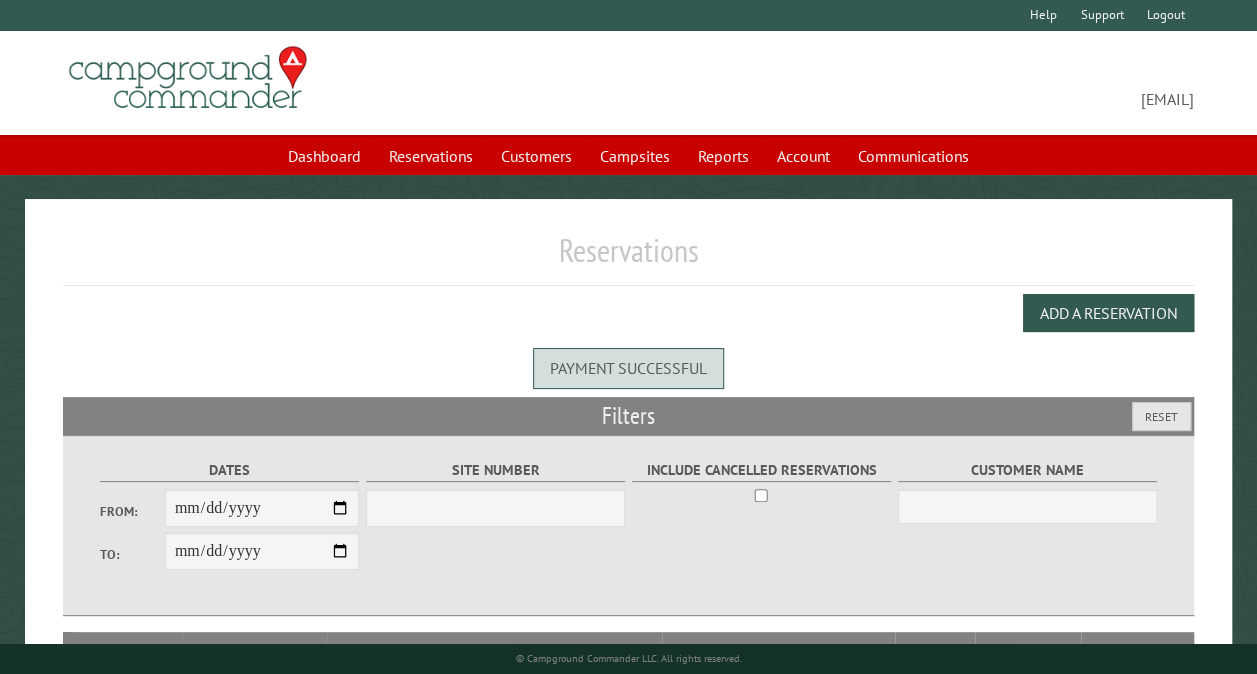 select on "***" 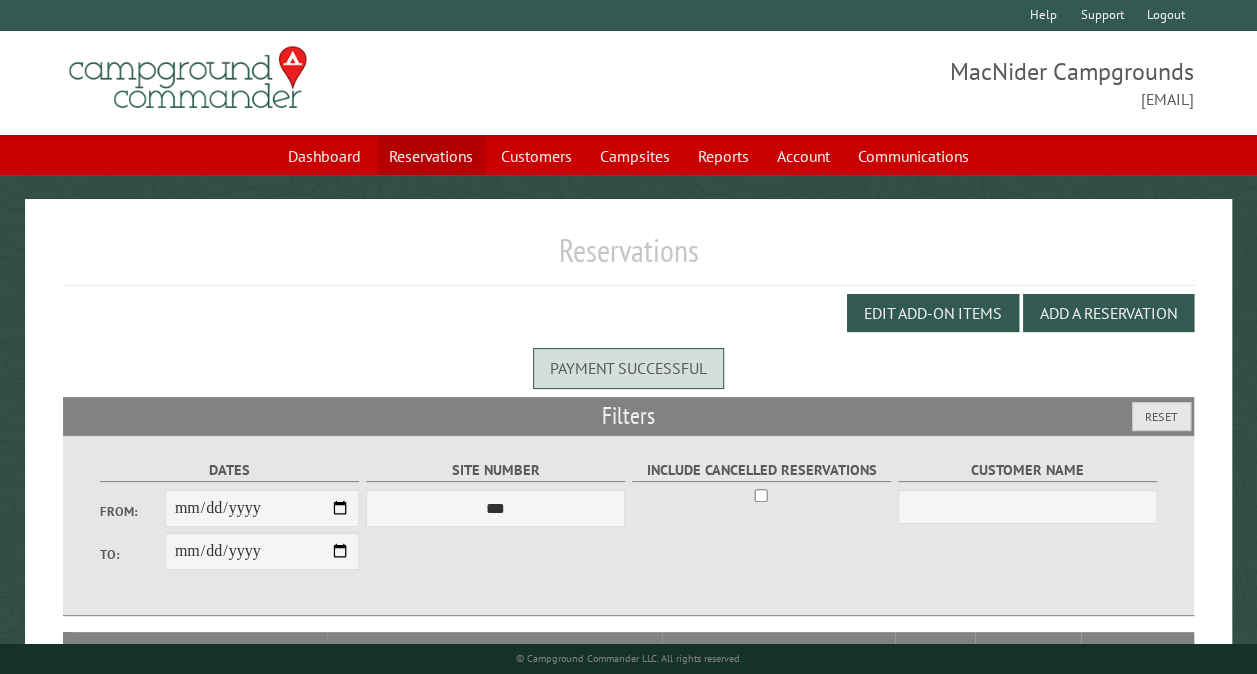 click on "Reservations" at bounding box center (431, 156) 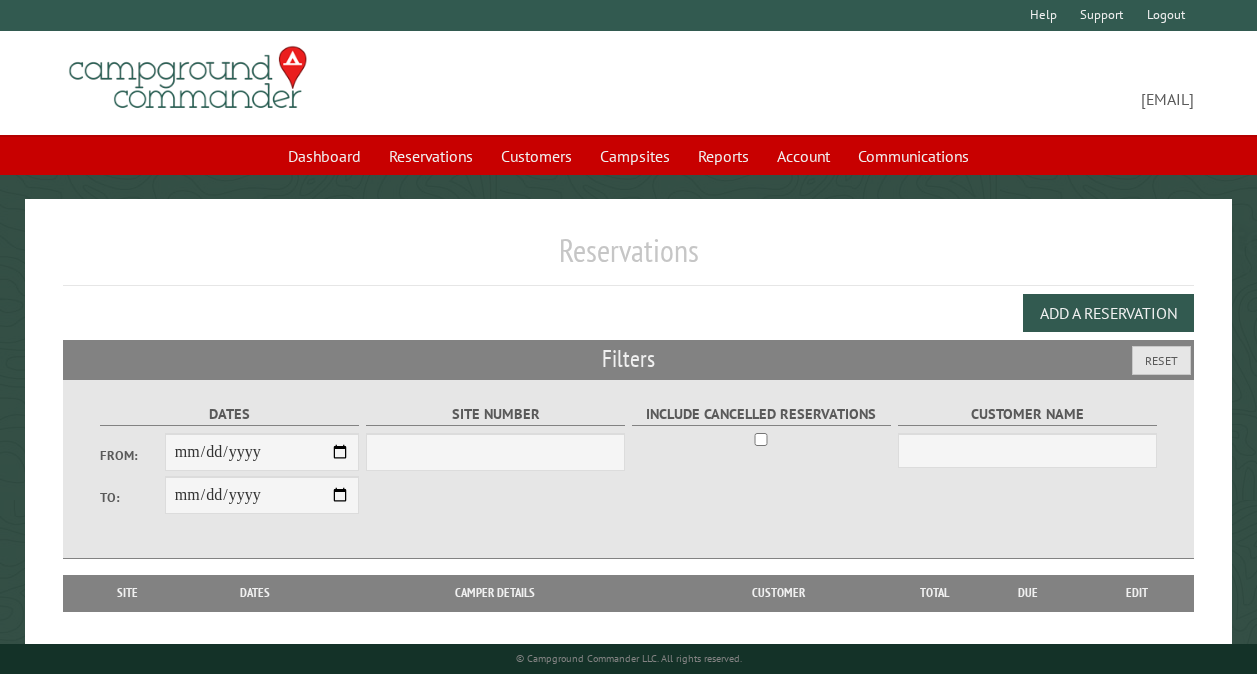 scroll, scrollTop: 0, scrollLeft: 0, axis: both 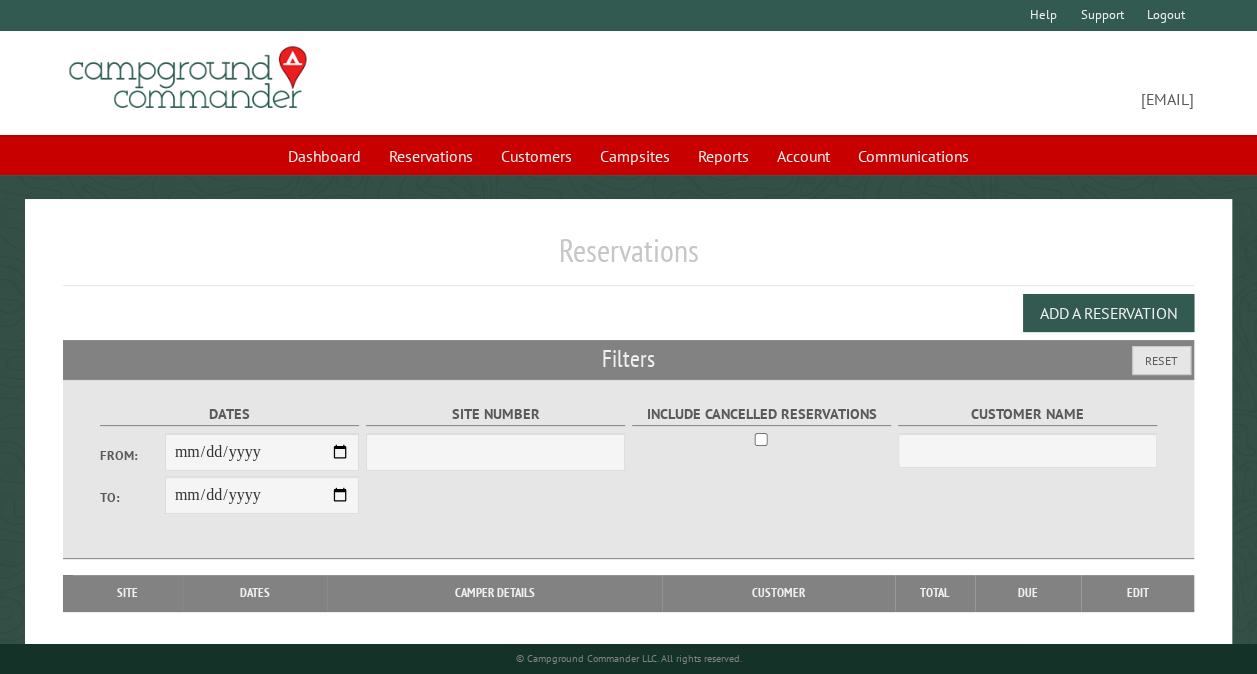select on "***" 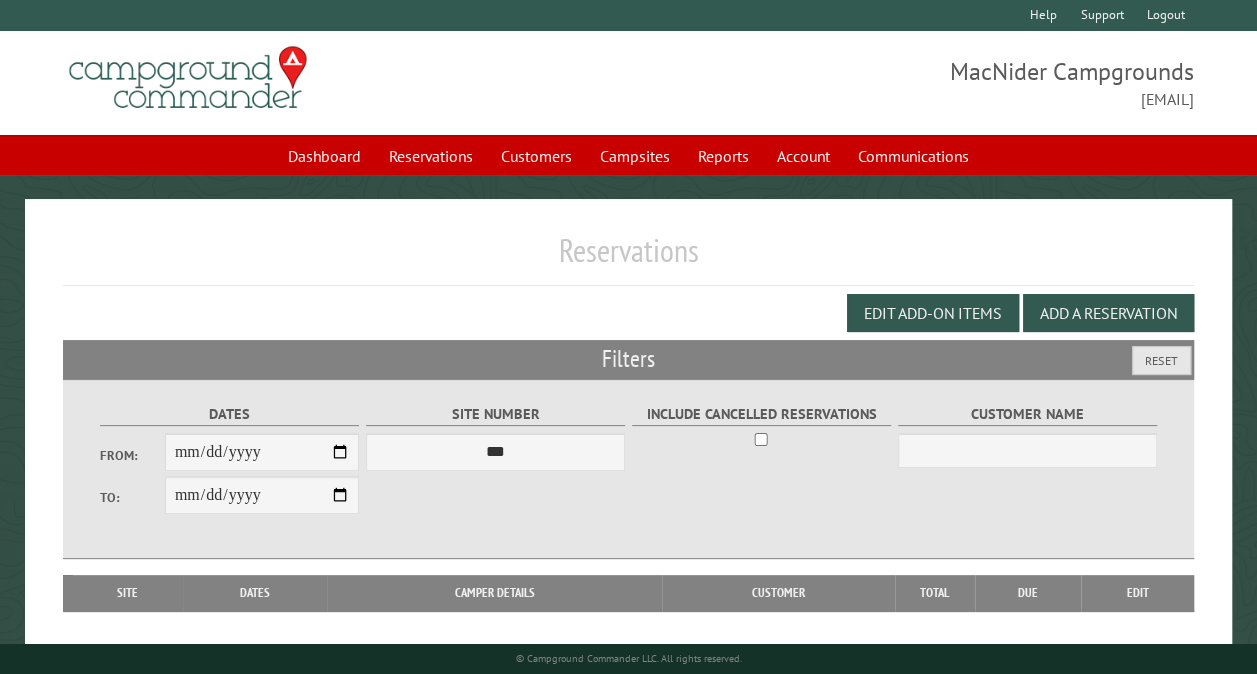 type on "**********" 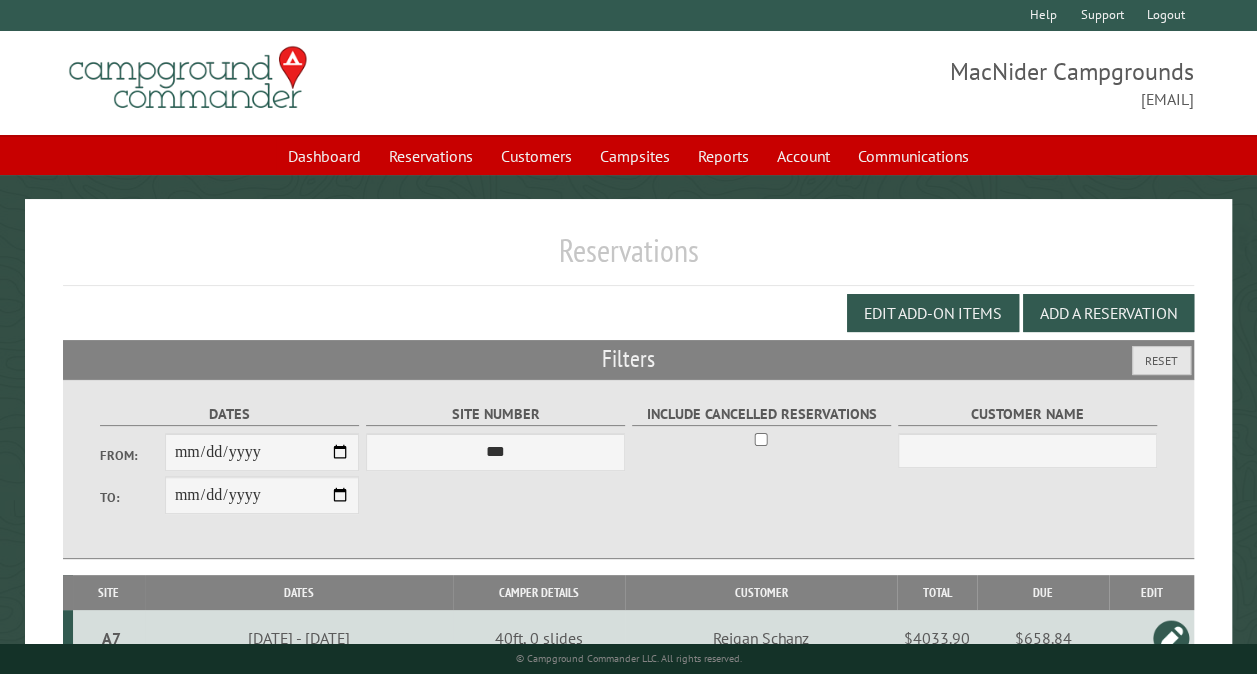 click on "**********" at bounding box center (262, 495) 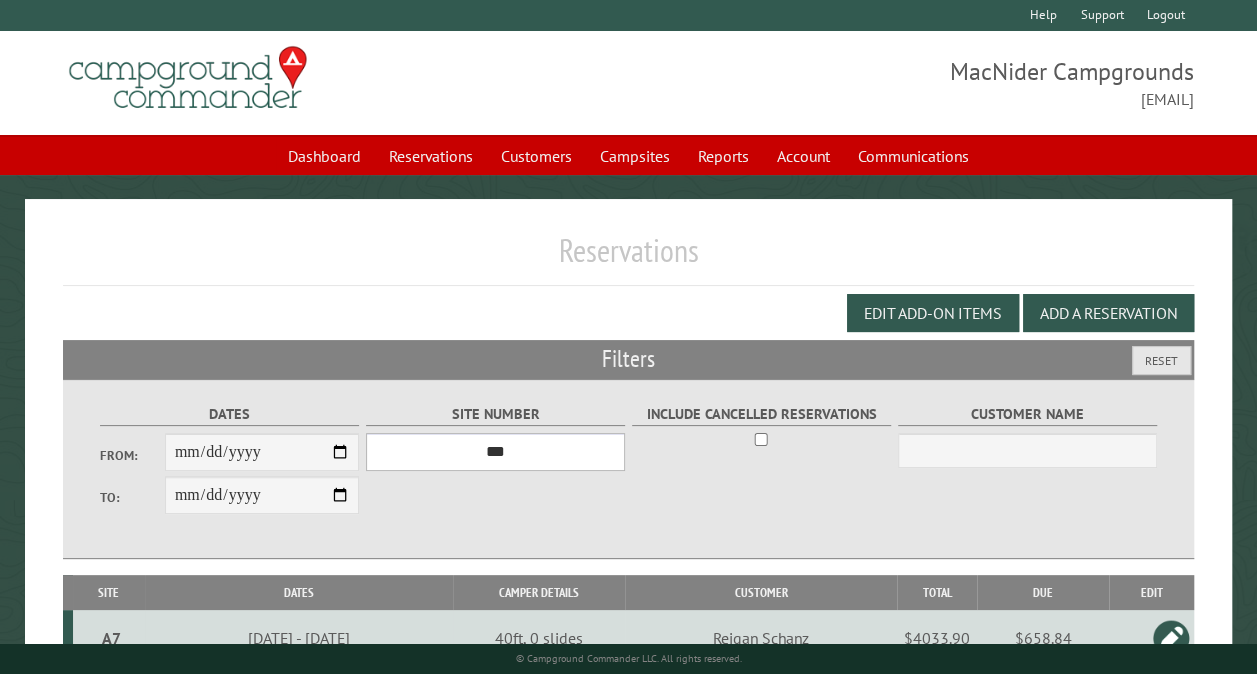 click on "*** ** ** ** ** ** ** ** ** ** *** *** *** *** ** ** ** ** ** ** ** ** ** *** *** ** ** ** ** ** ** ********* ** ** ** ** ** ** ** ** ** *** *** *** *** *** *** ** ** ** ** ** ** ** ** ** *** *** *** *** *** *** ** ** ** ** ** ** ** ** ** ** ** ** ** ** ** ** ** ** ** ** ** ** ** ** *** *** *** *** *** ***" at bounding box center [495, 452] 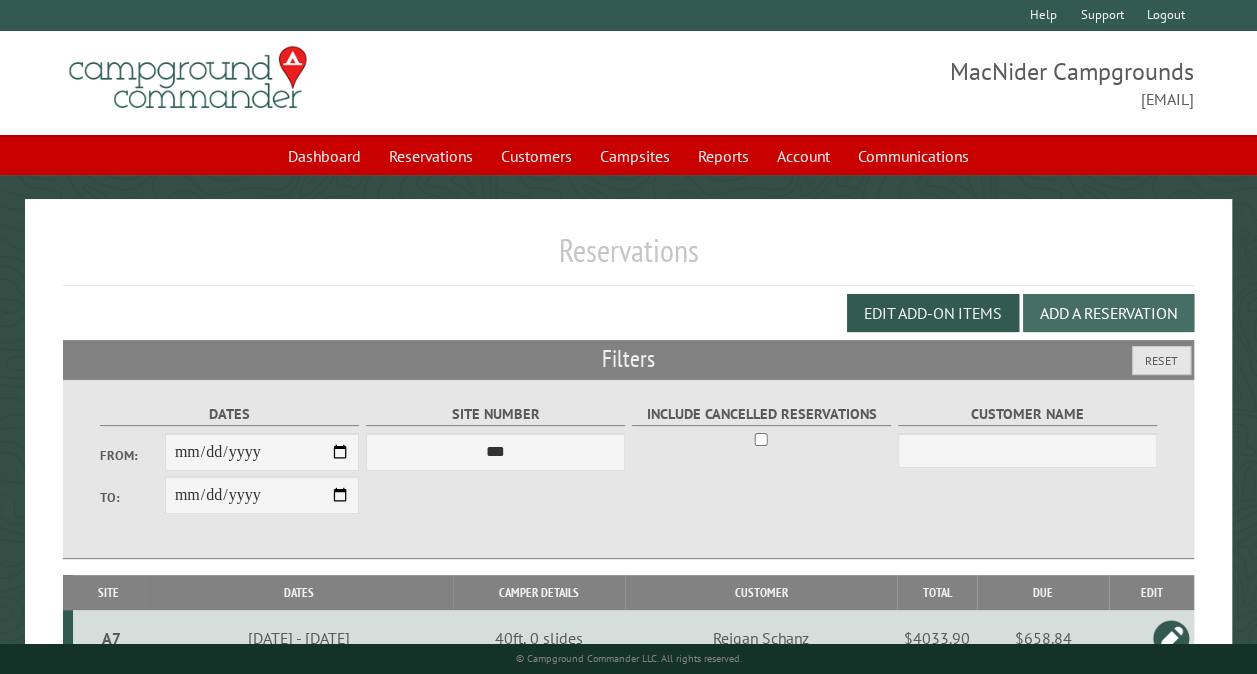 click on "Add a Reservation" at bounding box center (1108, 313) 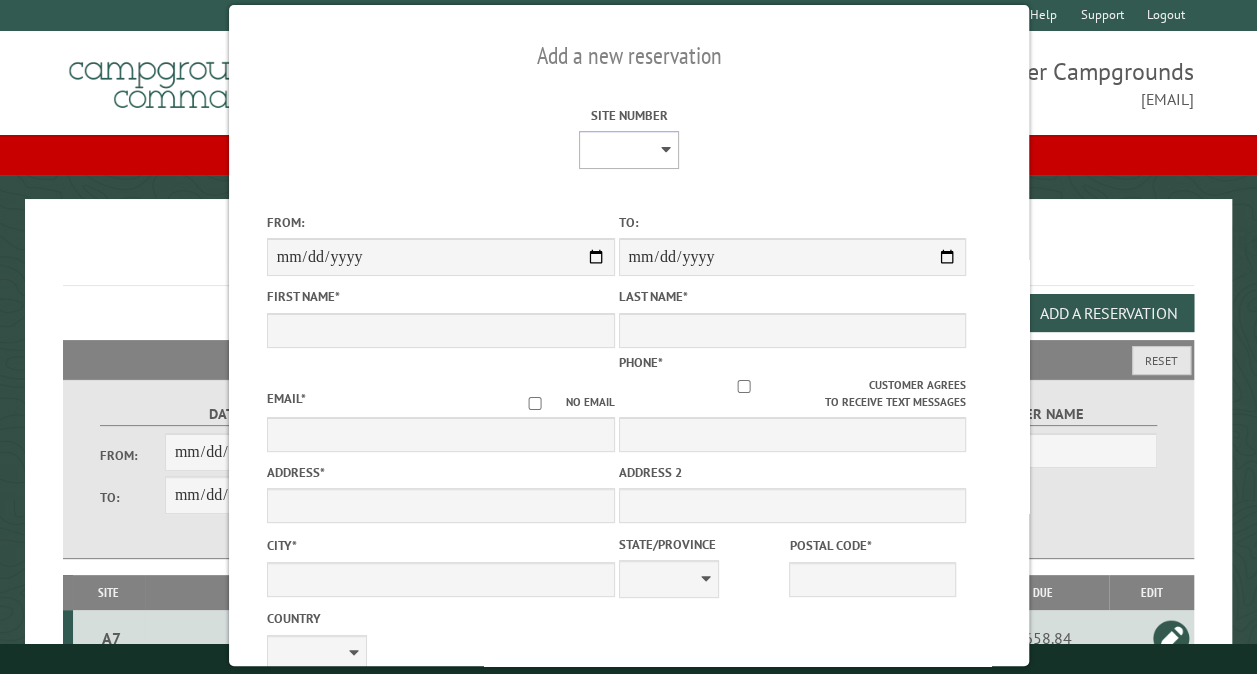 click on "** ** ** ** ** ** ** ** ** *** *** *** *** ** ** ** ** ** ** ** ** ** *** *** ** ** ** ** ** ** ********* ** ** ** ** ** ** ** ** ** *** *** *** *** *** *** ** ** ** ** ** ** ** ** ** *** *** *** *** *** *** ** ** ** ** ** ** ** ** ** ** ** ** ** ** ** ** ** ** ** ** ** ** ** ** *** *** *** *** *** ***" at bounding box center [628, 150] 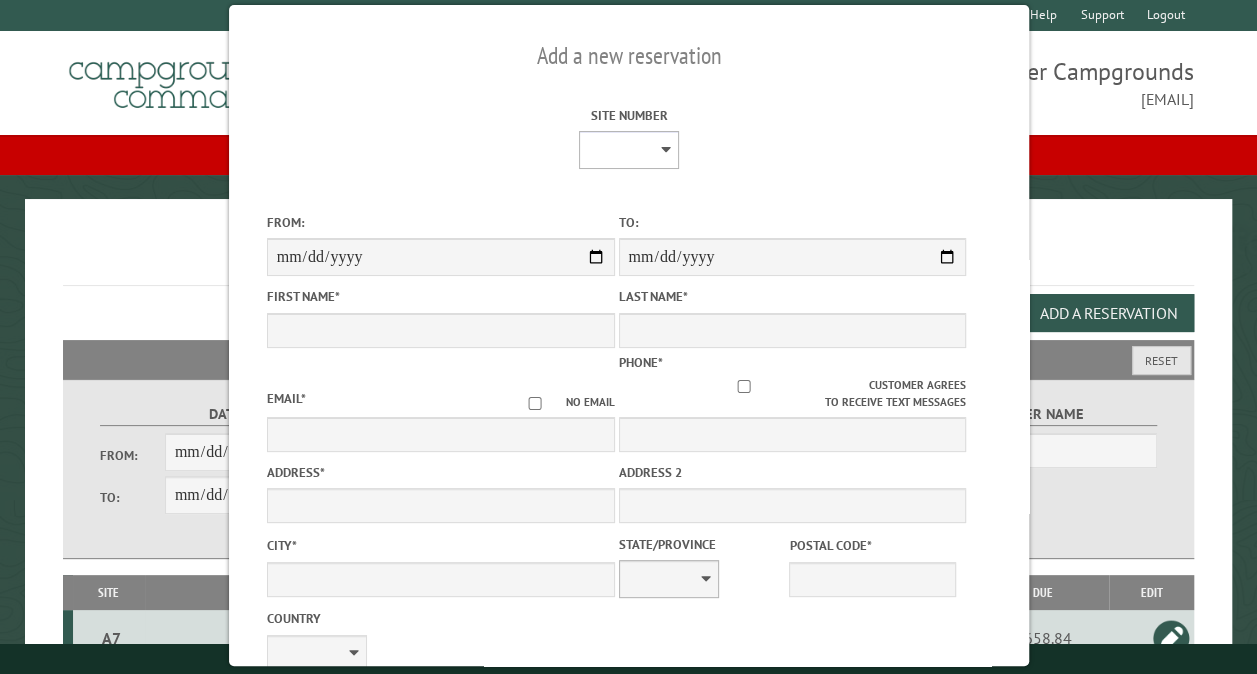 select on "***" 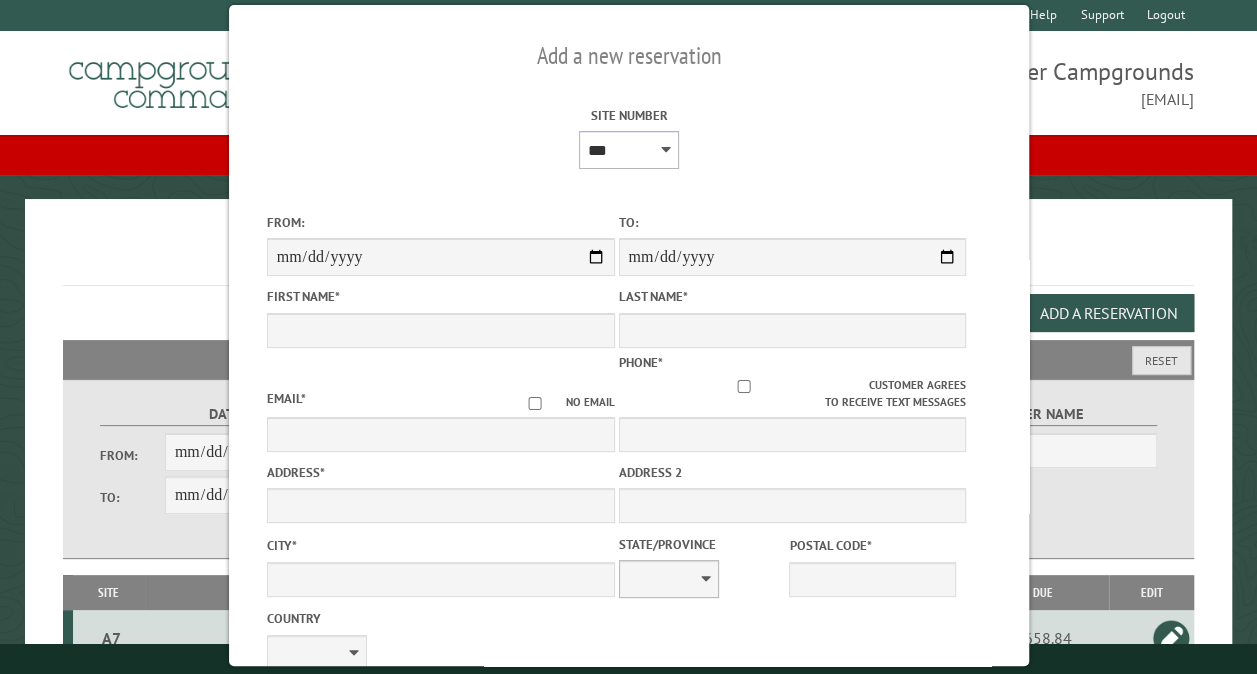 click on "** ** ** ** ** ** ** ** ** *** *** *** *** ** ** ** ** ** ** ** ** ** *** *** ** ** ** ** ** ** ********* ** ** ** ** ** ** ** ** ** *** *** *** *** *** *** ** ** ** ** ** ** ** ** ** *** *** *** *** *** *** ** ** ** ** ** ** ** ** ** ** ** ** ** ** ** ** ** ** ** ** ** ** ** ** *** *** *** *** *** ***" at bounding box center [628, 150] 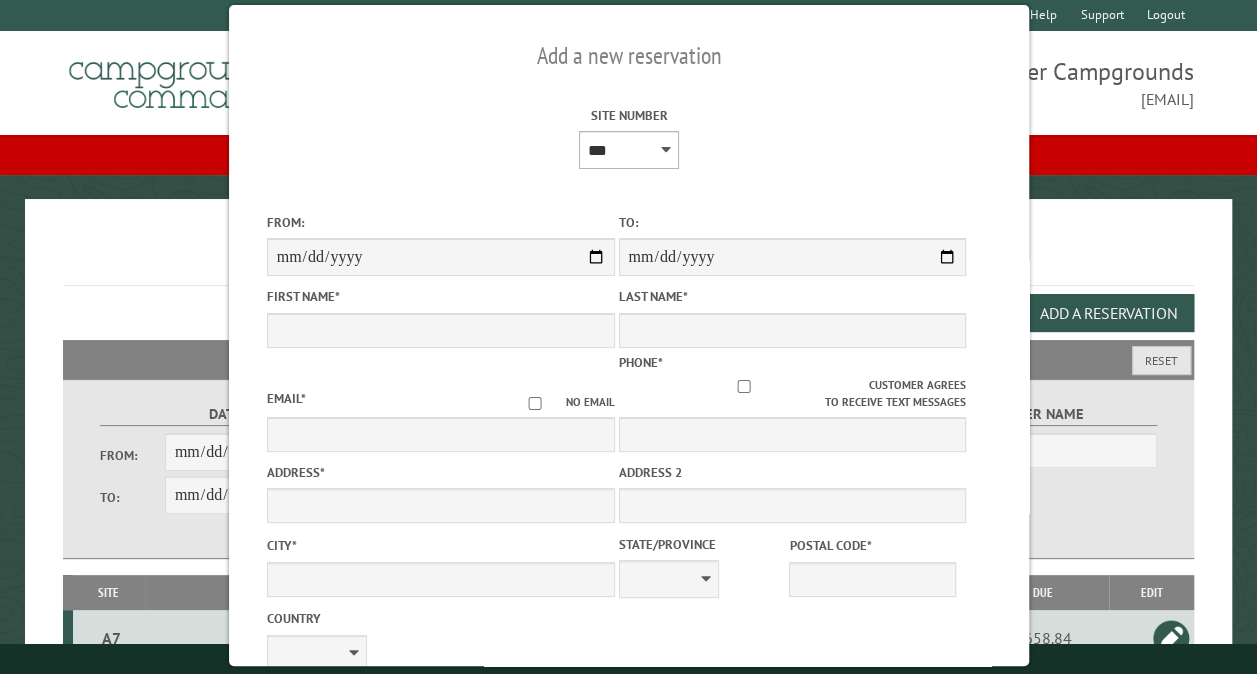 type on "****" 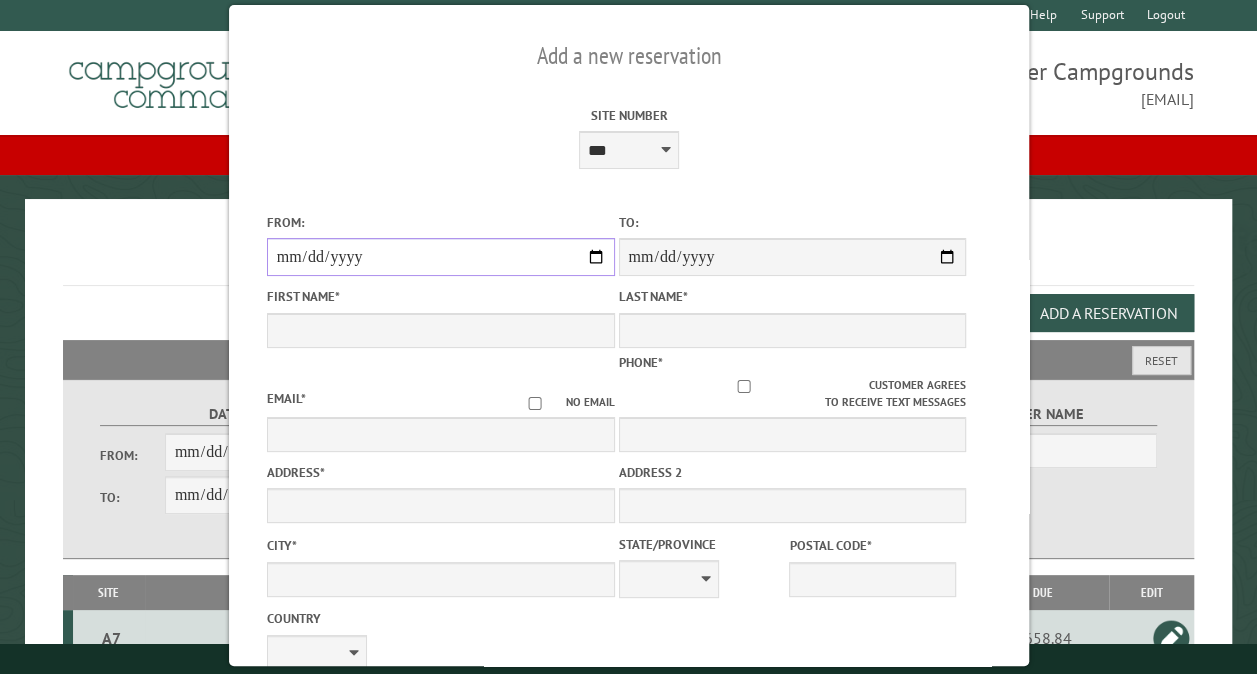 click on "From:" at bounding box center (440, 257) 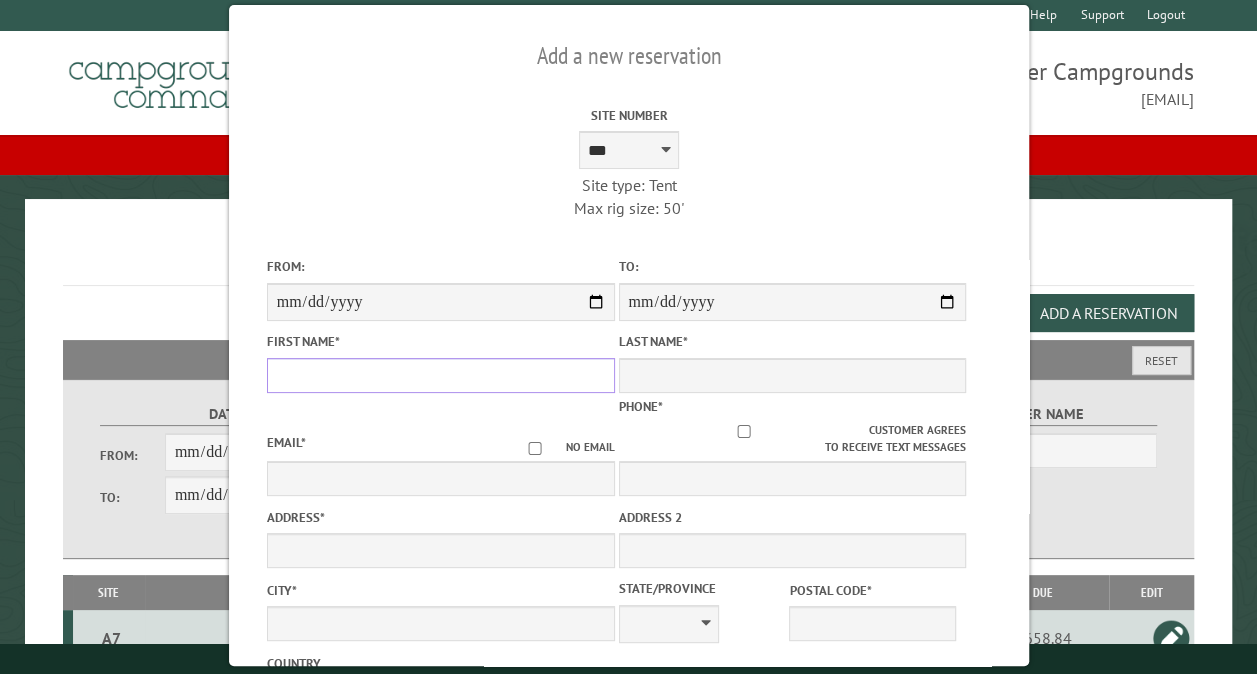 click on "First Name *" at bounding box center (440, 375) 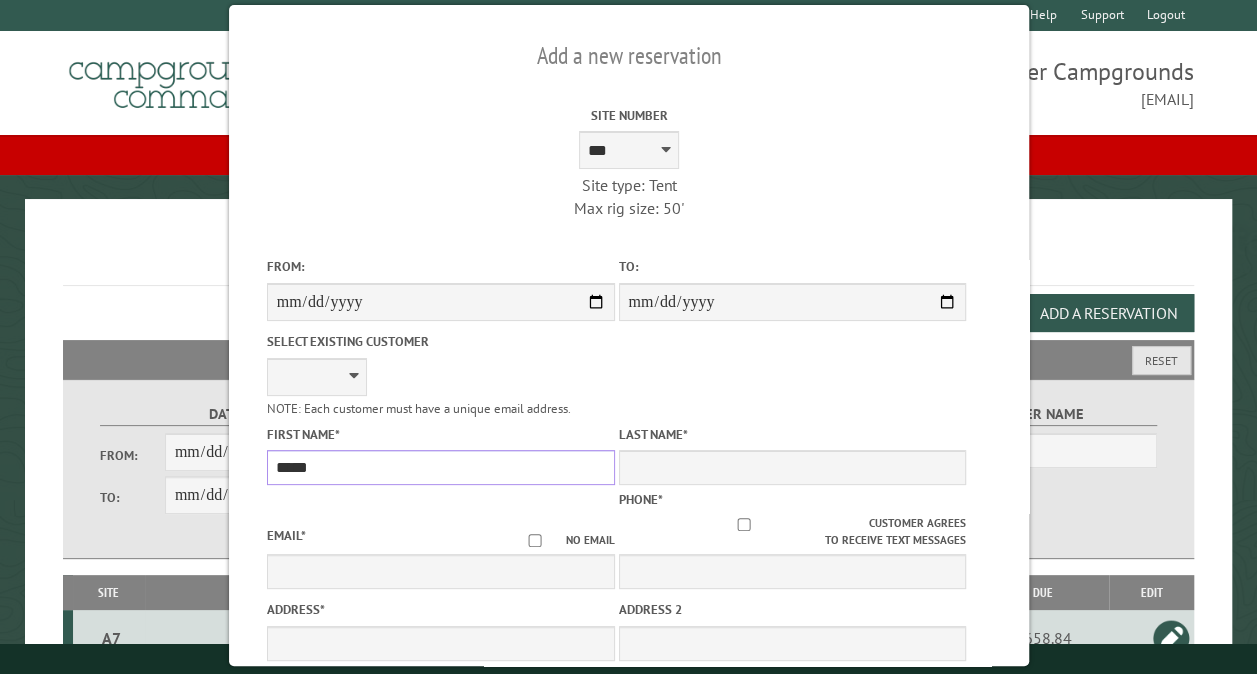 type on "*****" 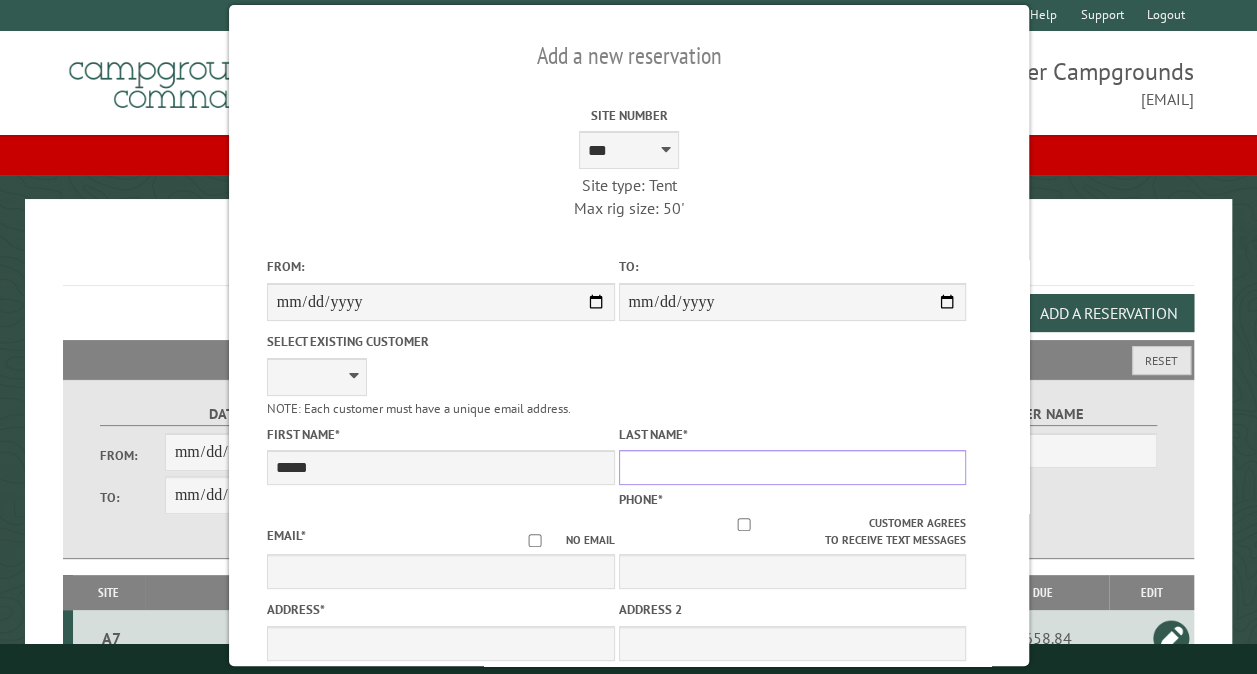 click on "Last Name *" at bounding box center (792, 467) 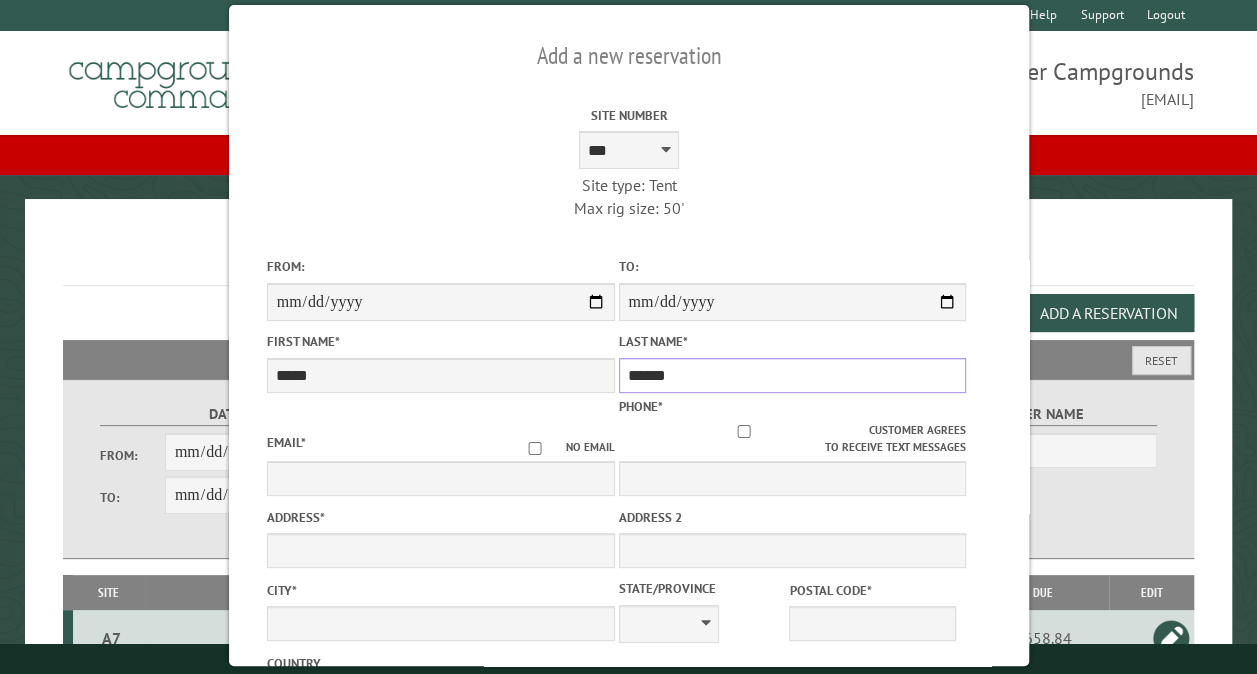 type on "******" 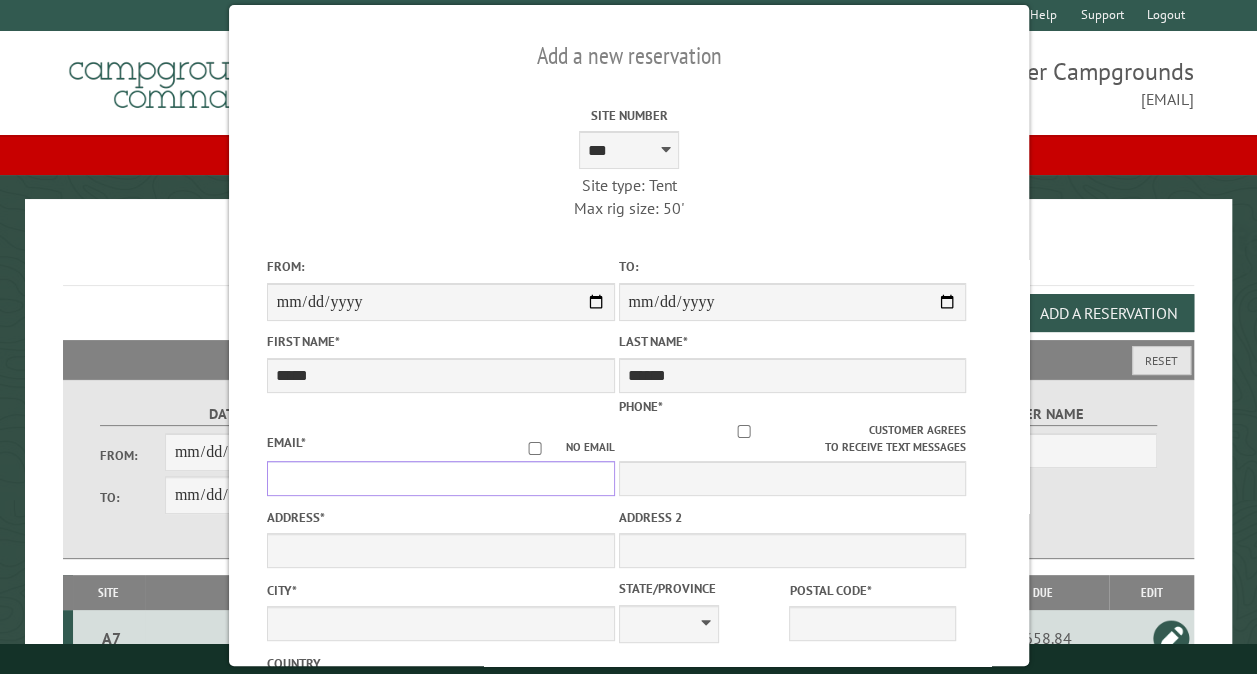click on "Email *" at bounding box center (440, 478) 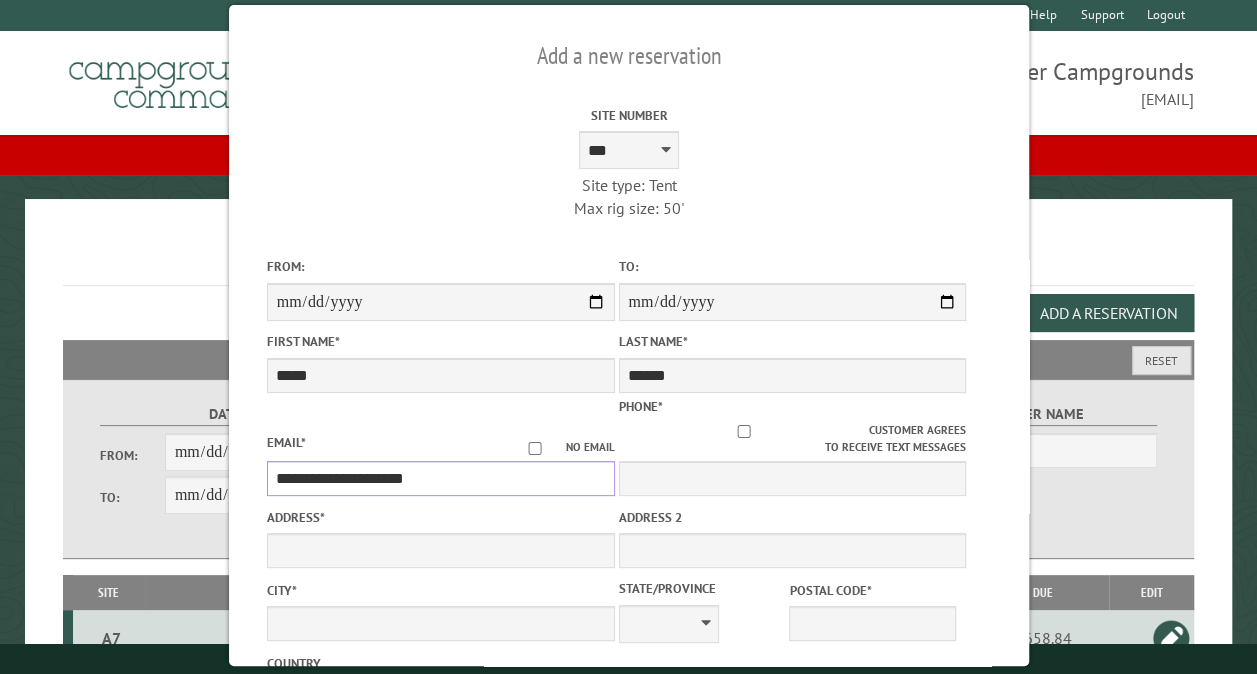 type on "**********" 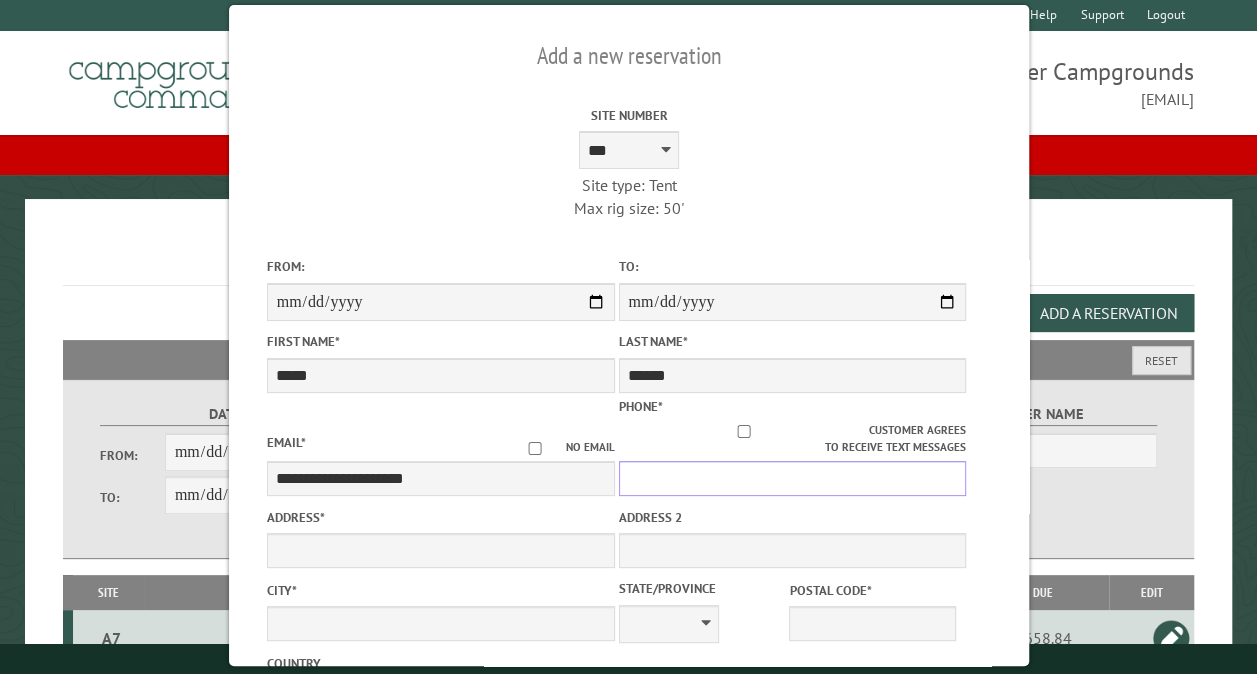 click on "Phone *" at bounding box center (792, 478) 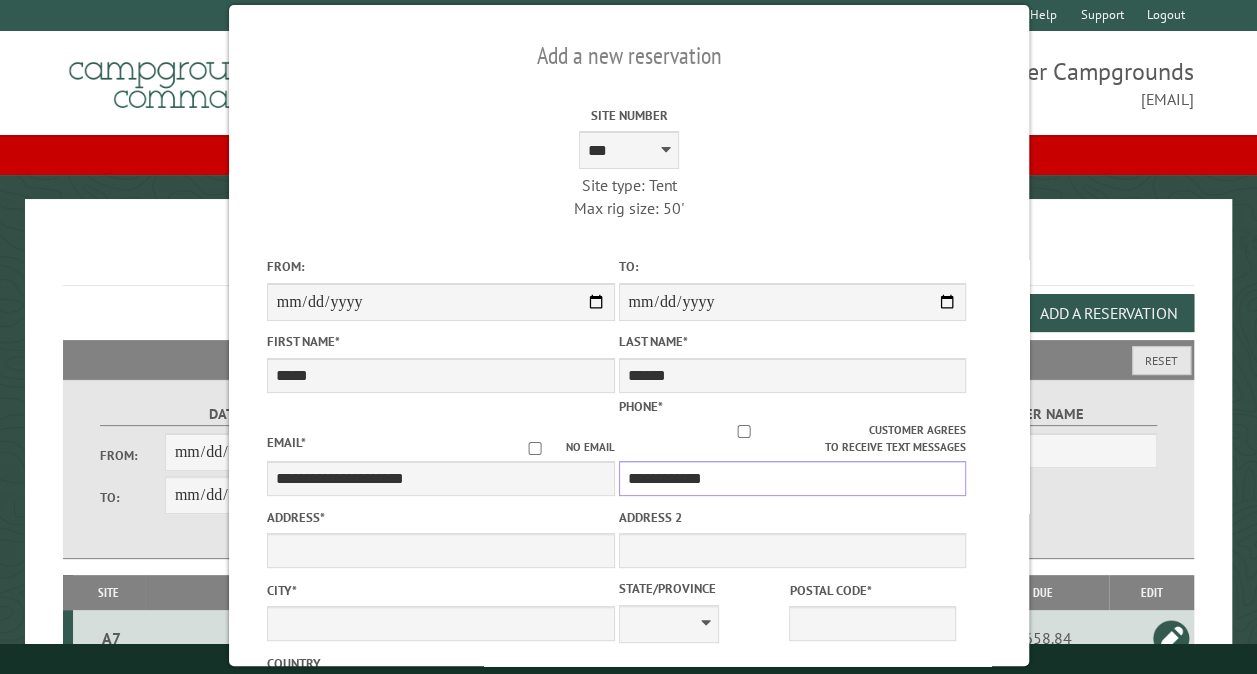 type on "**********" 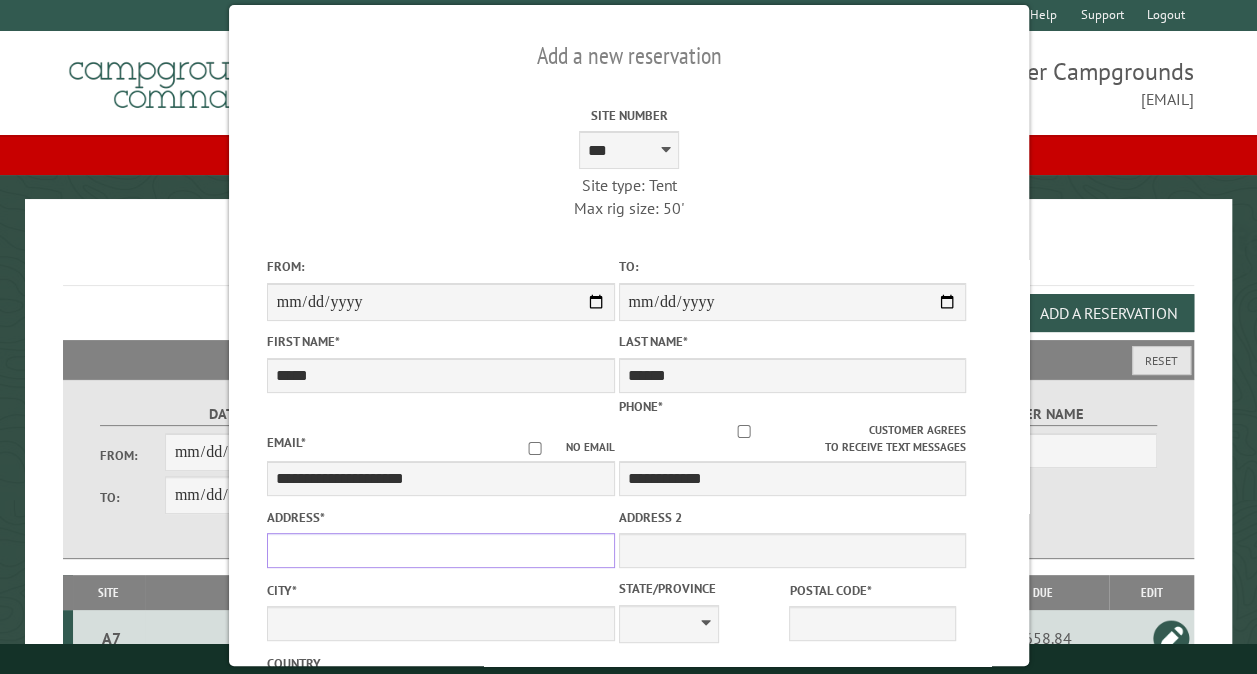 click on "Address *" at bounding box center (440, 550) 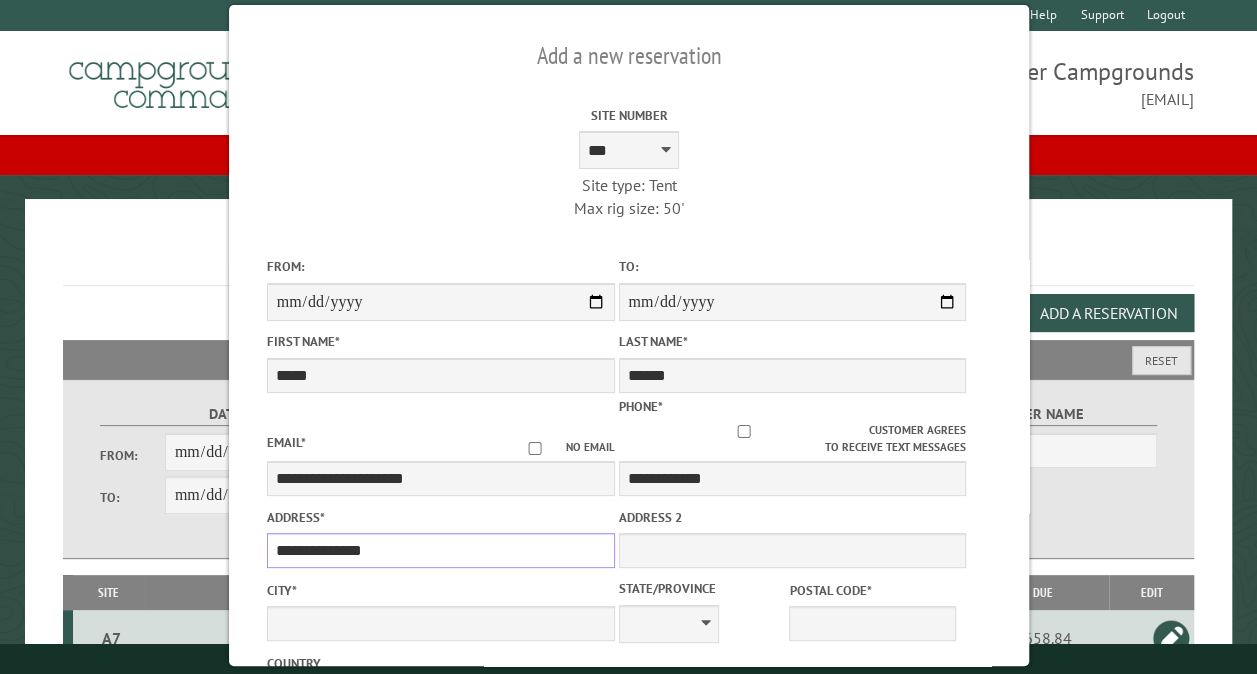 type on "**********" 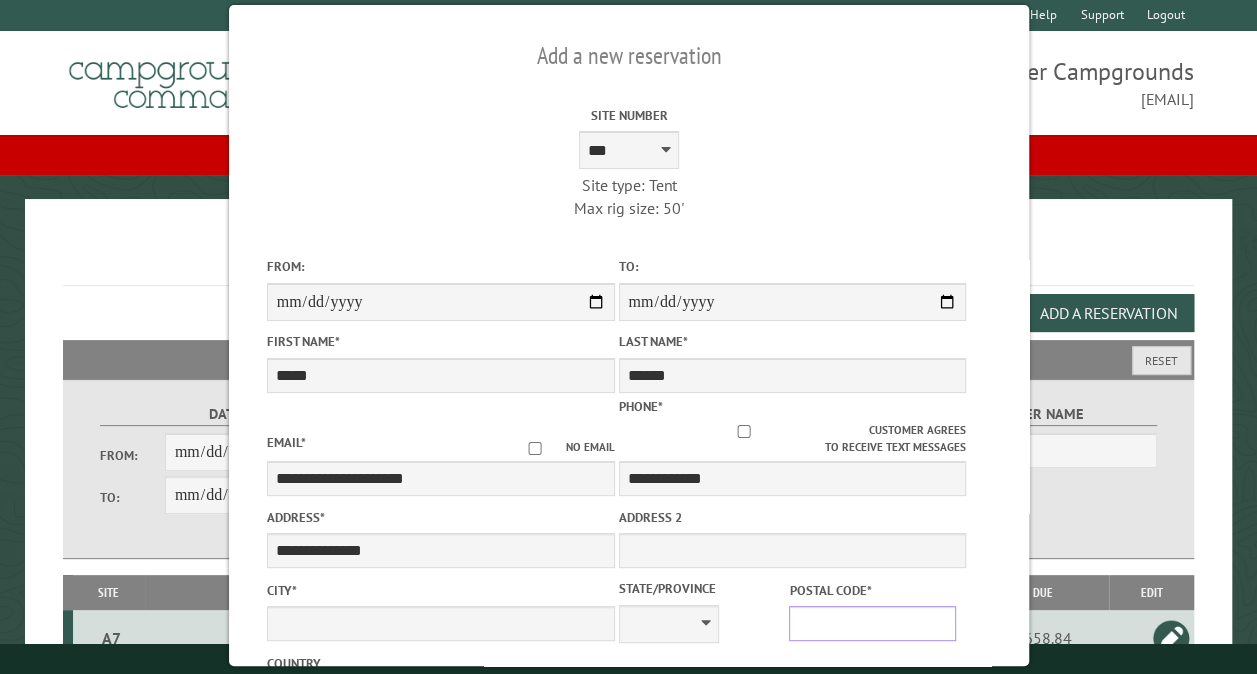 click on "Postal Code *" at bounding box center [872, 623] 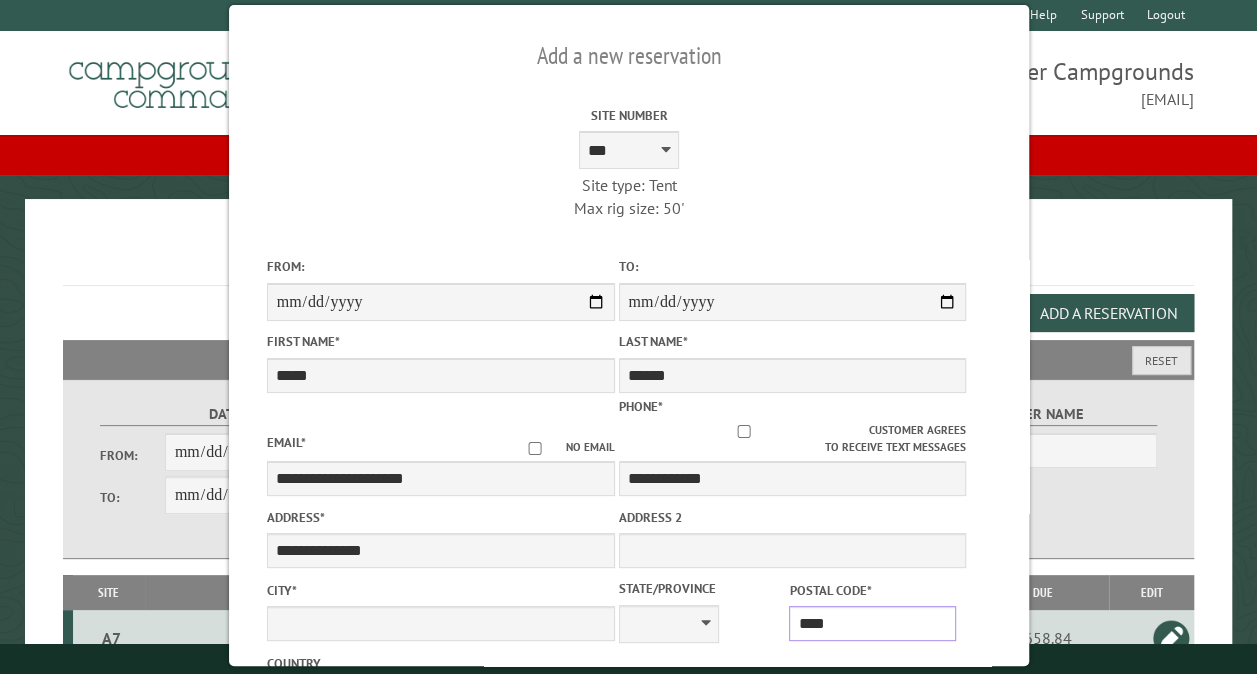 type on "*****" 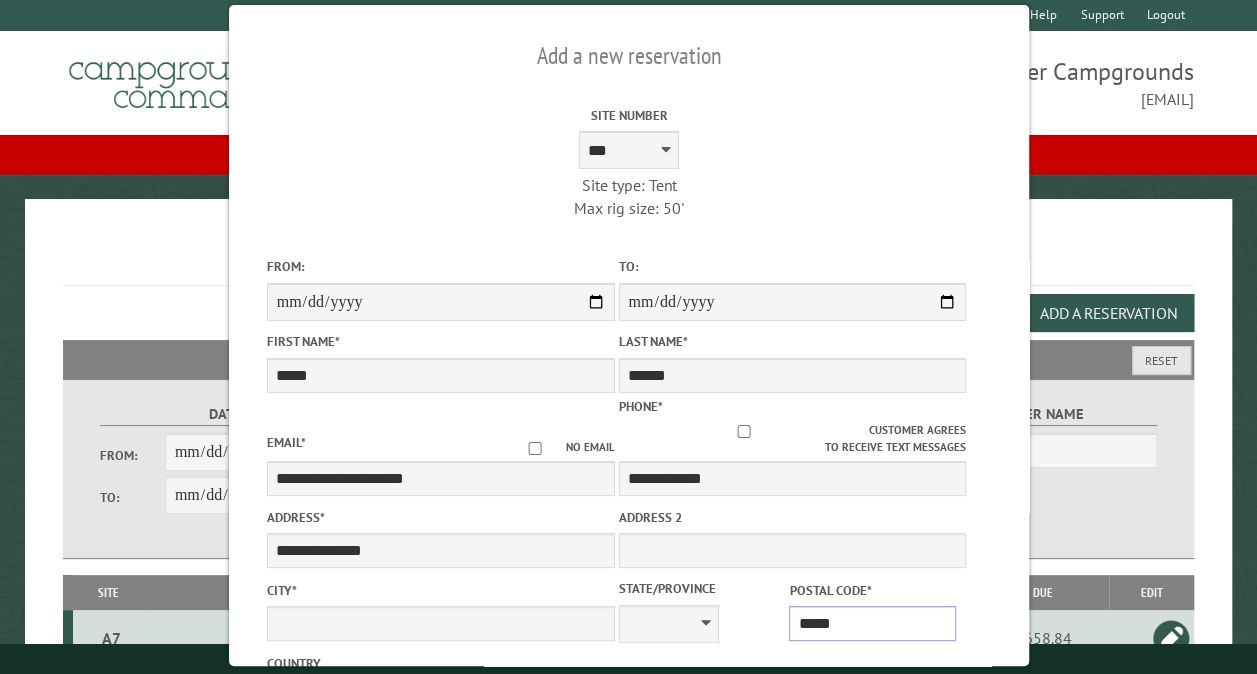 type on "**********" 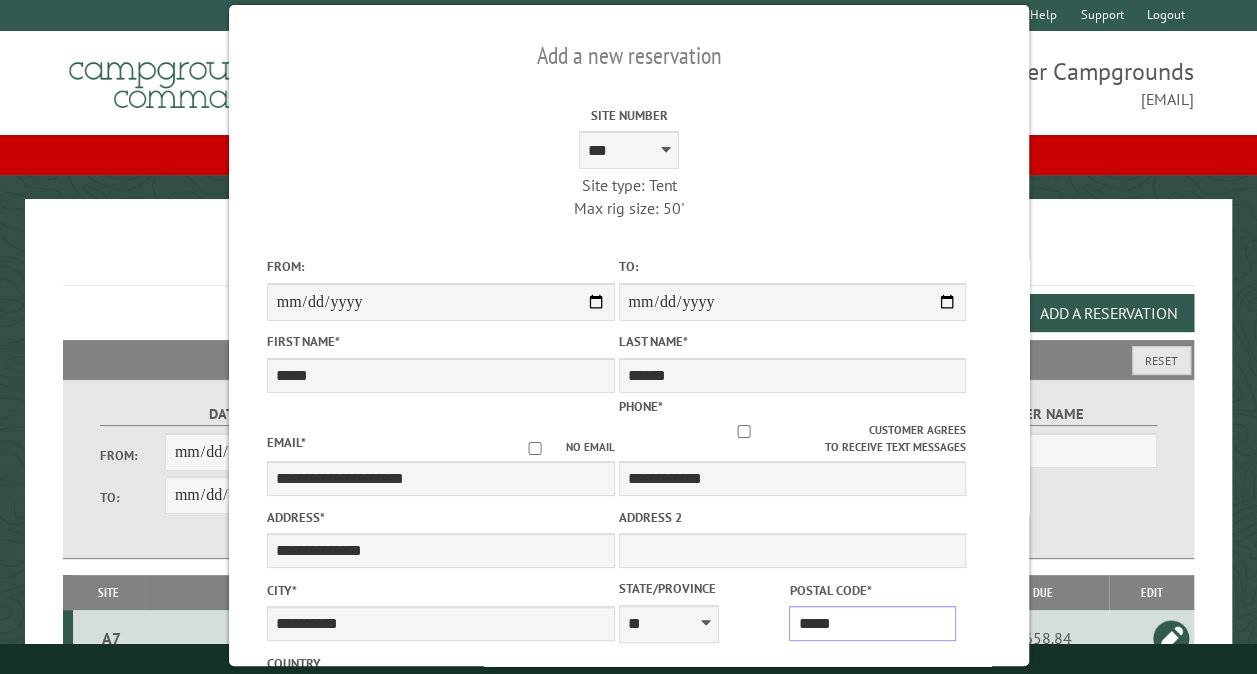 scroll, scrollTop: 555, scrollLeft: 0, axis: vertical 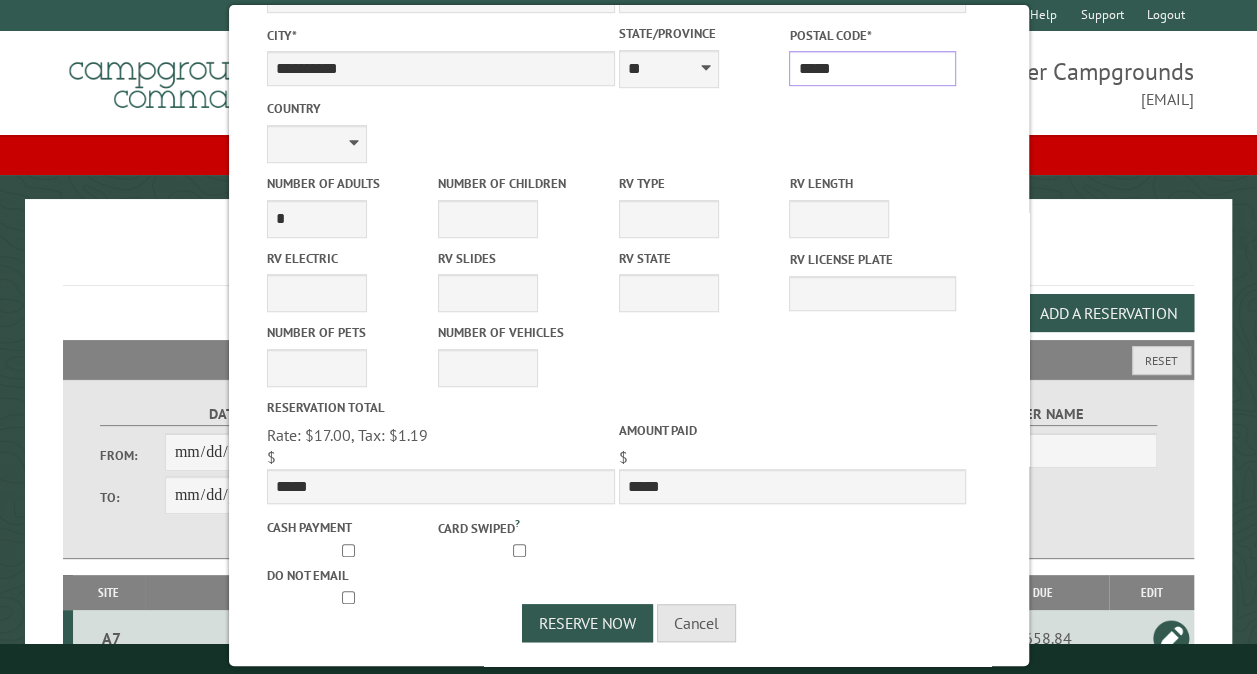 type on "*****" 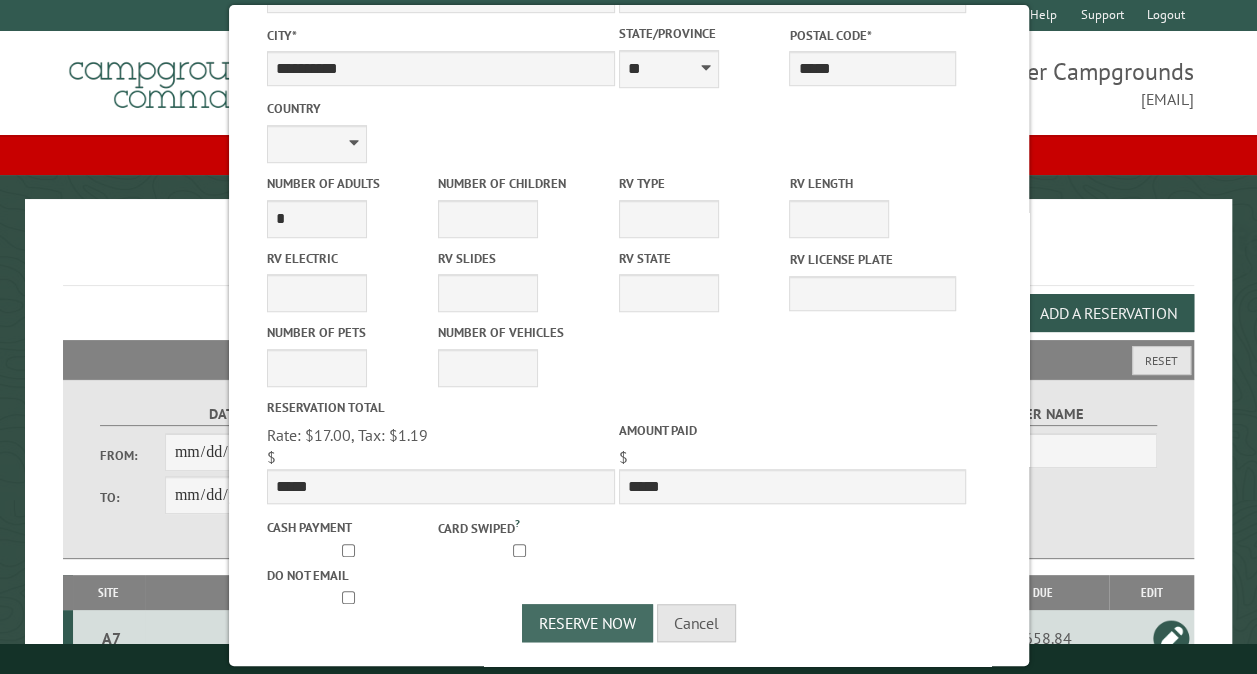 click on "Reserve Now" at bounding box center (587, 623) 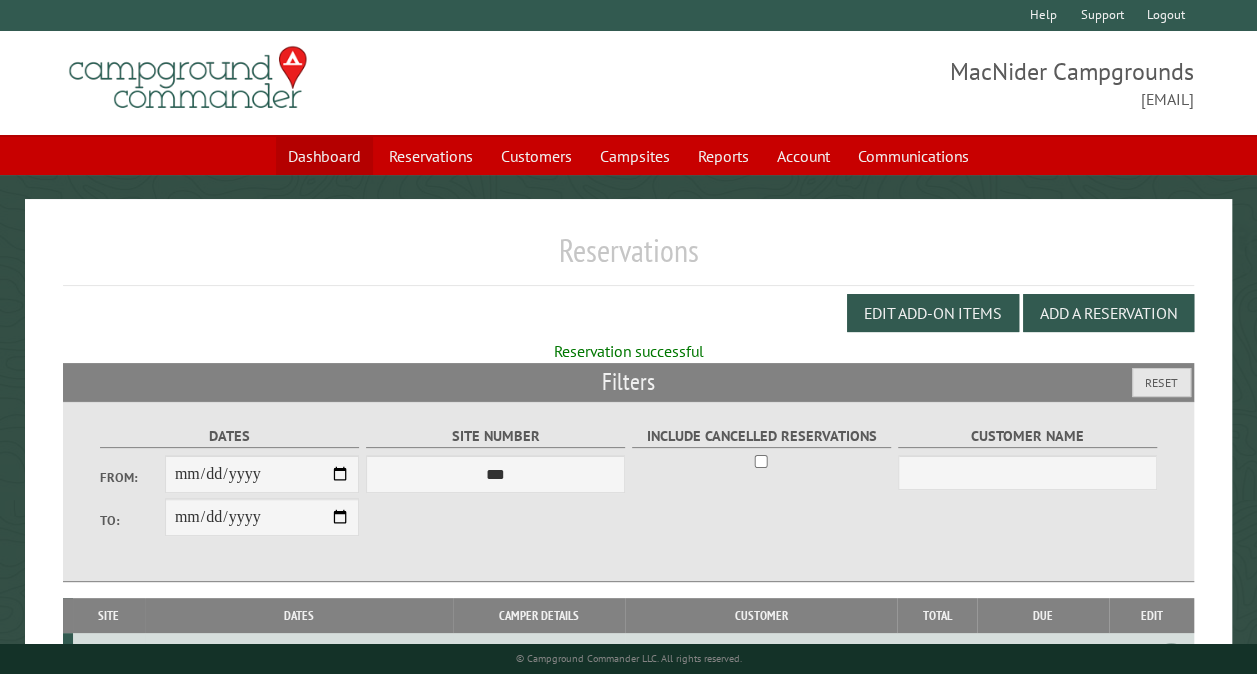 click on "Dashboard" at bounding box center (324, 156) 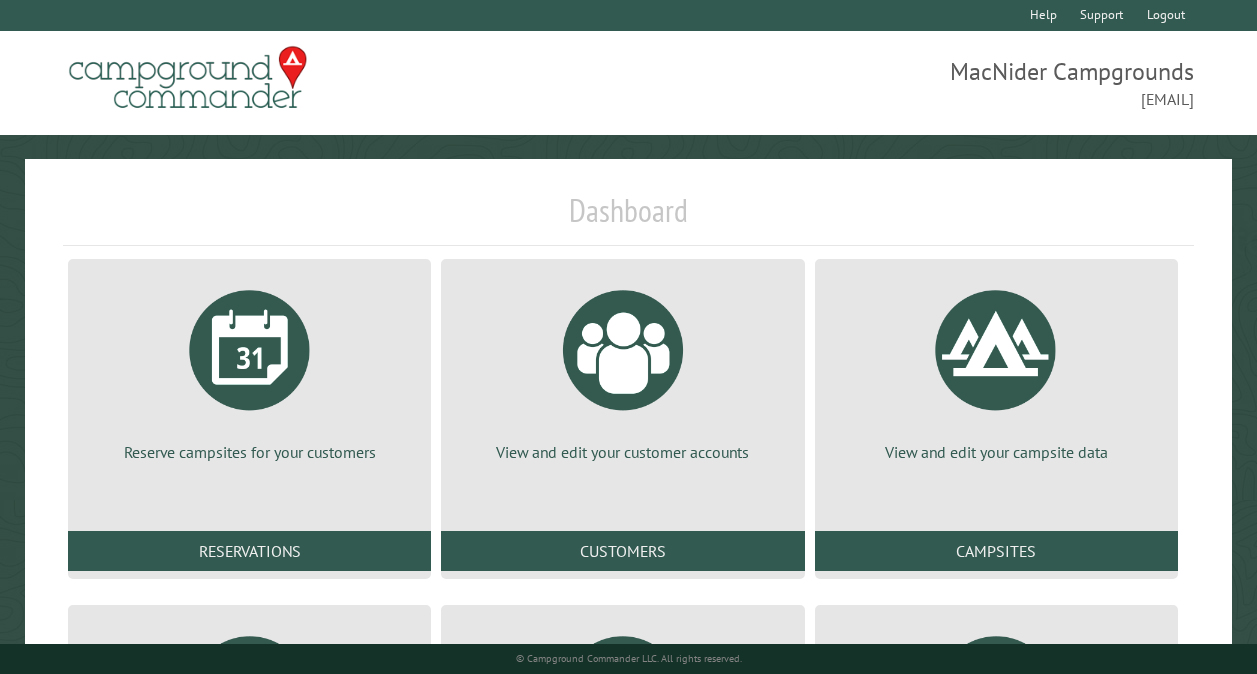 scroll, scrollTop: 0, scrollLeft: 0, axis: both 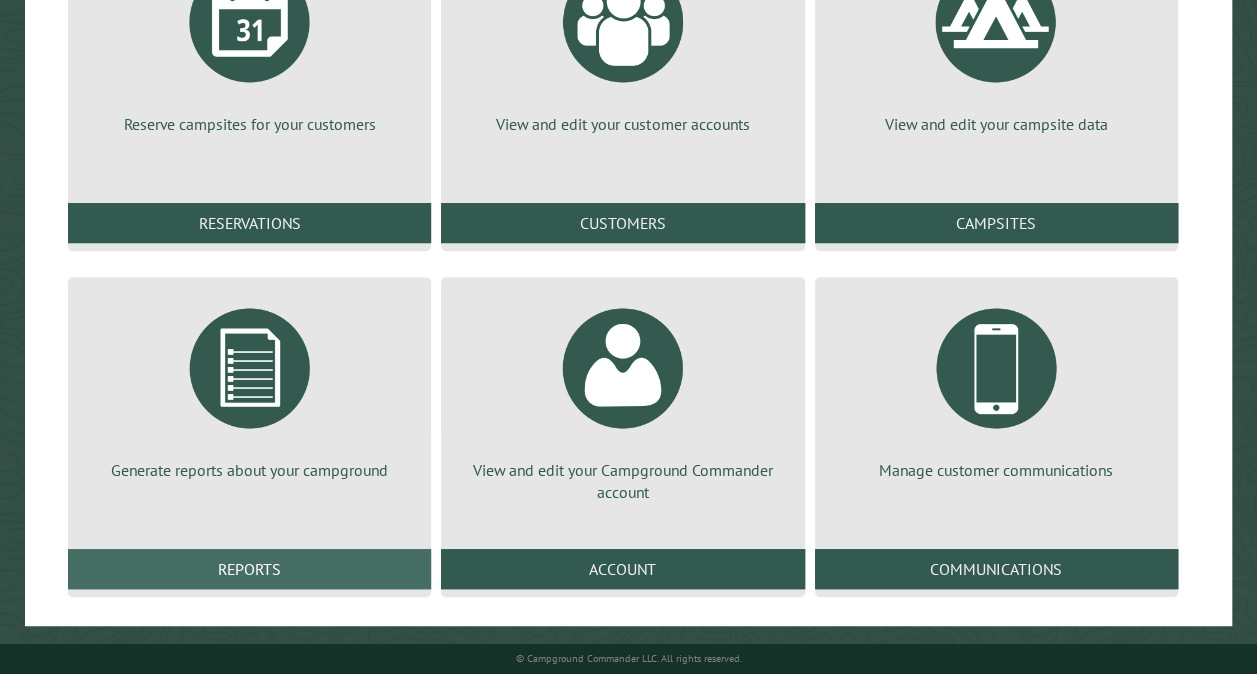 click on "Reports" at bounding box center (249, 569) 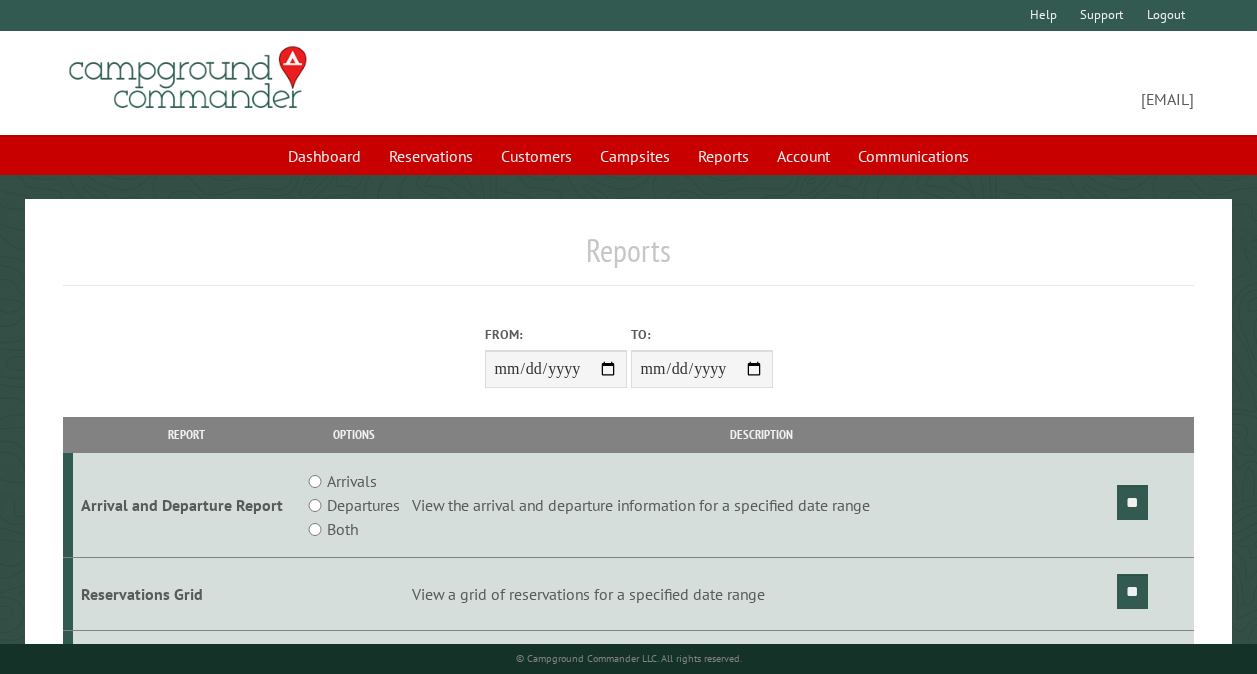scroll, scrollTop: 0, scrollLeft: 0, axis: both 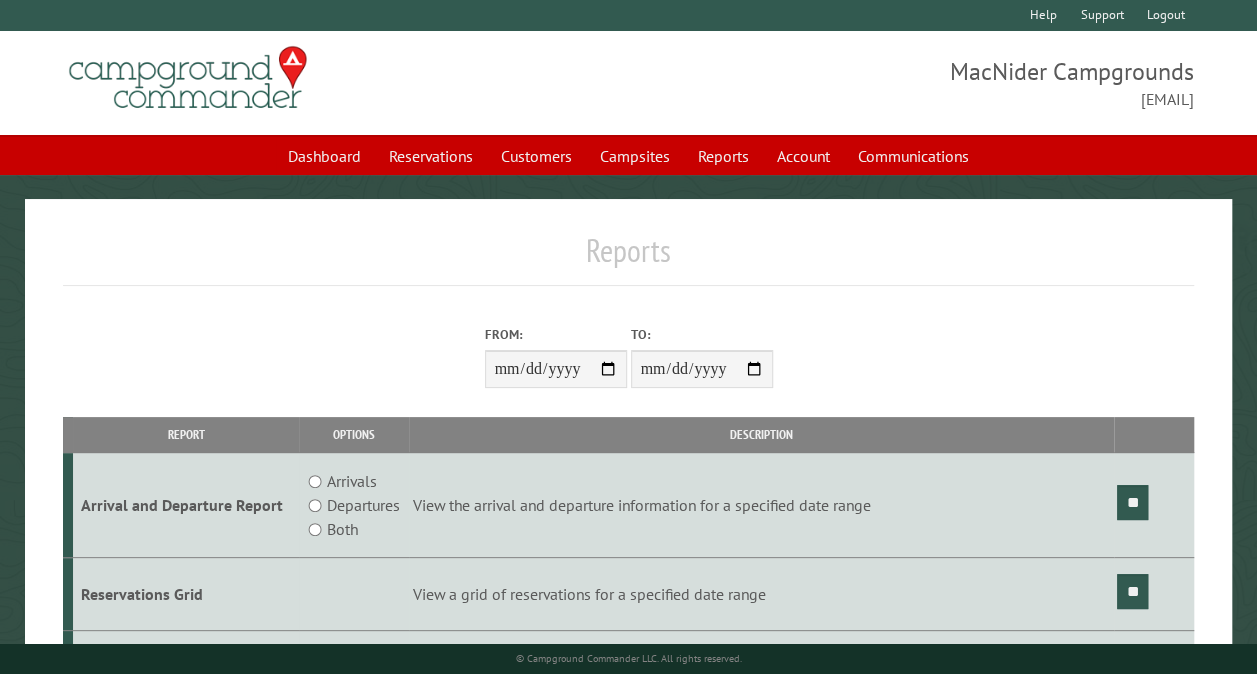 click on "From:" at bounding box center (556, 369) 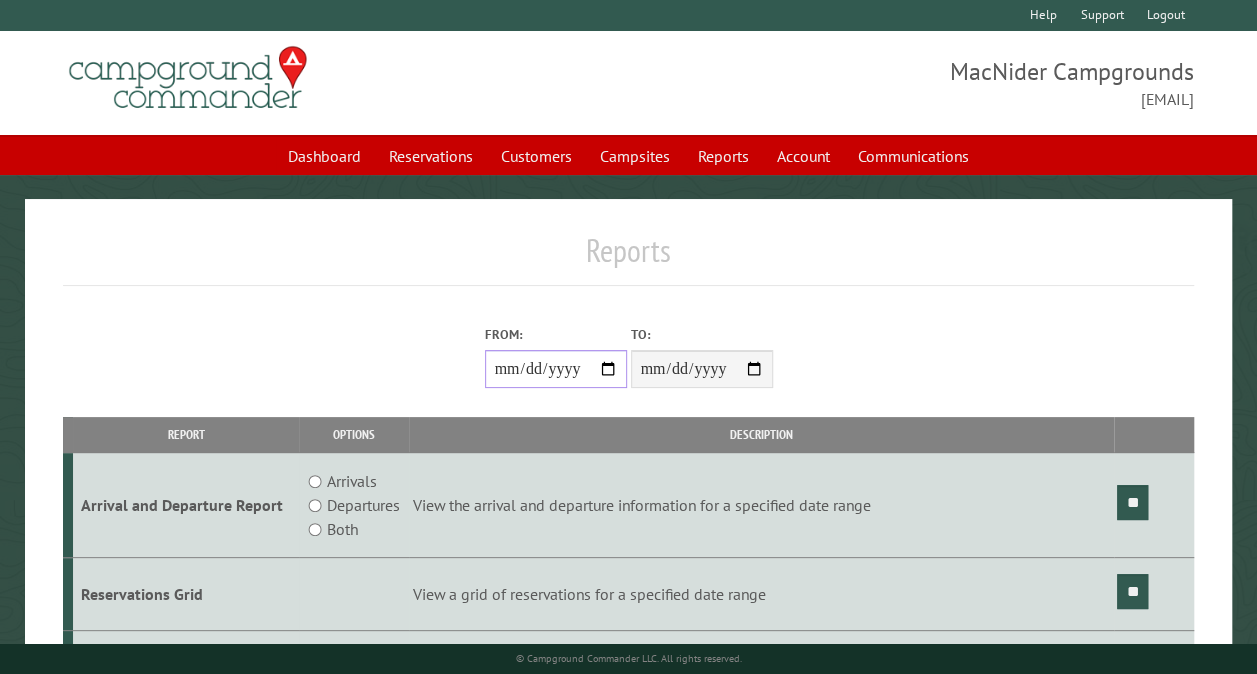 type on "**********" 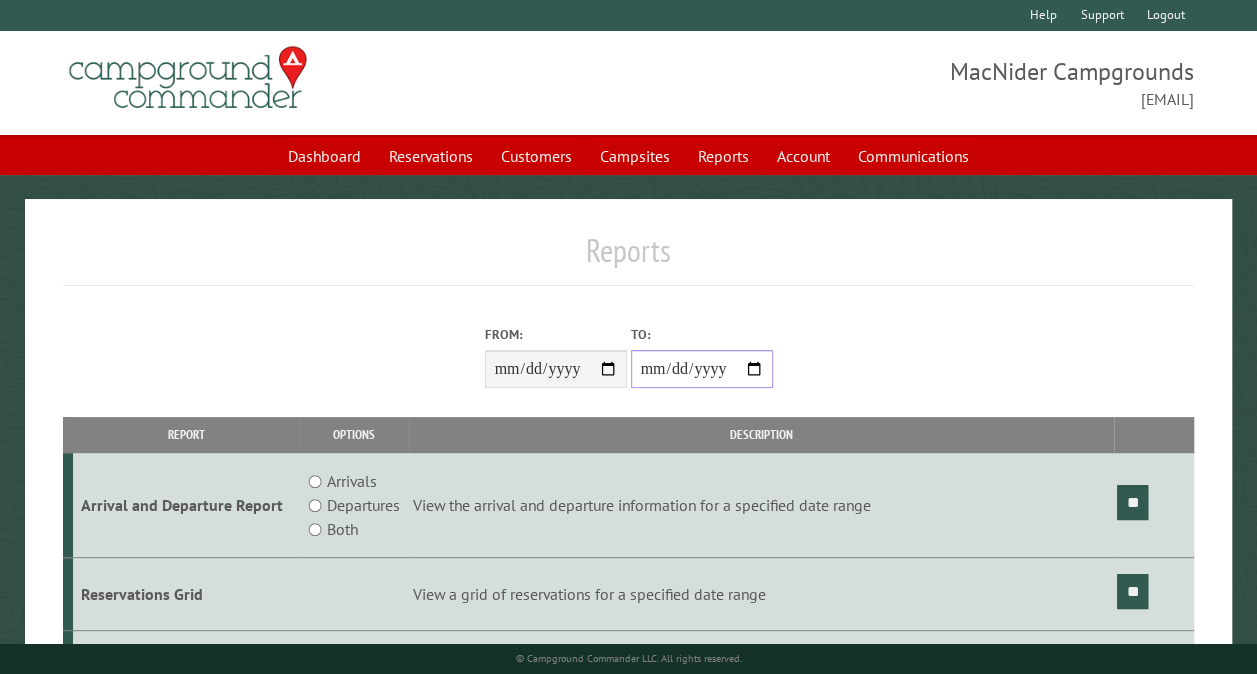 click on "**********" at bounding box center (702, 369) 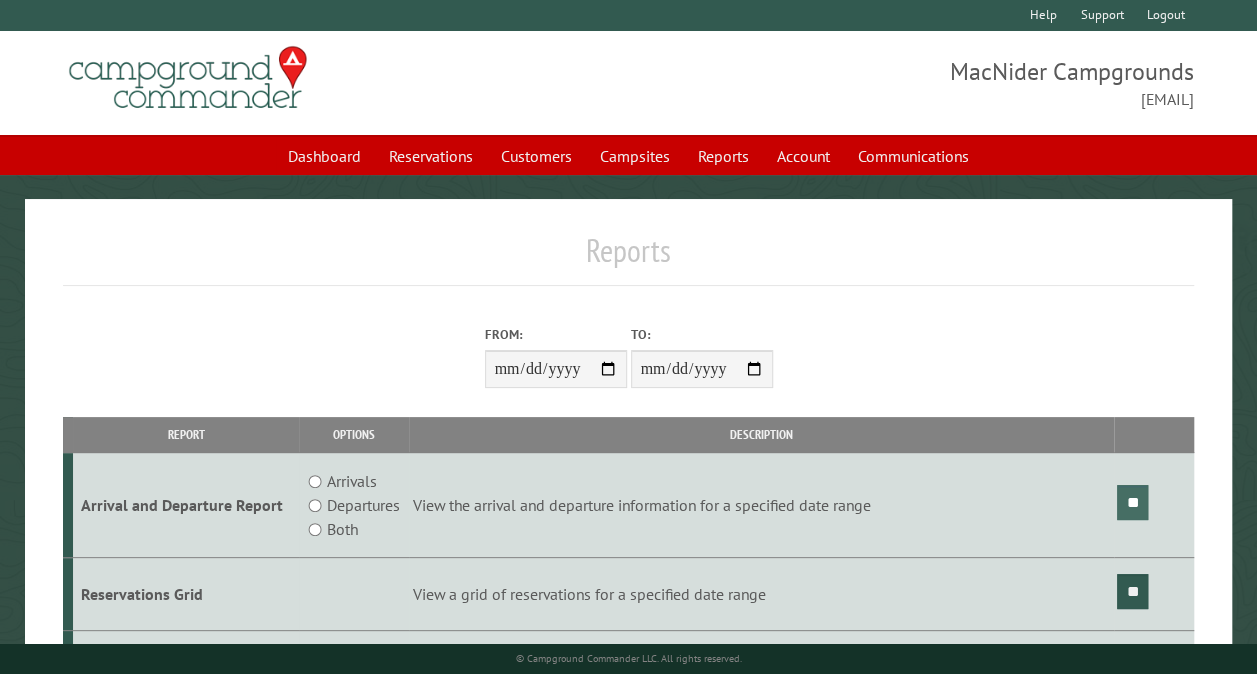 click on "**" at bounding box center (1132, 502) 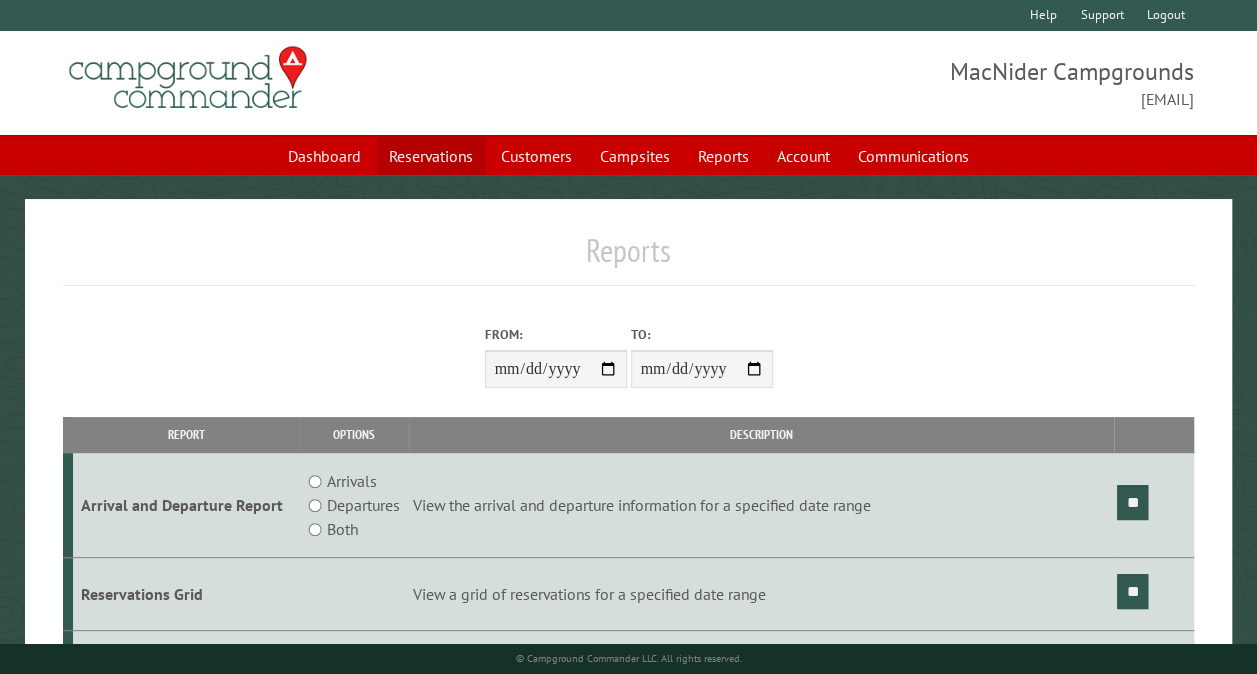click on "Reservations" at bounding box center [431, 156] 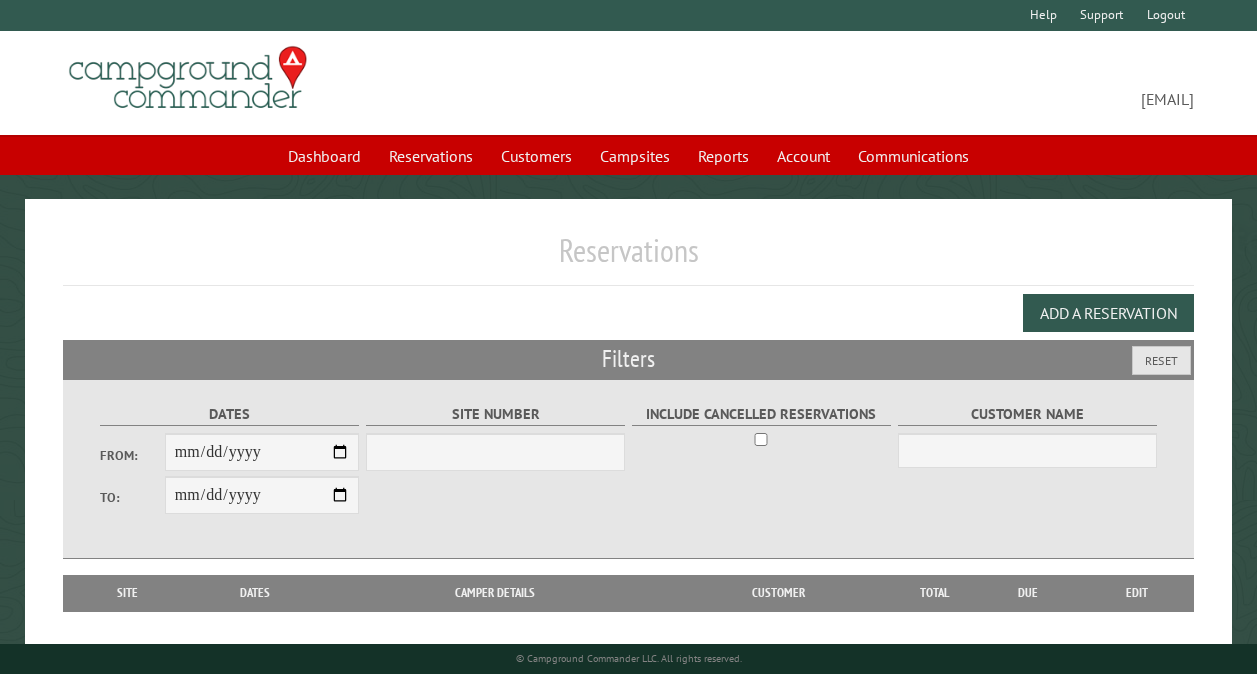 scroll, scrollTop: 0, scrollLeft: 0, axis: both 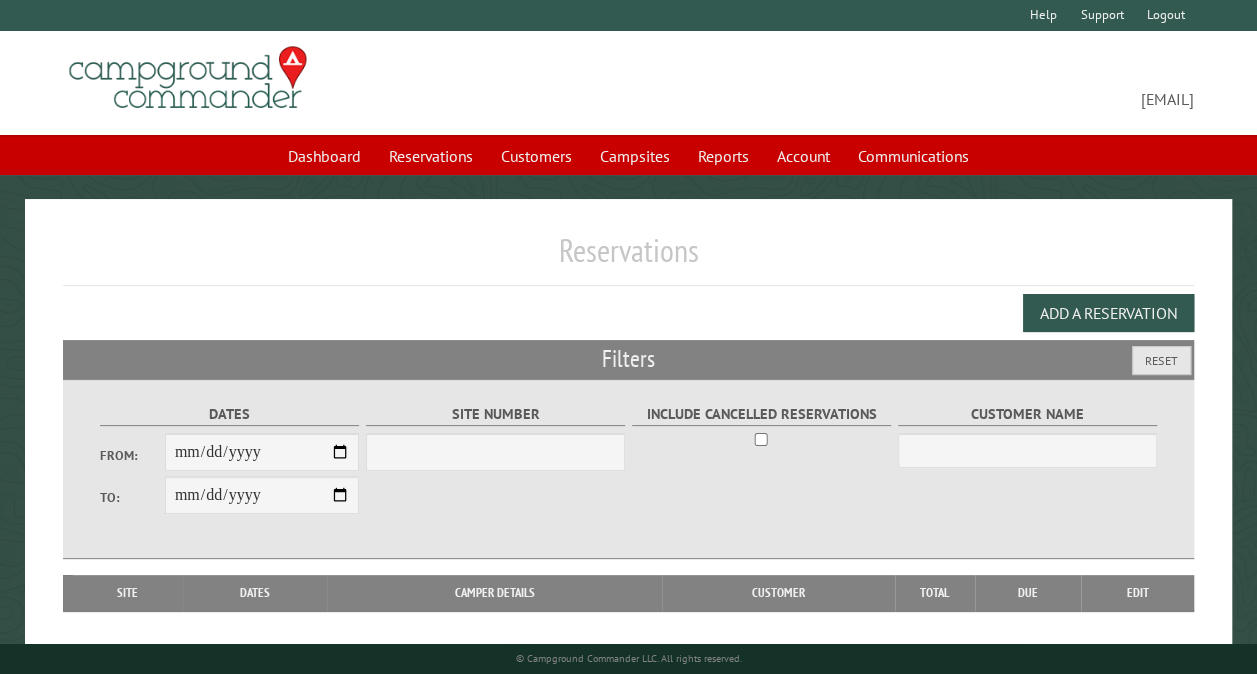 select on "***" 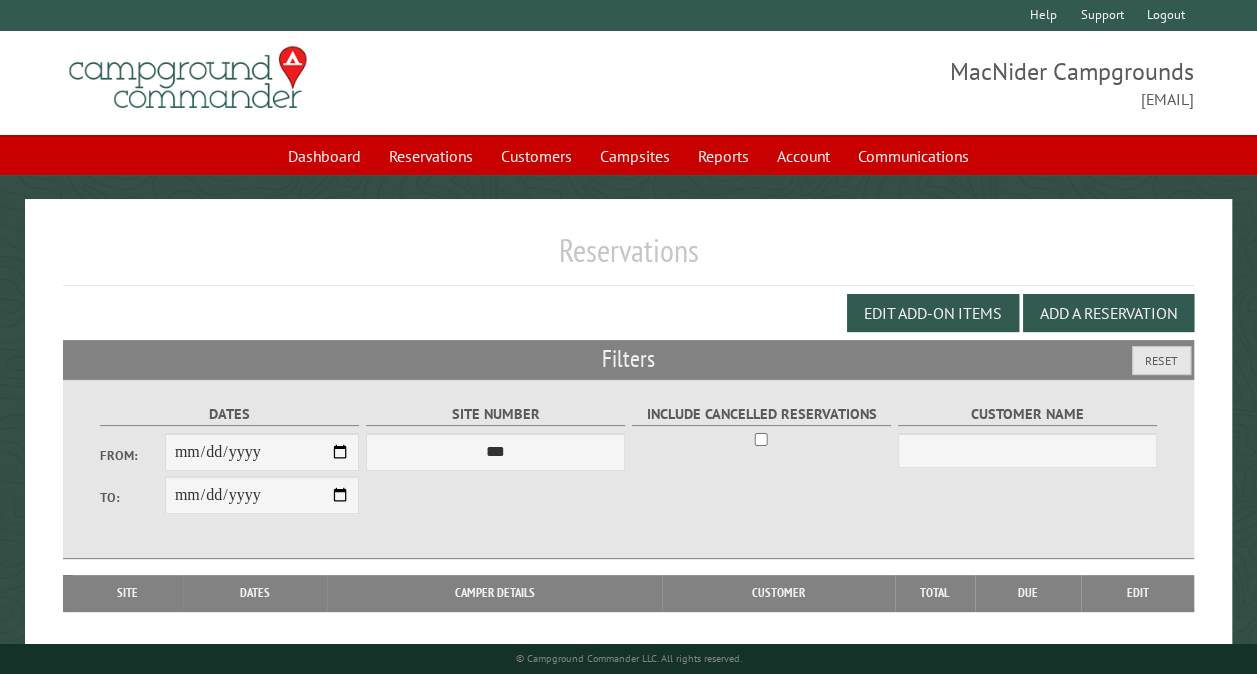 type on "**********" 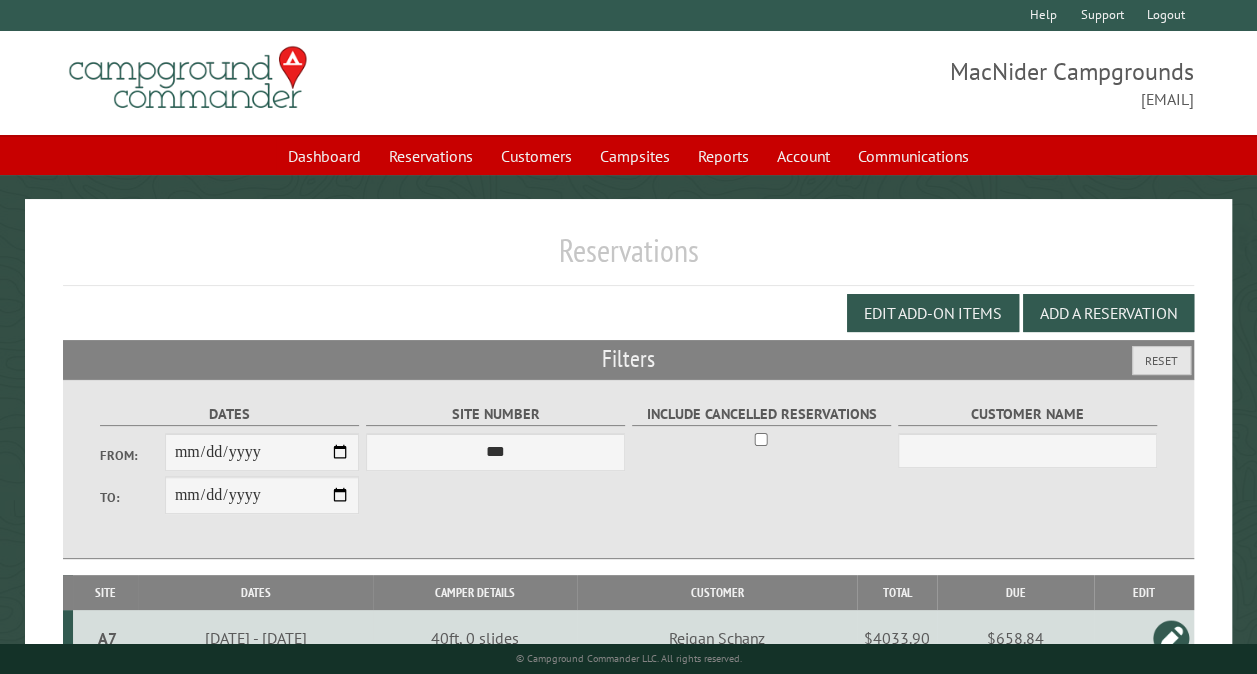 type on "**********" 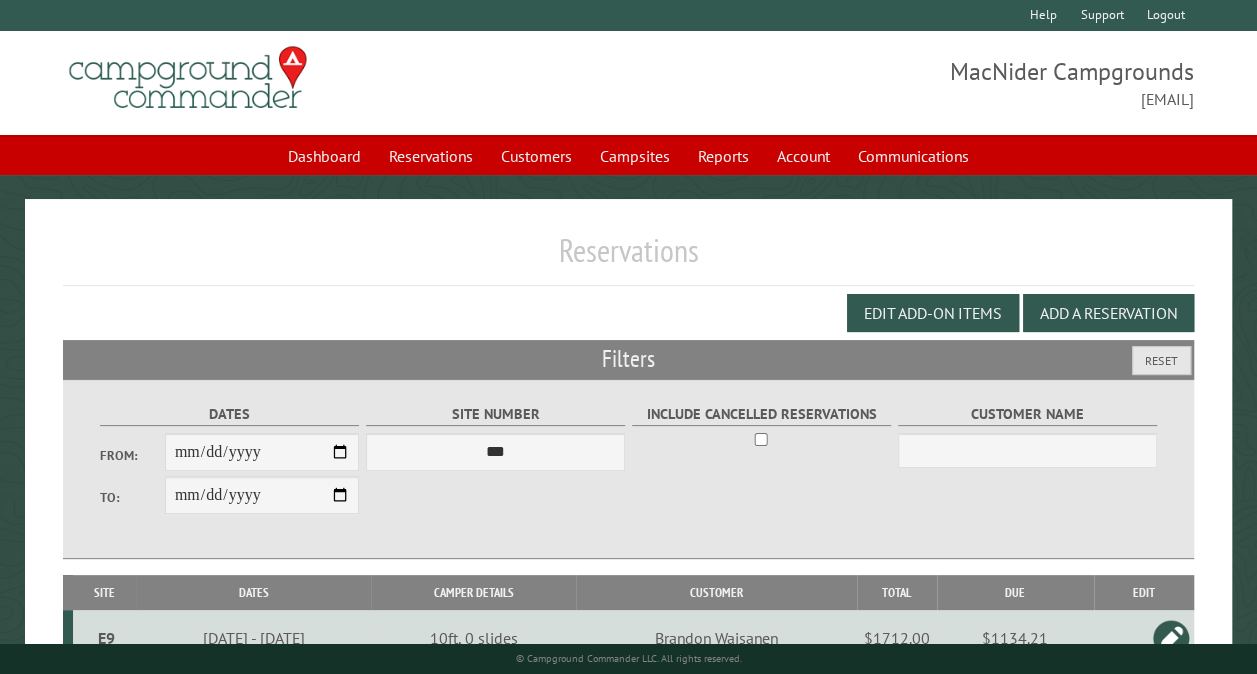 click on "**********" at bounding box center [262, 452] 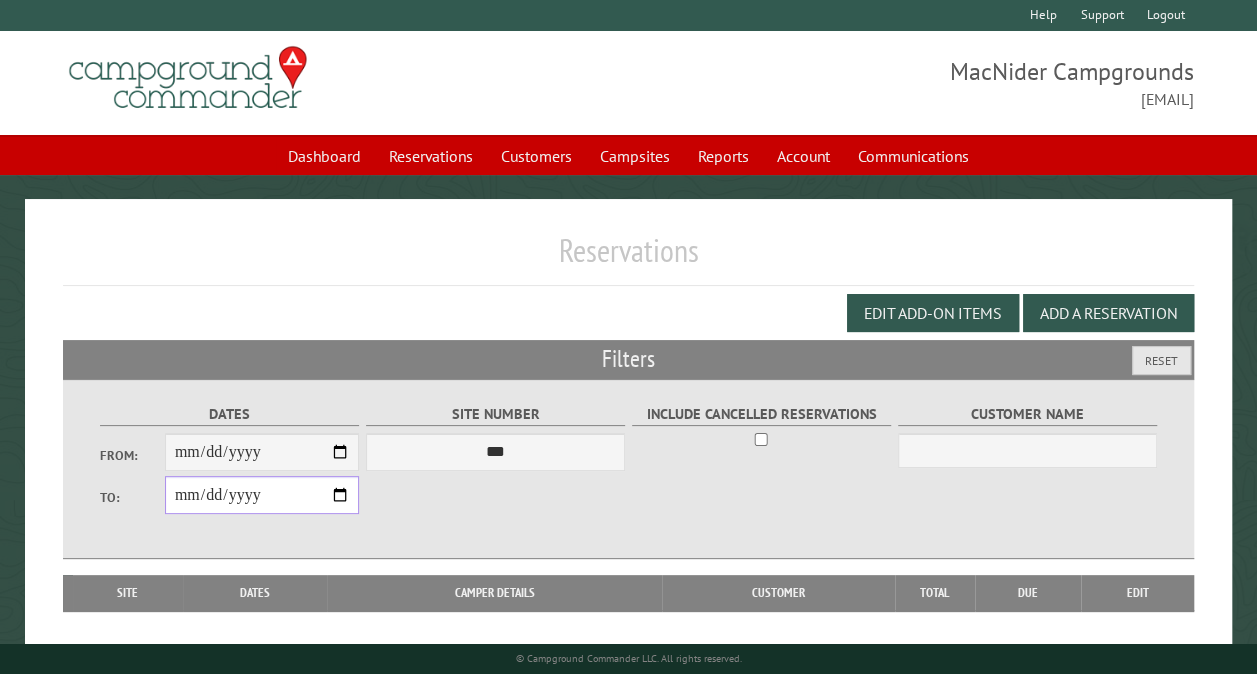 click on "**********" at bounding box center (262, 495) 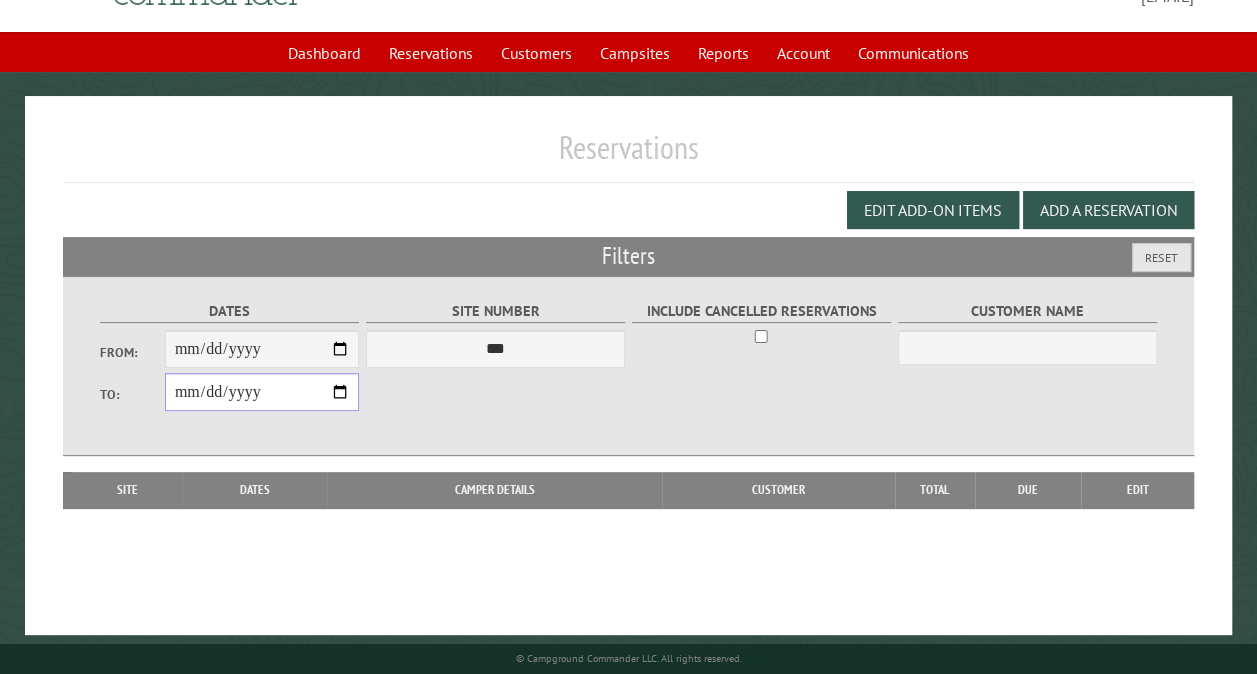 scroll, scrollTop: 112, scrollLeft: 0, axis: vertical 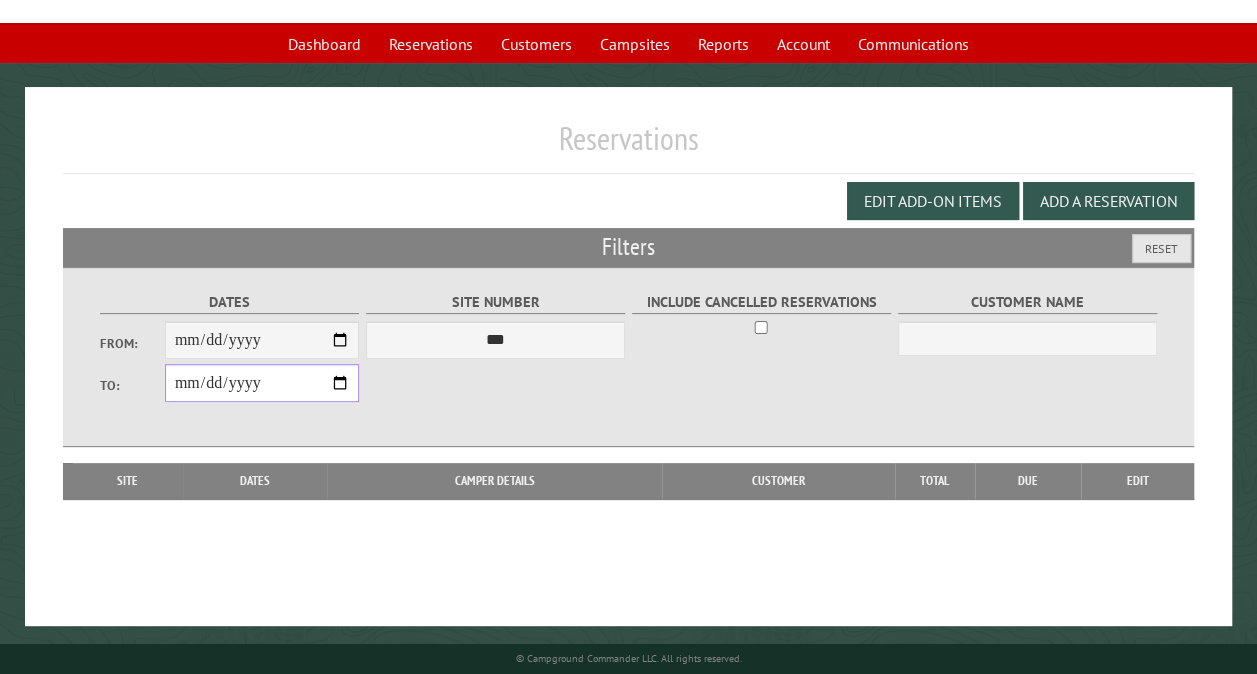 click on "**********" at bounding box center (262, 383) 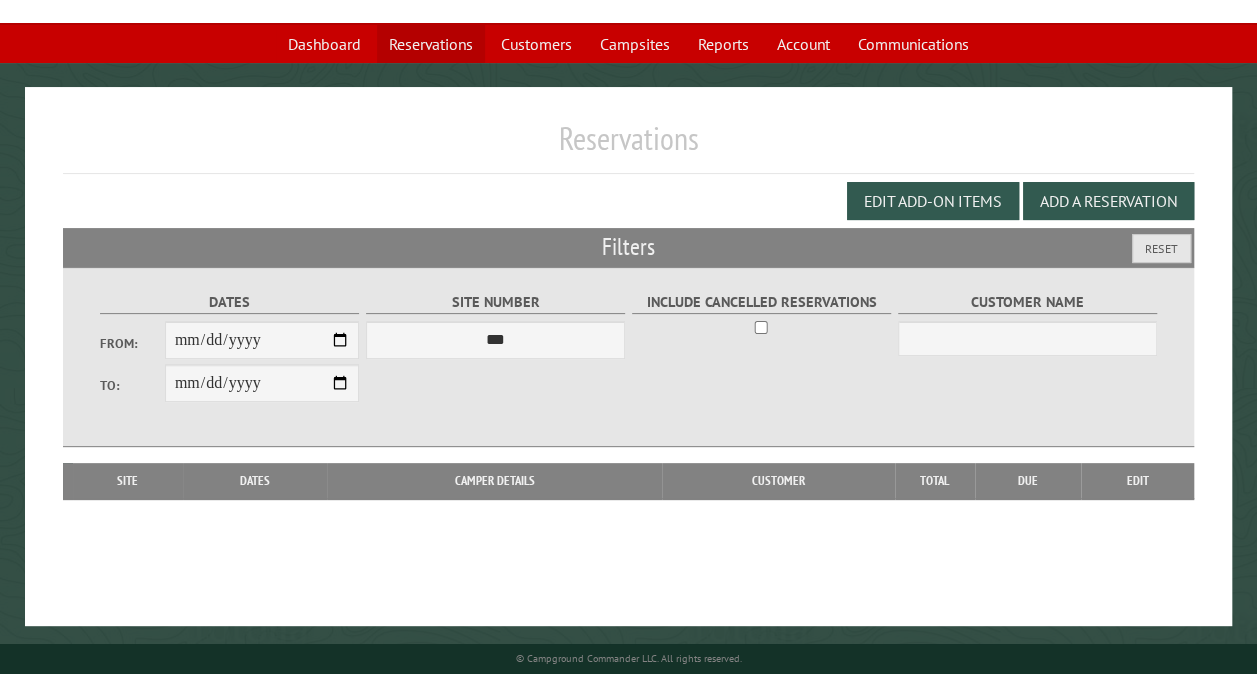 click on "Reservations" at bounding box center (431, 44) 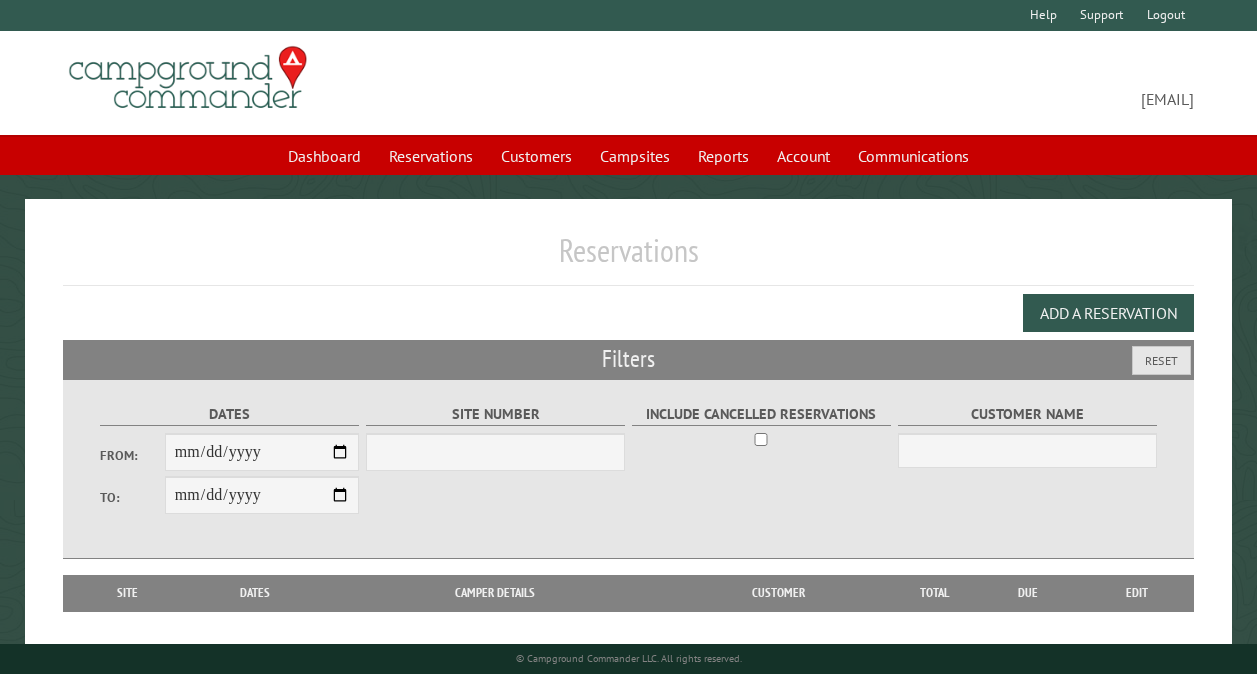 scroll, scrollTop: 0, scrollLeft: 0, axis: both 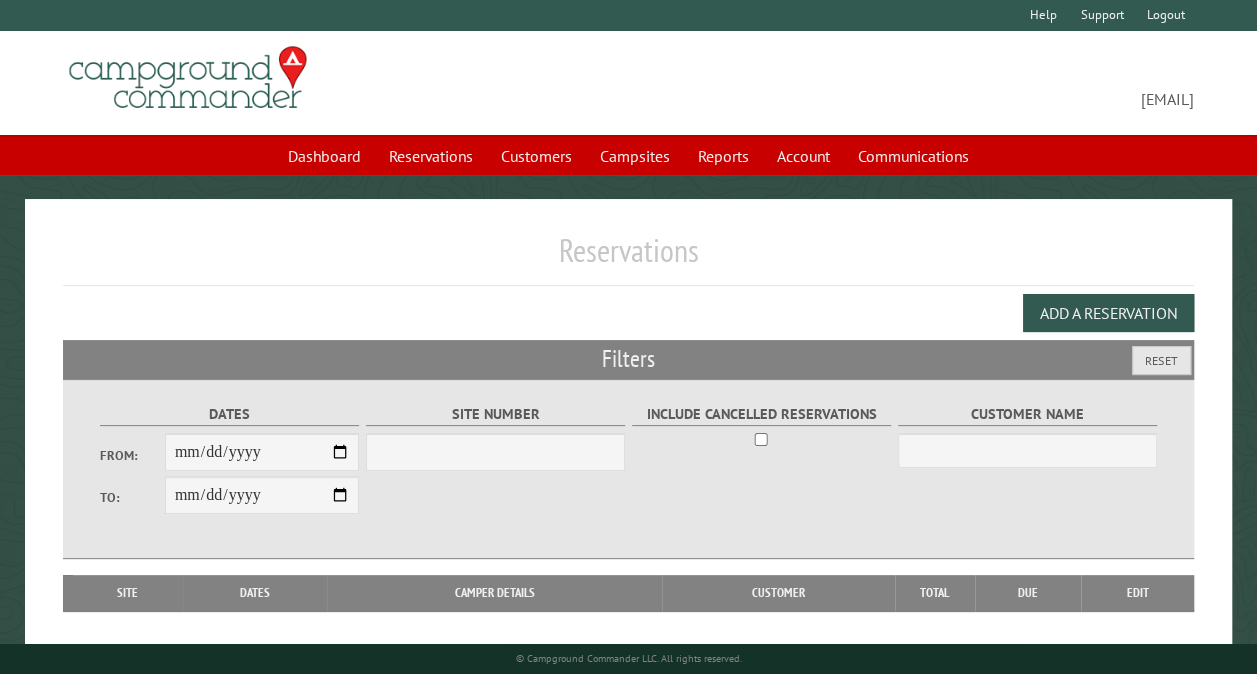 select on "***" 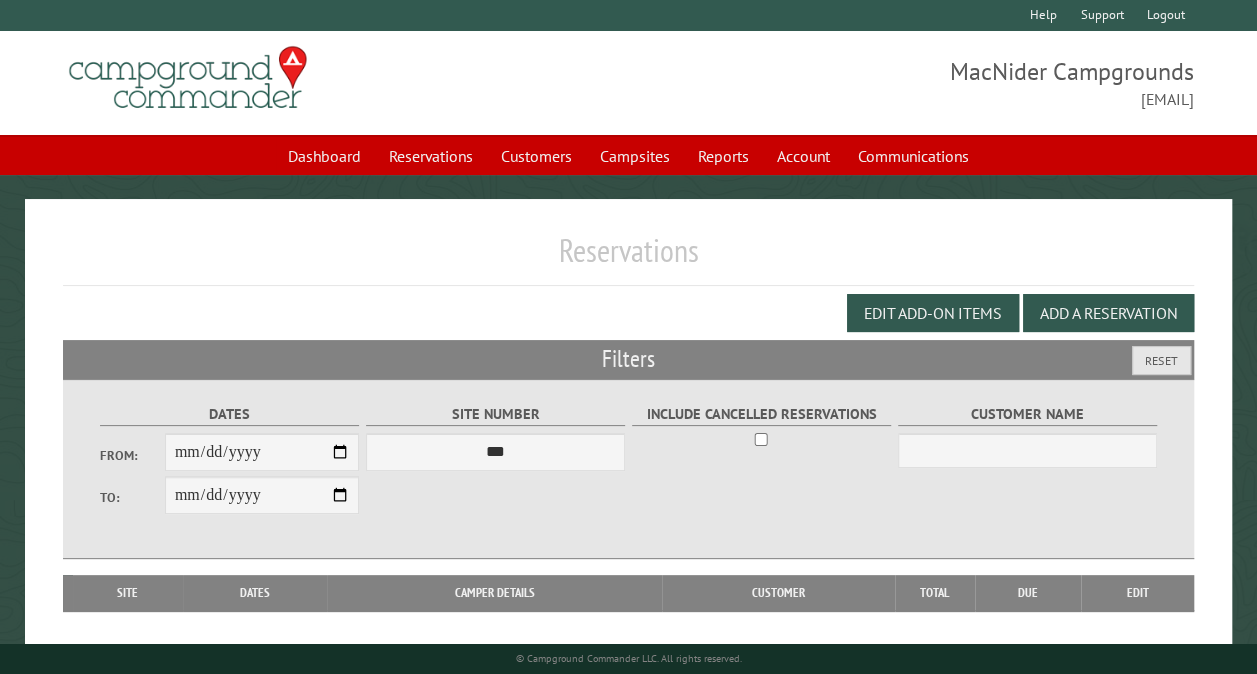 click on "From:" at bounding box center (262, 452) 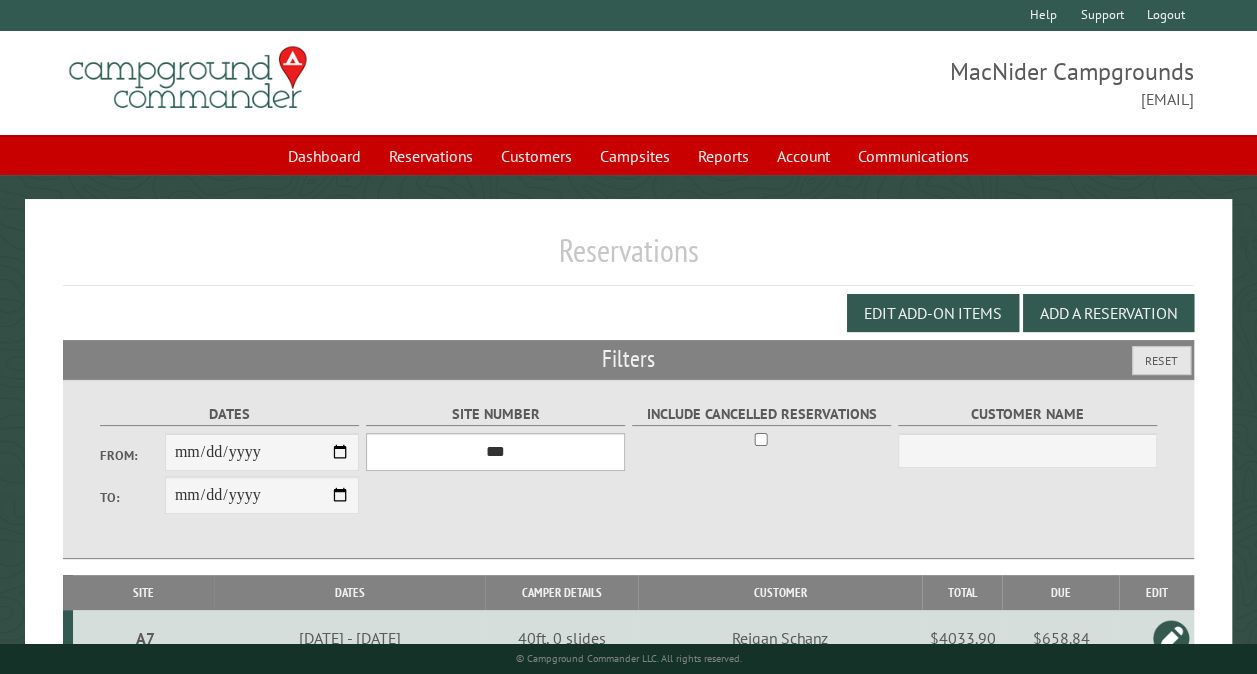 drag, startPoint x: 602, startPoint y: 448, endPoint x: 608, endPoint y: 64, distance: 384.04688 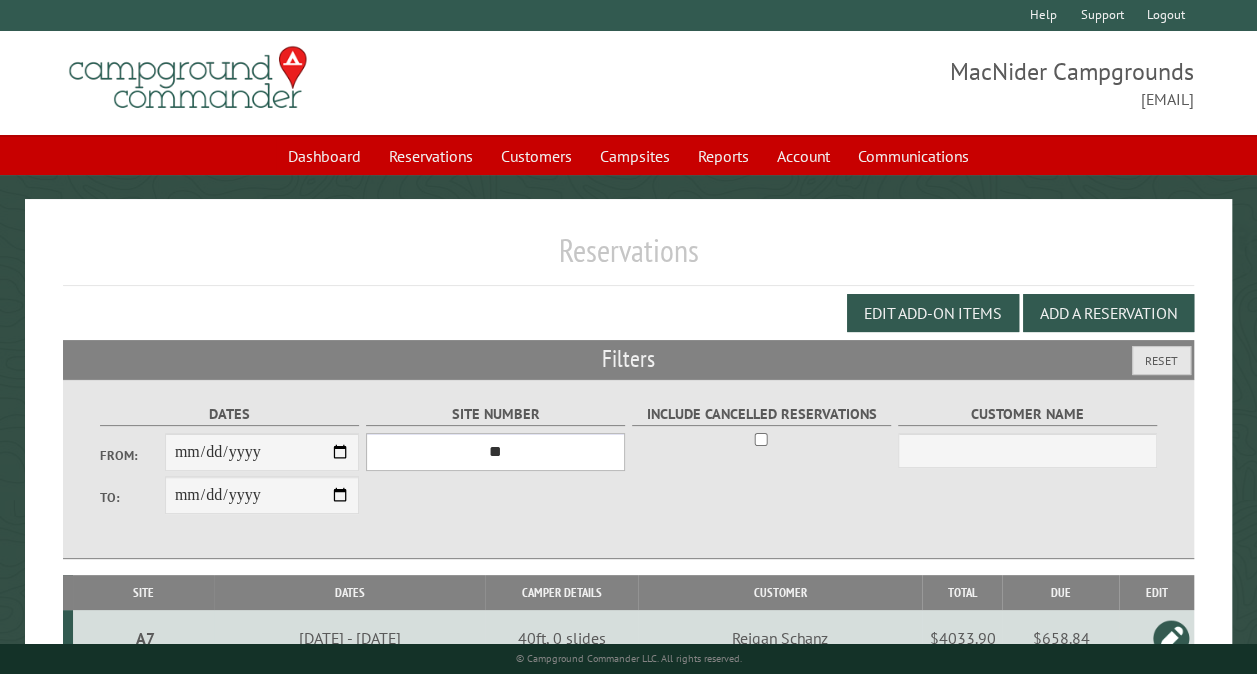 click on "*** ** ** ** ** ** ** ** ** ** *** *** *** *** ** ** ** ** ** ** ** ** ** *** *** ** ** ** ** ** ** ********* ** ** ** ** ** ** ** ** ** *** *** *** *** *** *** ** ** ** ** ** ** ** ** ** *** *** *** *** *** *** ** ** ** ** ** ** ** ** ** ** ** ** ** ** ** ** ** ** ** ** ** ** ** ** *** *** *** *** *** ***" at bounding box center [495, 452] 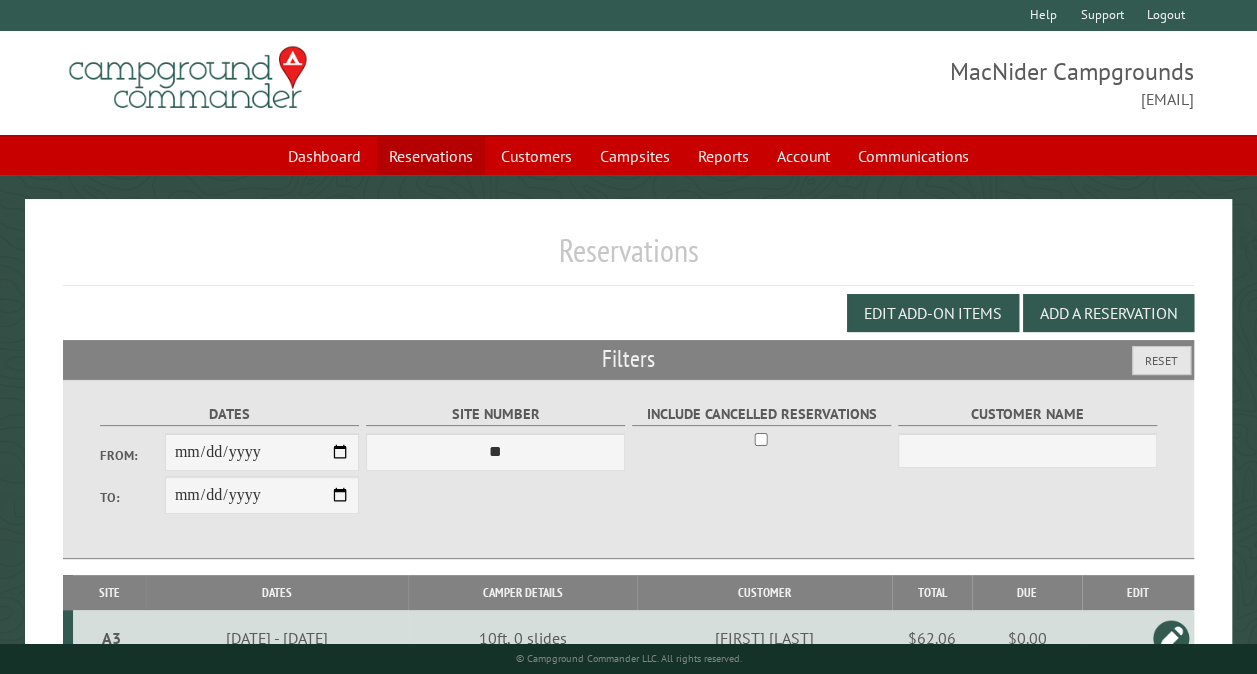 click on "Reservations" at bounding box center [431, 156] 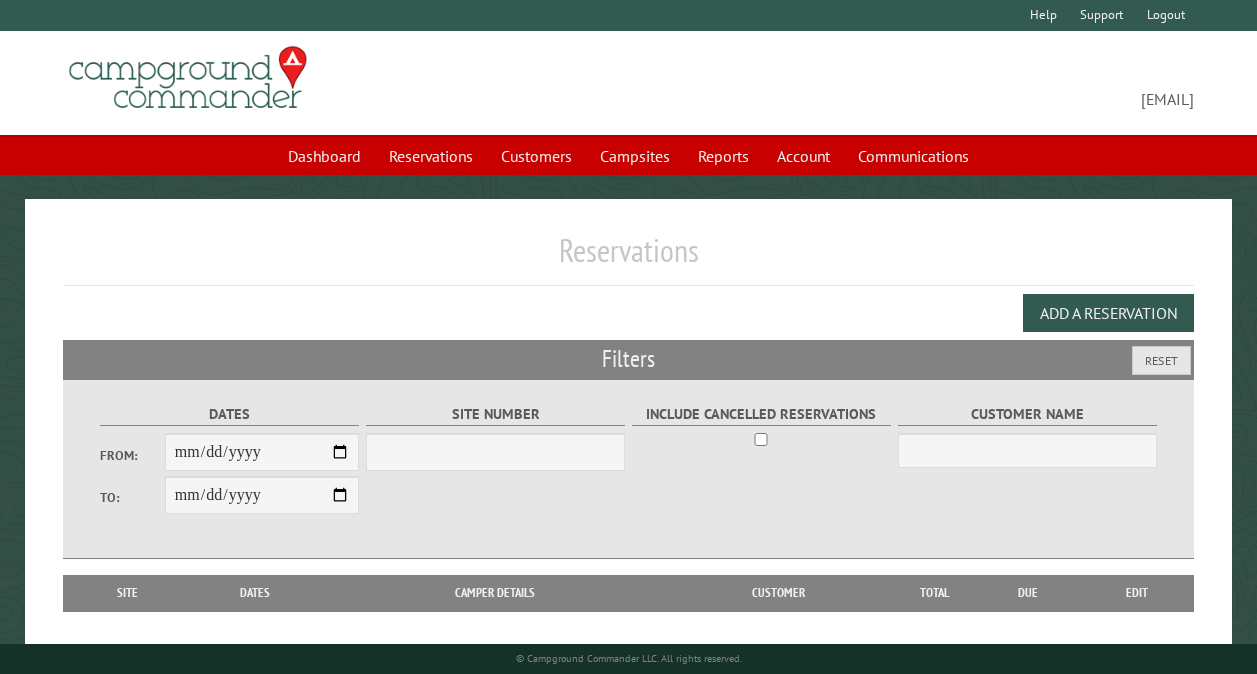scroll, scrollTop: 0, scrollLeft: 0, axis: both 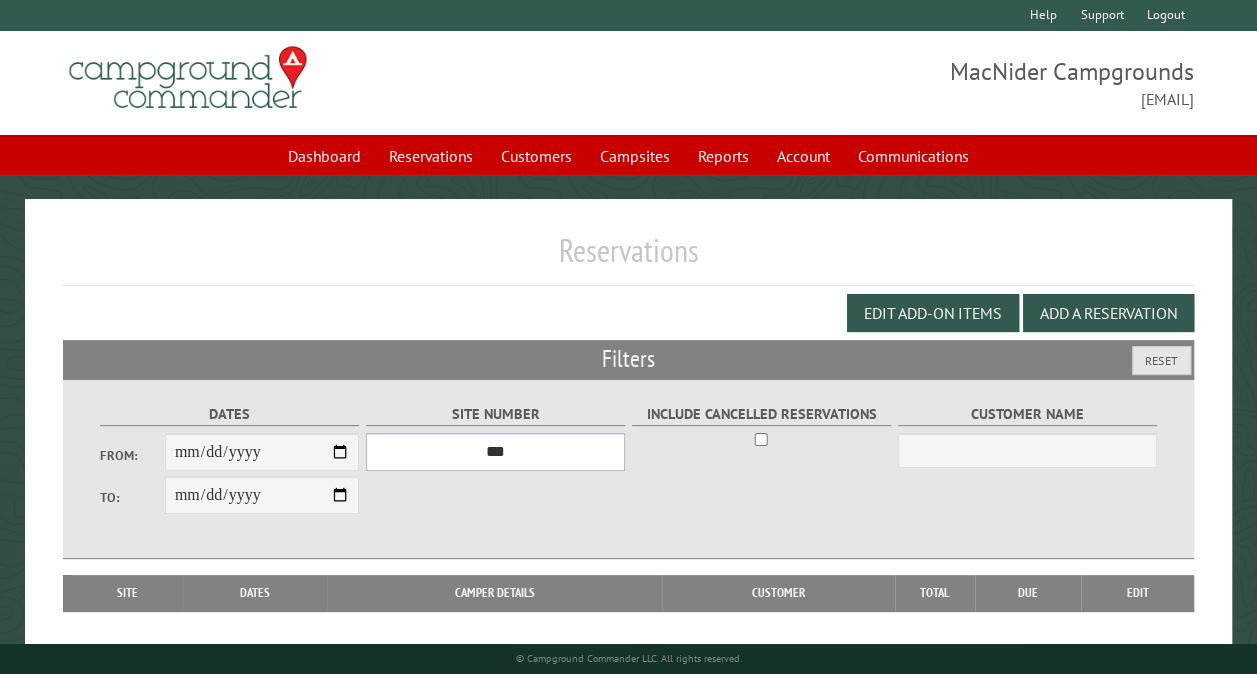 click on "*** ** ** ** ** ** ** ** ** ** *** *** *** *** ** ** ** ** ** ** ** ** ** *** *** ** ** ** ** ** ** ********* ** ** ** ** ** ** ** ** ** *** *** *** *** *** *** ** ** ** ** ** ** ** ** ** *** *** *** *** *** *** ** ** ** ** ** ** ** ** ** ** ** ** ** ** ** ** ** ** ** ** ** ** ** ** *** *** *** *** *** ***" at bounding box center (495, 452) 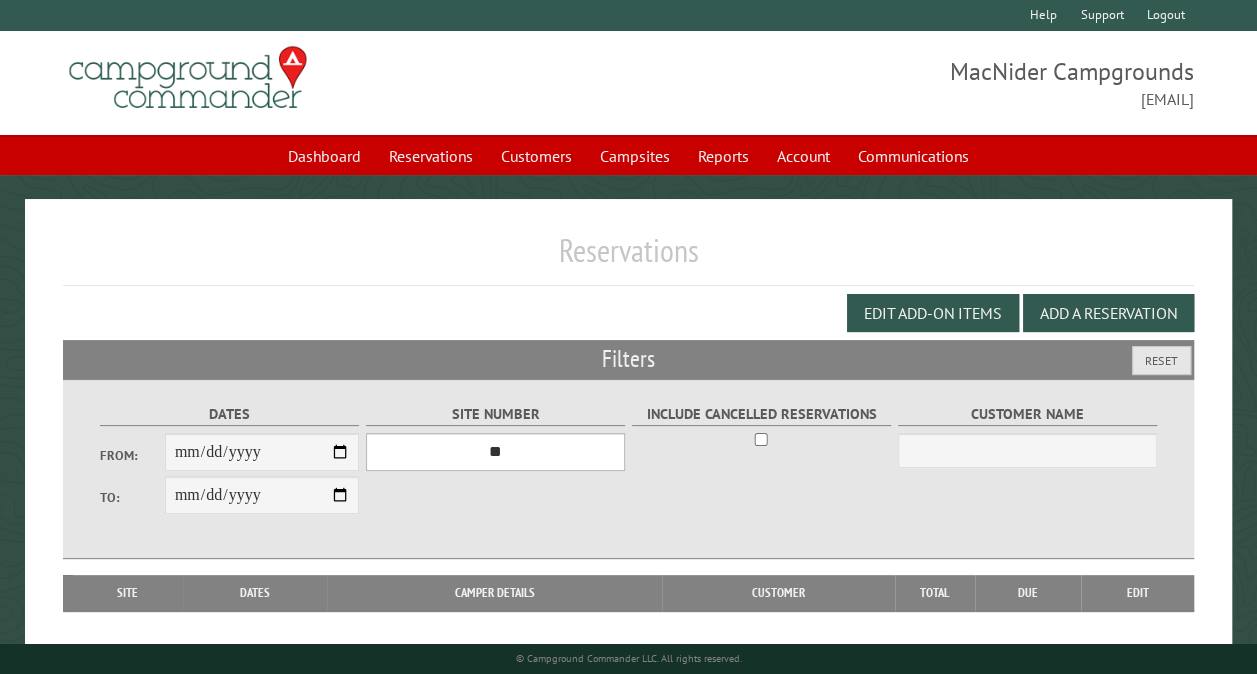 click on "*** ** ** ** ** ** ** ** ** ** *** *** *** *** ** ** ** ** ** ** ** ** ** *** *** ** ** ** ** ** ** ********* ** ** ** ** ** ** ** ** ** *** *** *** *** *** *** ** ** ** ** ** ** ** ** ** *** *** *** *** *** *** ** ** ** ** ** ** ** ** ** ** ** ** ** ** ** ** ** ** ** ** ** ** ** ** *** *** *** *** *** ***" at bounding box center (495, 452) 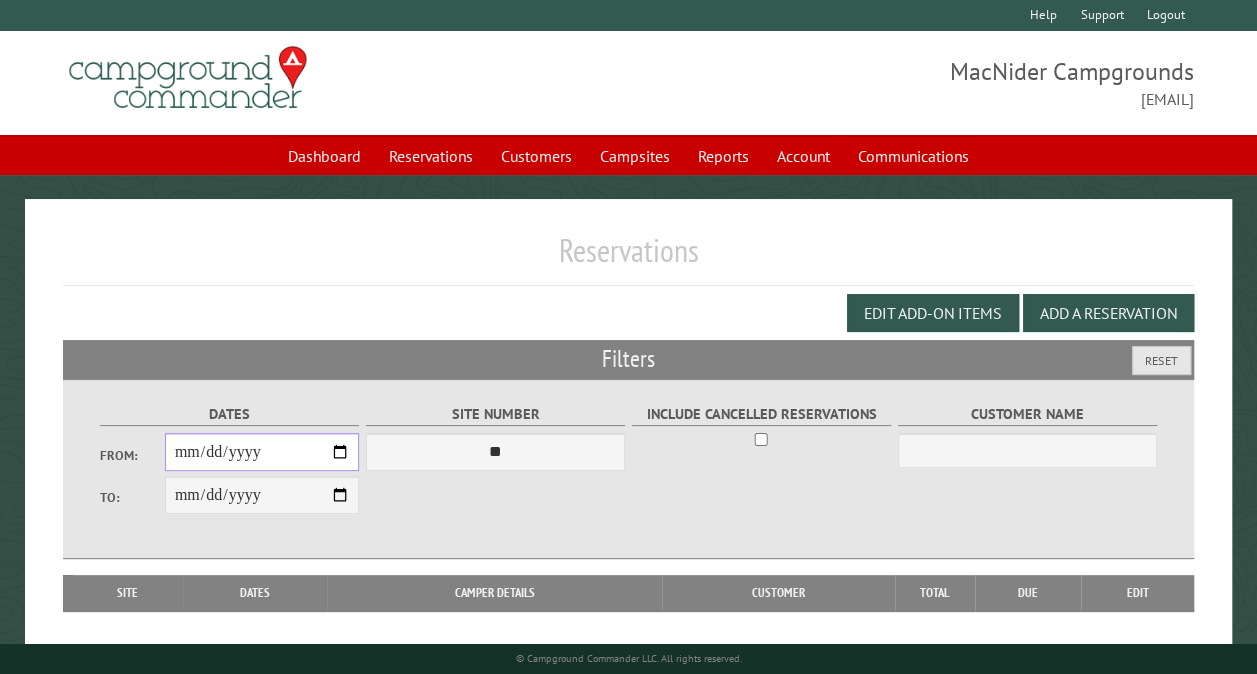 click on "From:" at bounding box center (262, 452) 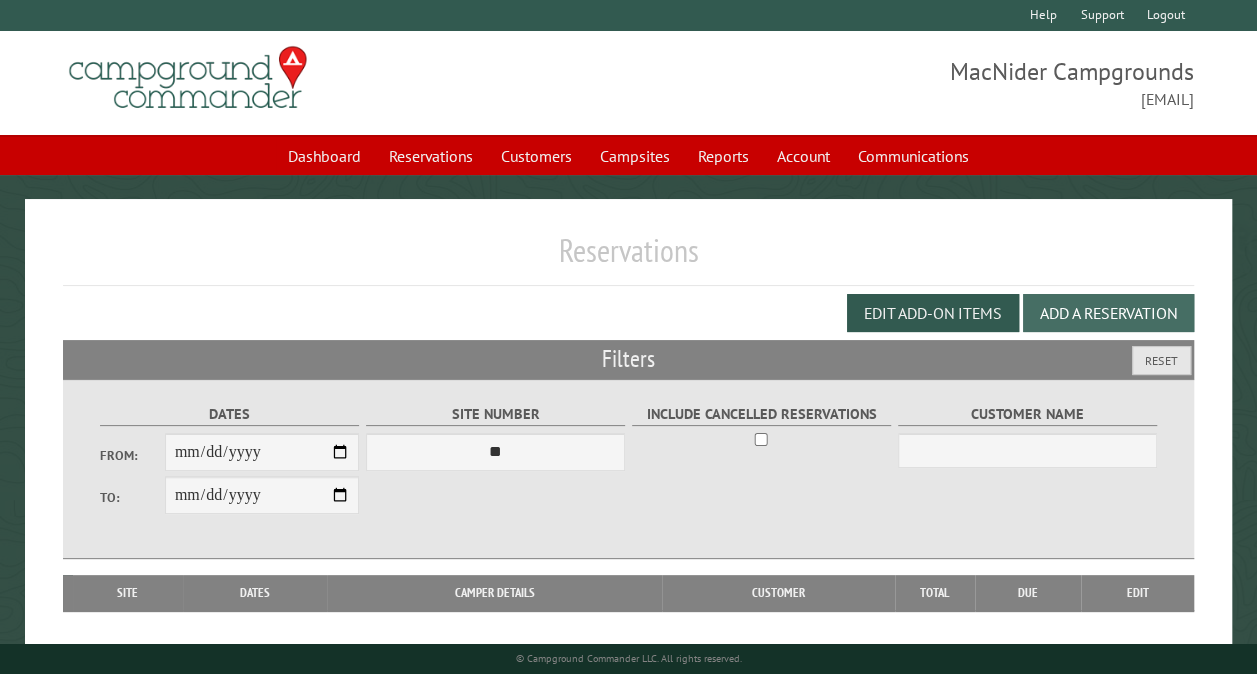 click on "Add a Reservation" at bounding box center (1108, 313) 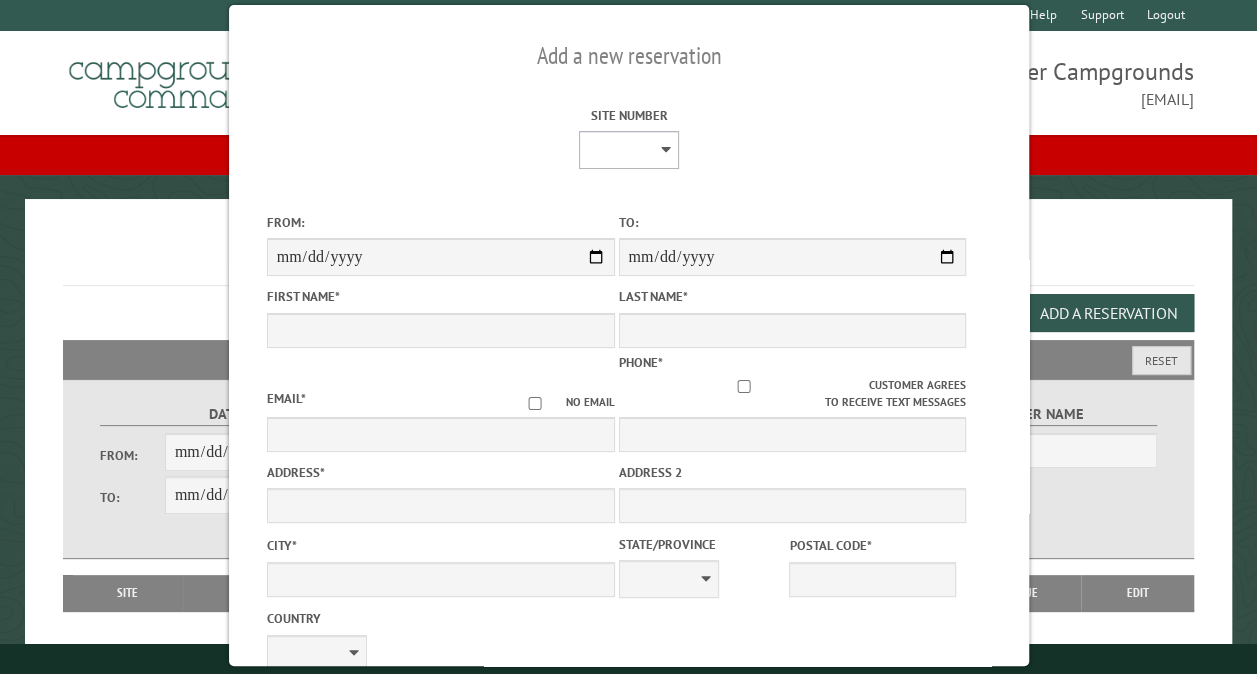 click on "** ** ** ** ** ** ** ** ** *** *** *** *** ** ** ** ** ** ** ** ** ** *** *** ** ** ** ** ** ** ********* ** ** ** ** ** ** ** ** ** *** *** *** *** *** *** ** ** ** ** ** ** ** ** ** *** *** *** *** *** *** ** ** ** ** ** ** ** ** ** ** ** ** ** ** ** ** ** ** ** ** ** ** ** ** *** *** *** *** *** ***" at bounding box center [628, 150] 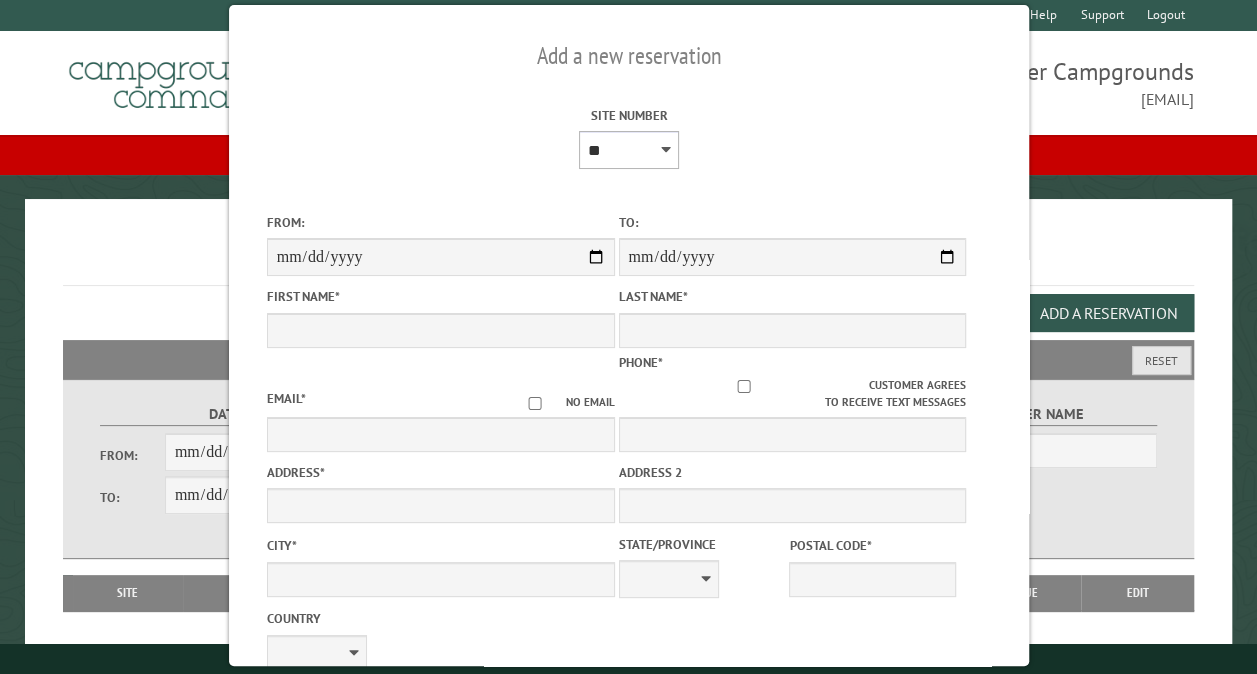 click on "** ** ** ** ** ** ** ** ** *** *** *** *** ** ** ** ** ** ** ** ** ** *** *** ** ** ** ** ** ** ********* ** ** ** ** ** ** ** ** ** *** *** *** *** *** *** ** ** ** ** ** ** ** ** ** *** *** *** *** *** *** ** ** ** ** ** ** ** ** ** ** ** ** ** ** ** ** ** ** ** ** ** ** ** ** *** *** *** *** *** ***" at bounding box center (628, 150) 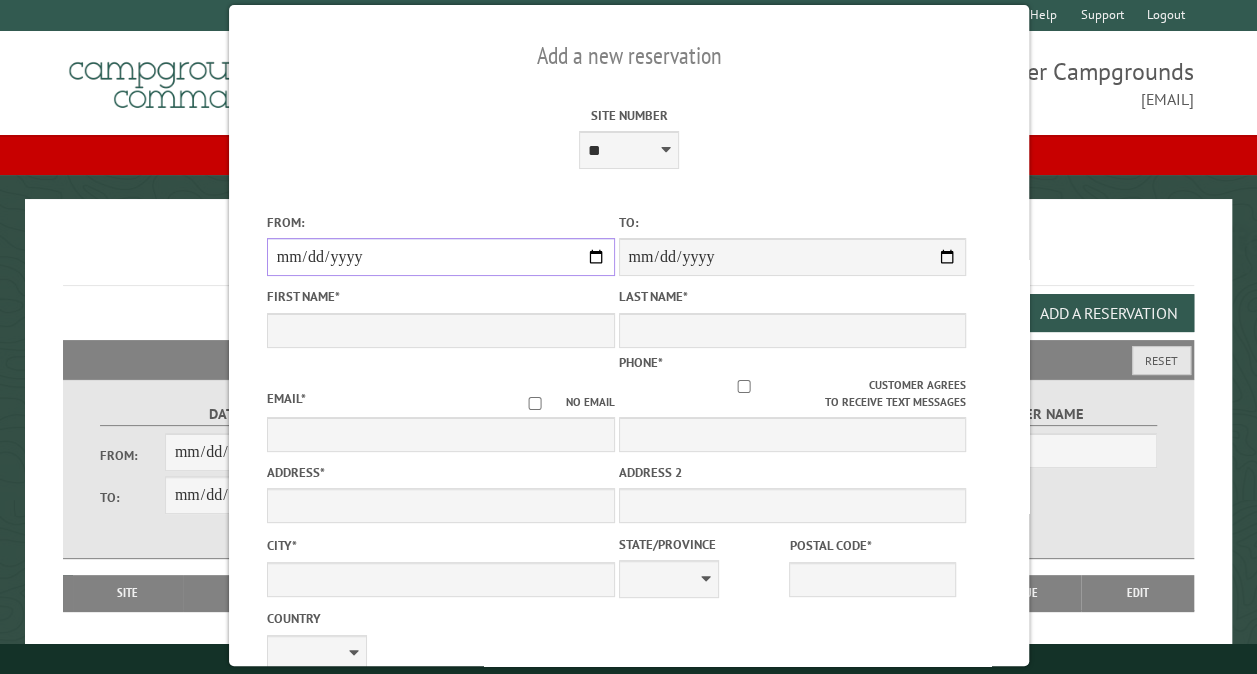 click on "From:" at bounding box center (440, 257) 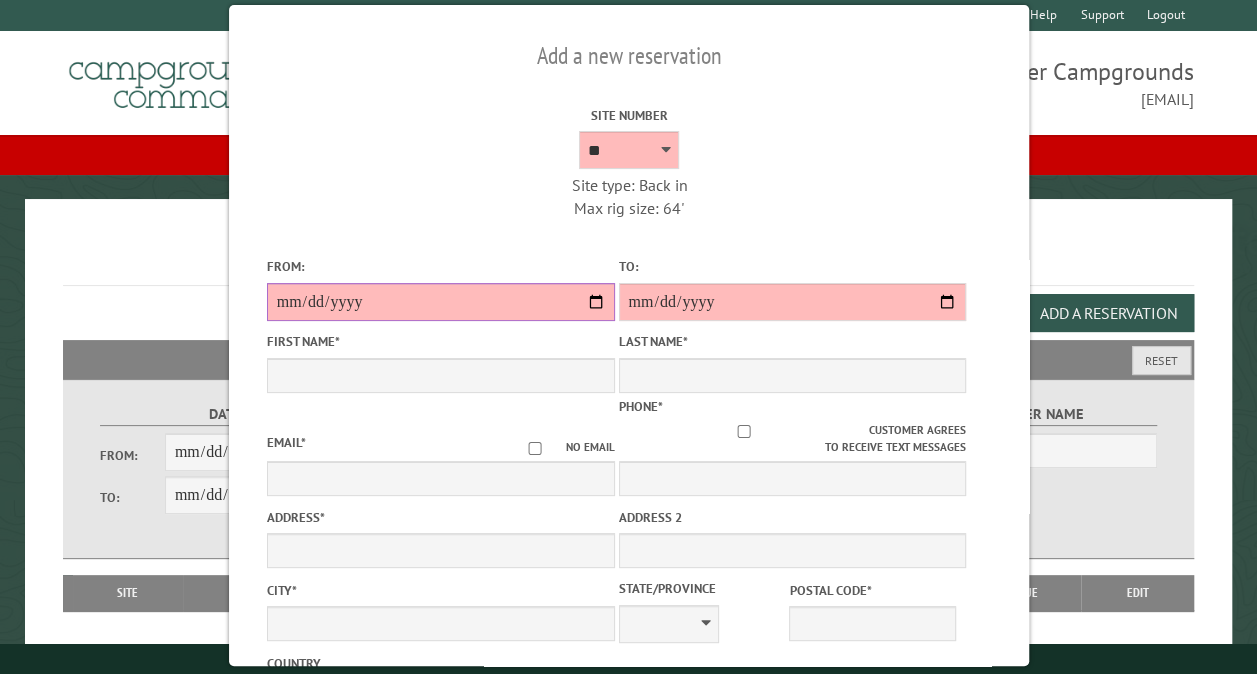 type on "**********" 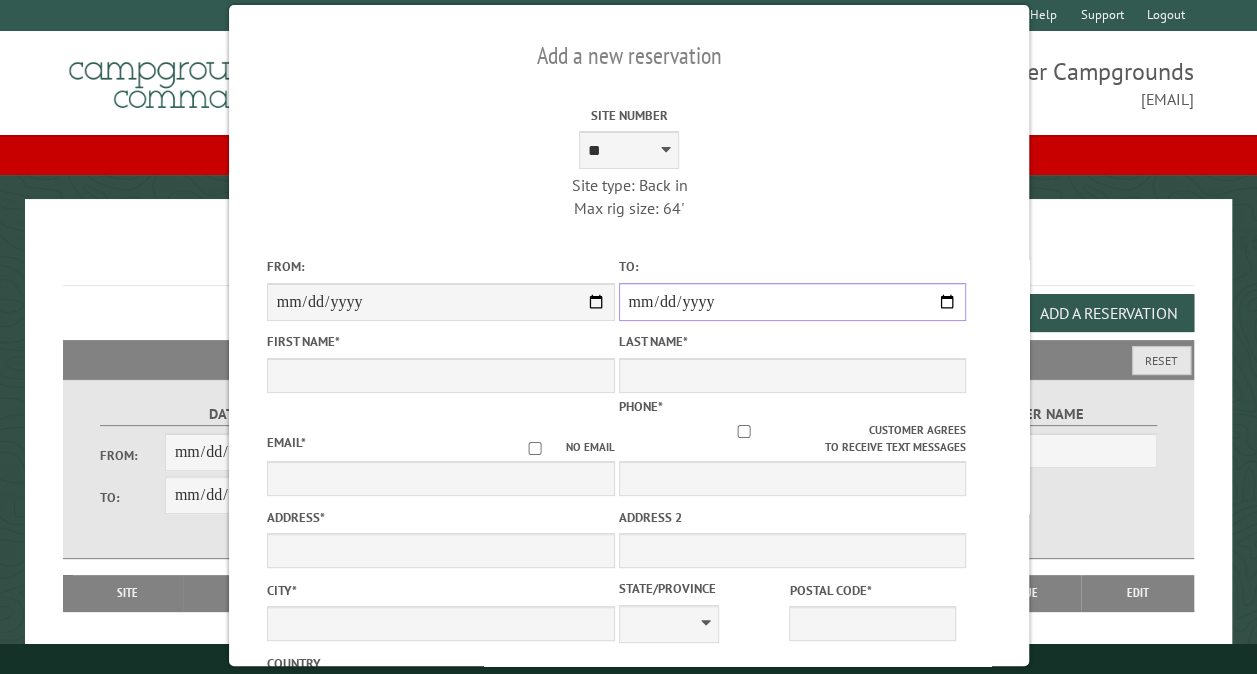 click on "**********" at bounding box center (792, 302) 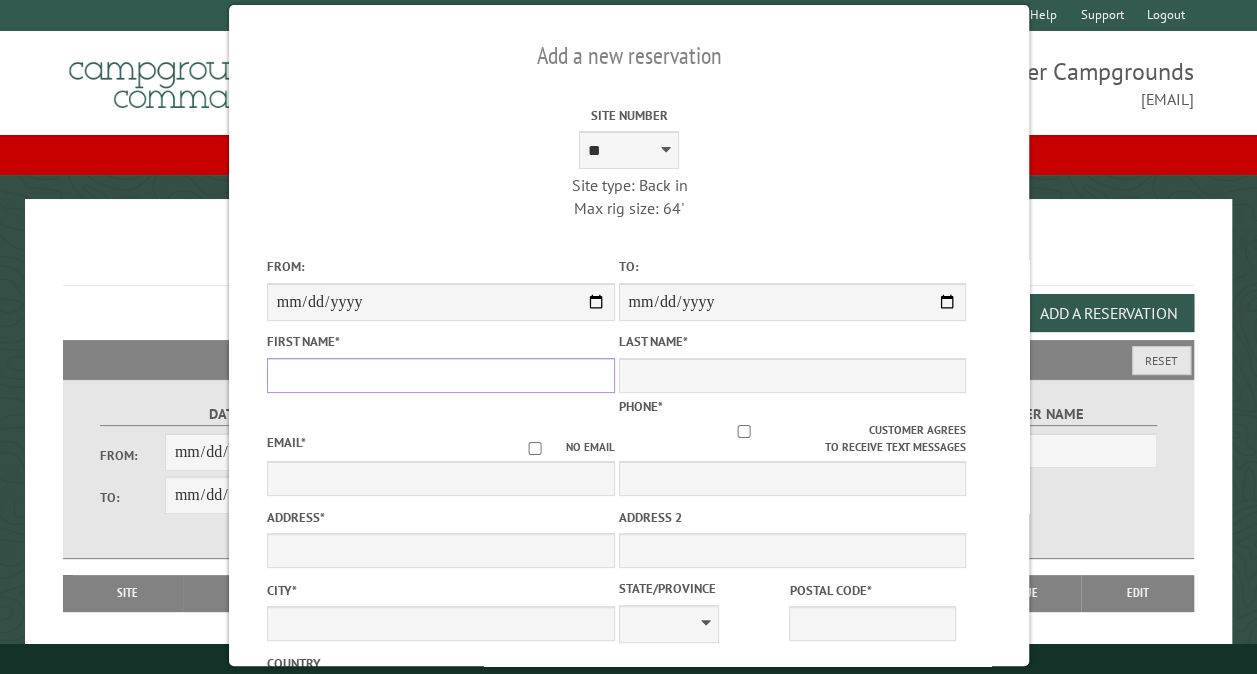click on "First Name *" at bounding box center (440, 375) 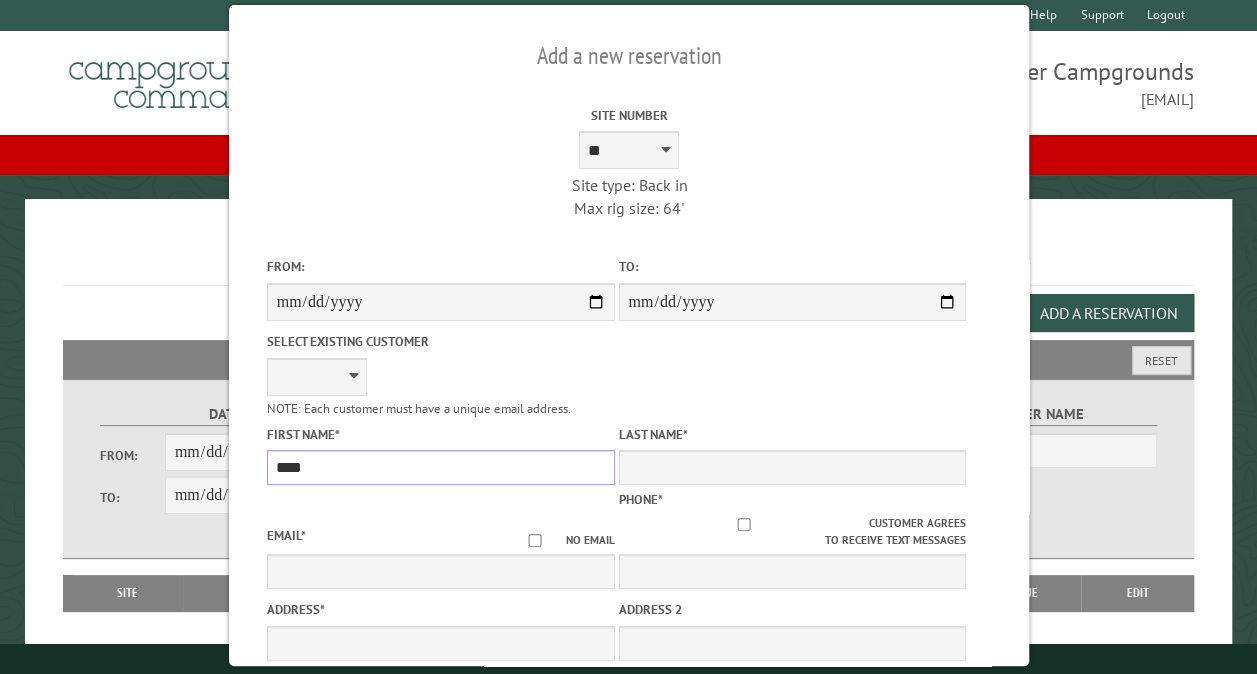 type on "****" 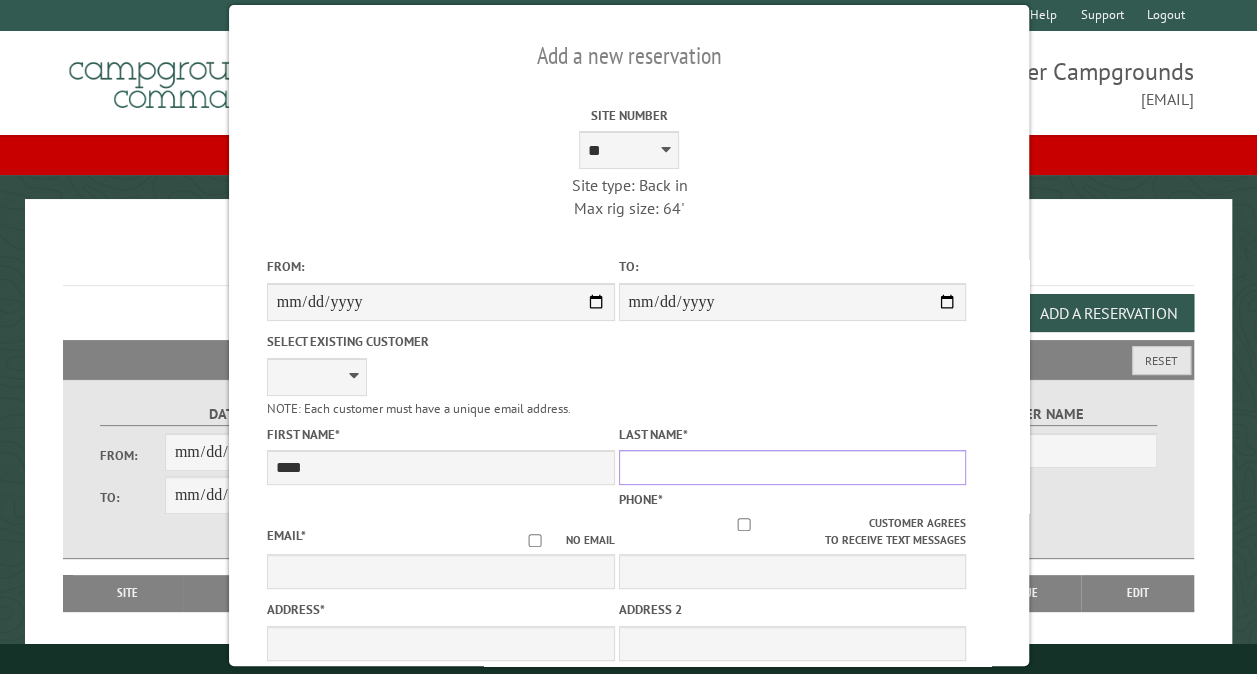 click on "Last Name *" at bounding box center [792, 467] 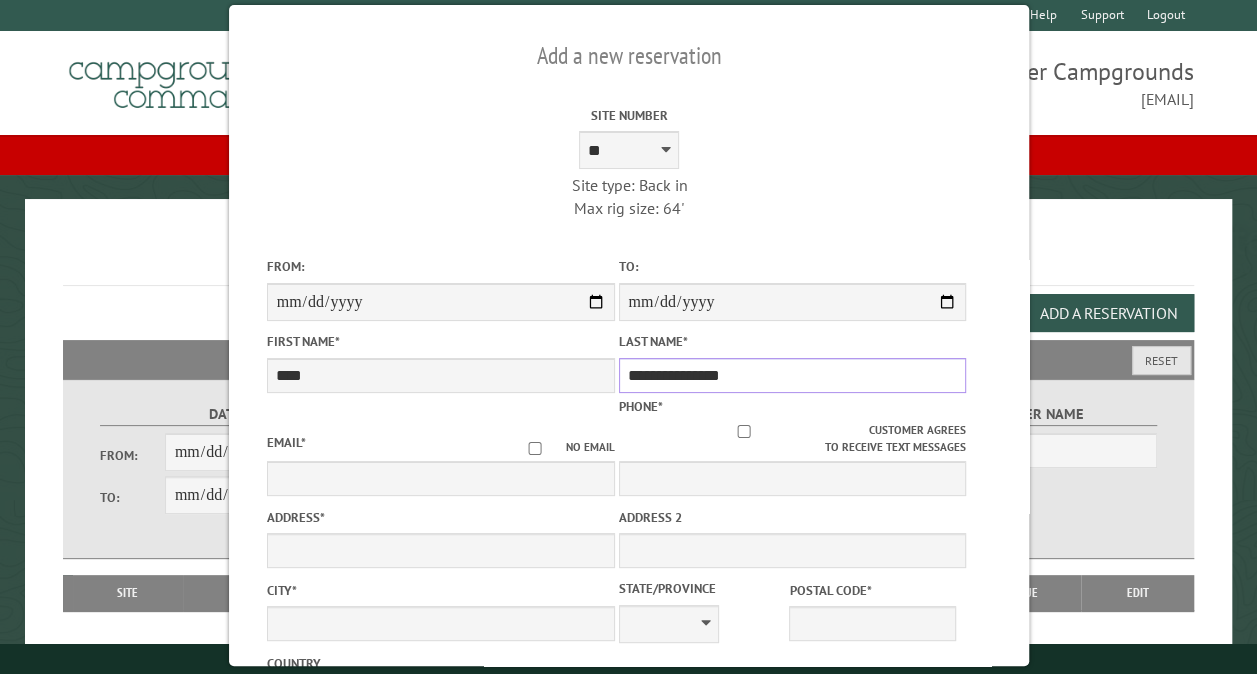 type on "**********" 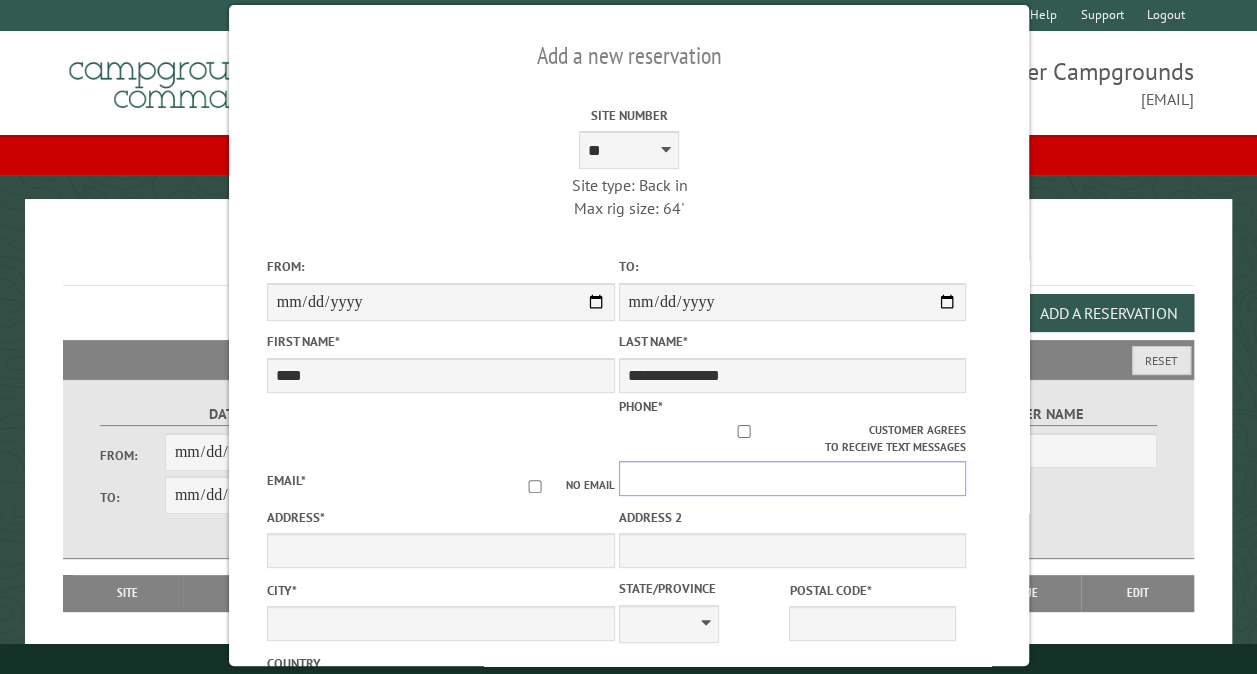 click on "Phone *" at bounding box center [792, 478] 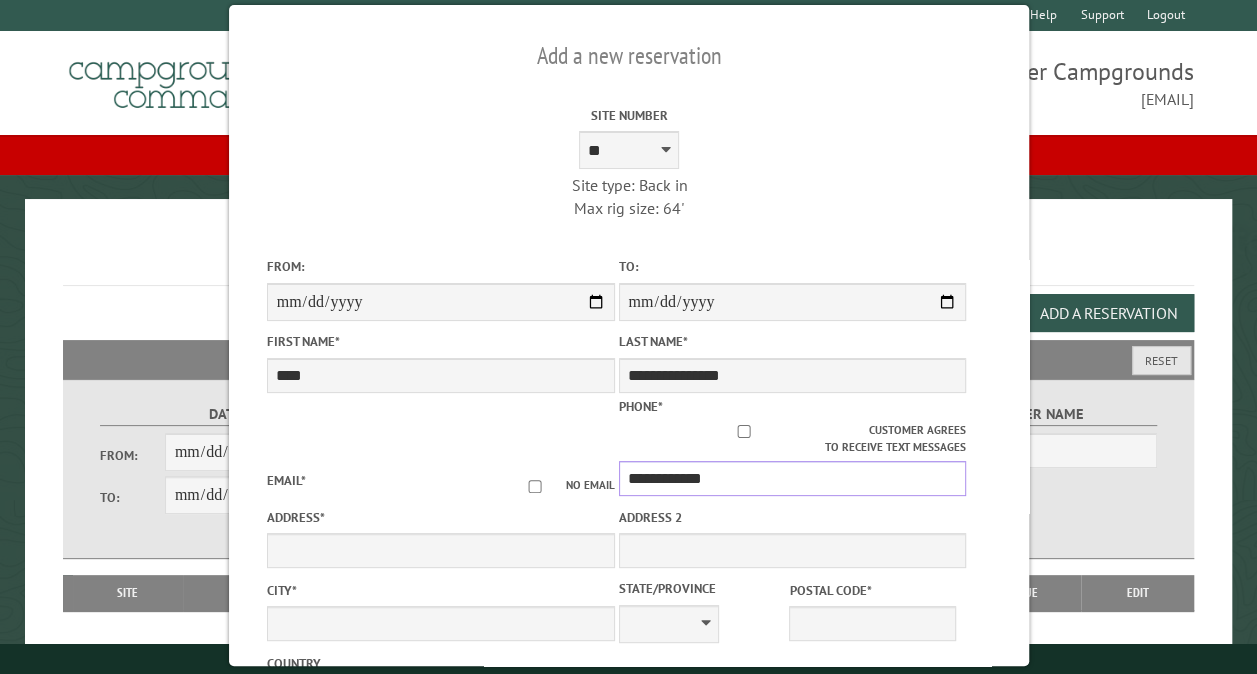 type on "**********" 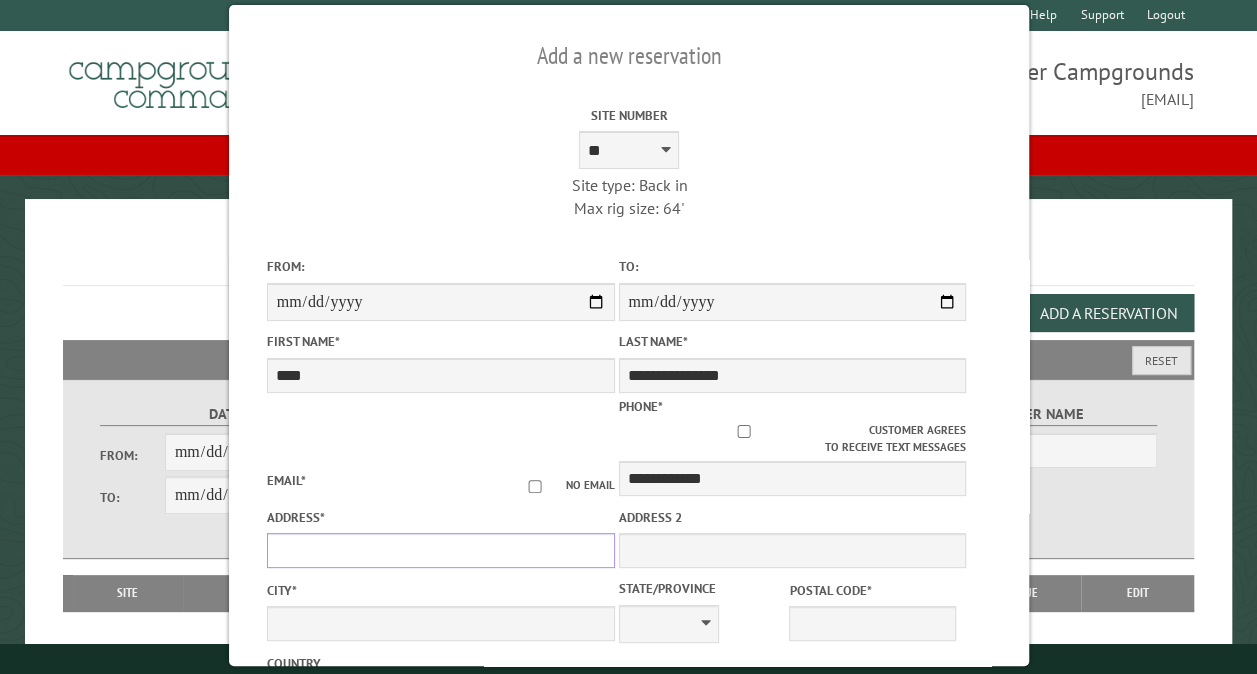 click on "Address *" at bounding box center [440, 550] 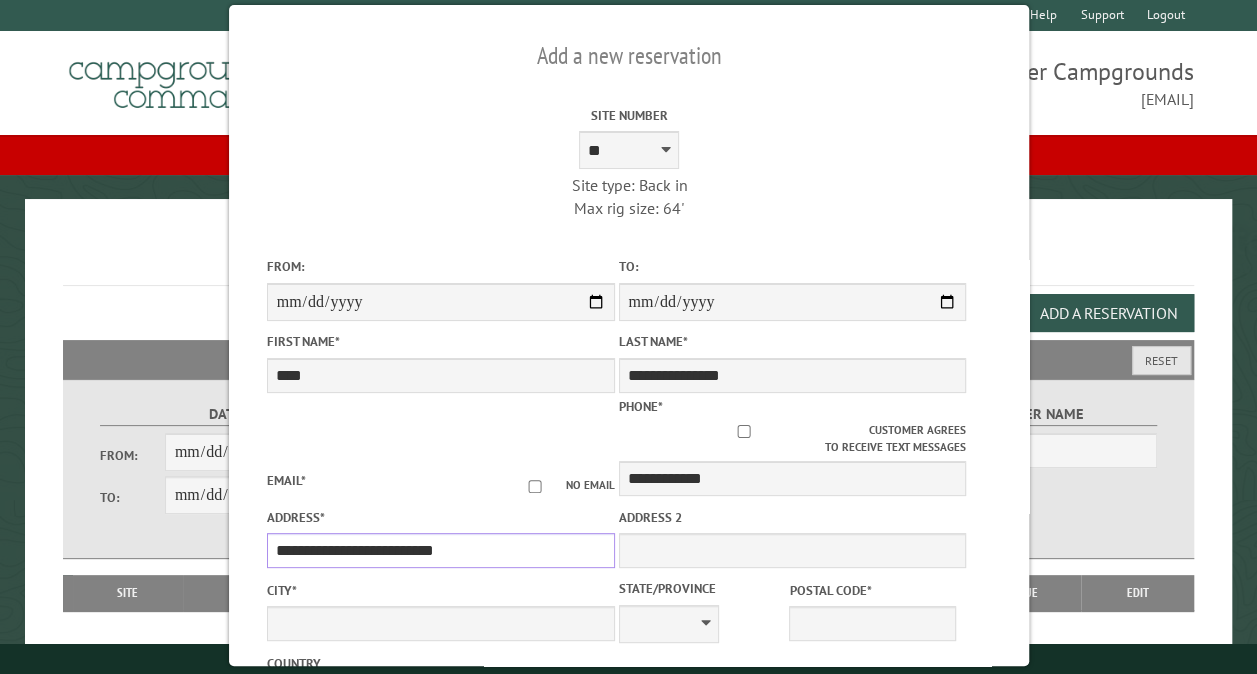 type on "**********" 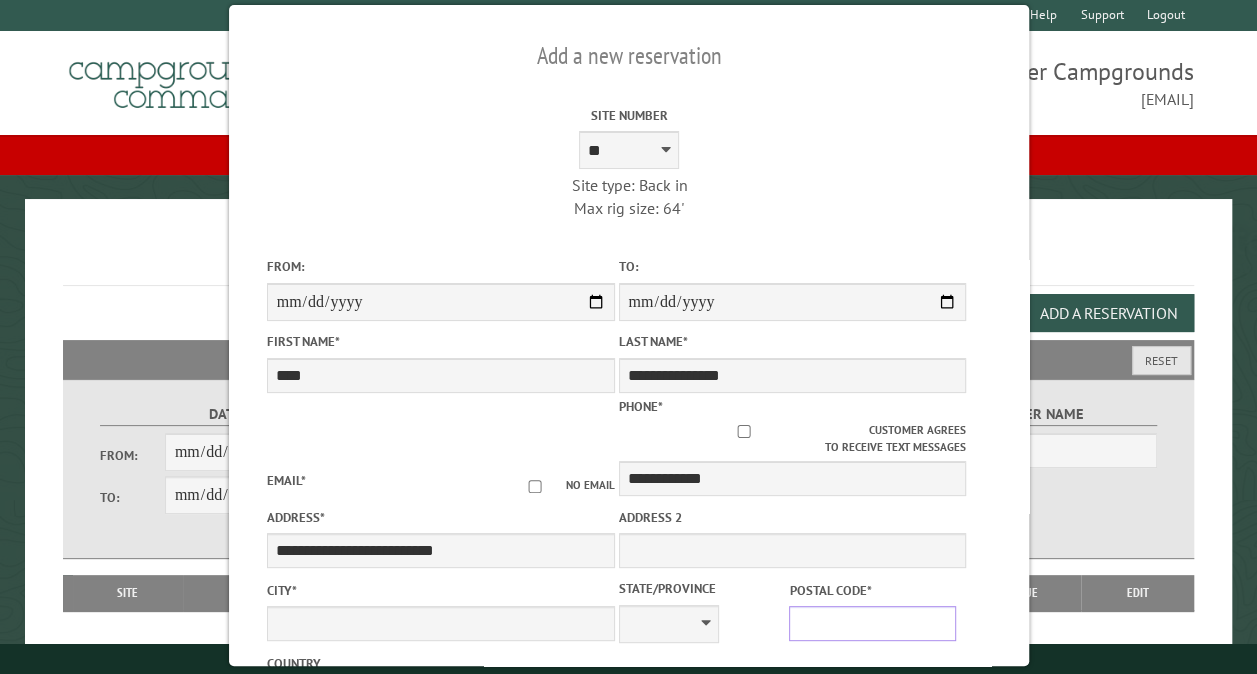 click on "Postal Code *" at bounding box center (872, 623) 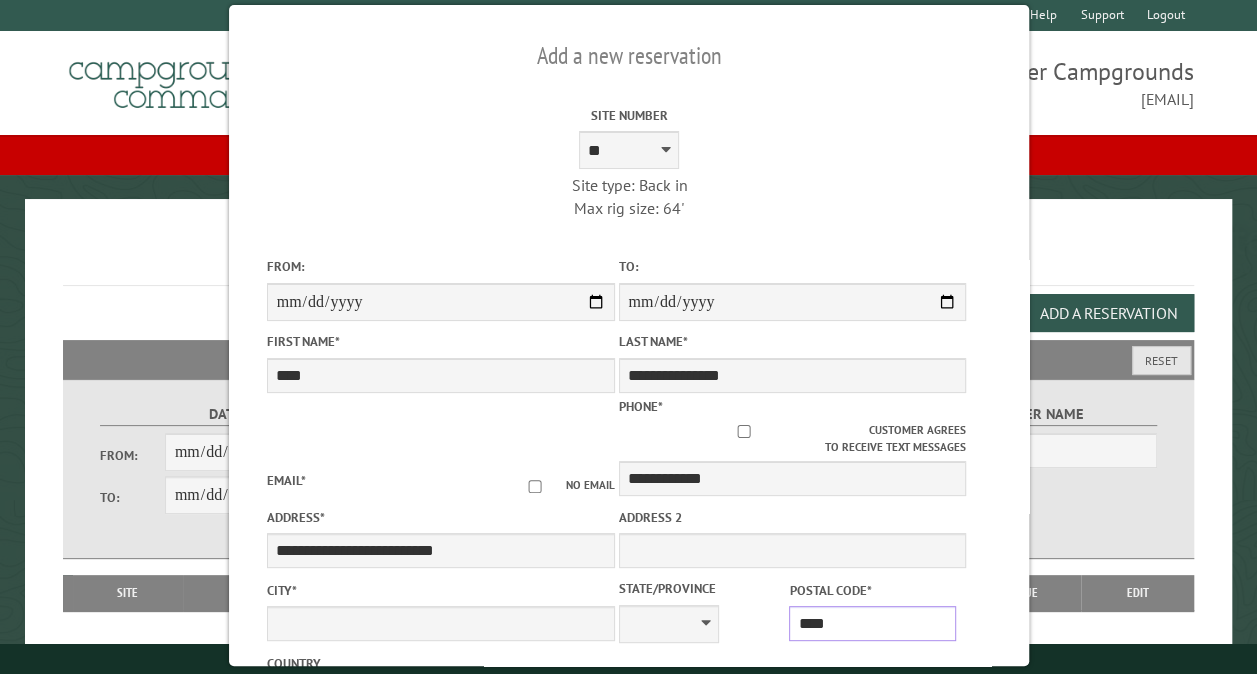 type on "*****" 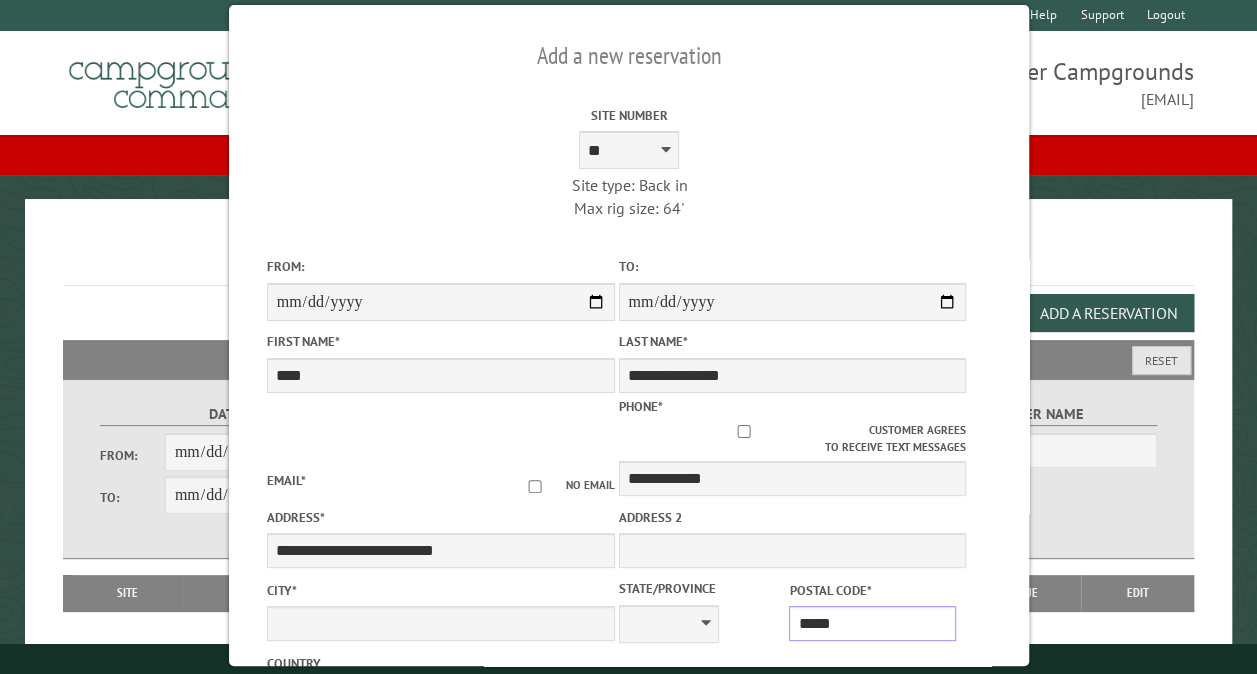 type on "**********" 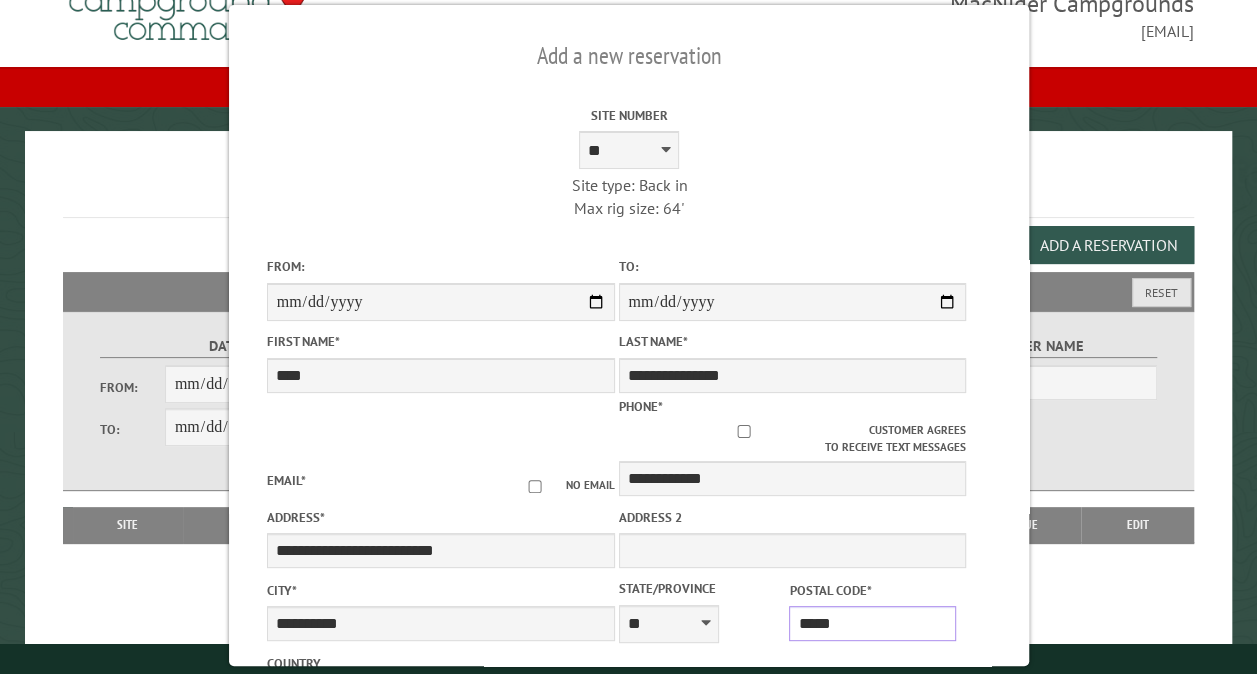 scroll, scrollTop: 112, scrollLeft: 0, axis: vertical 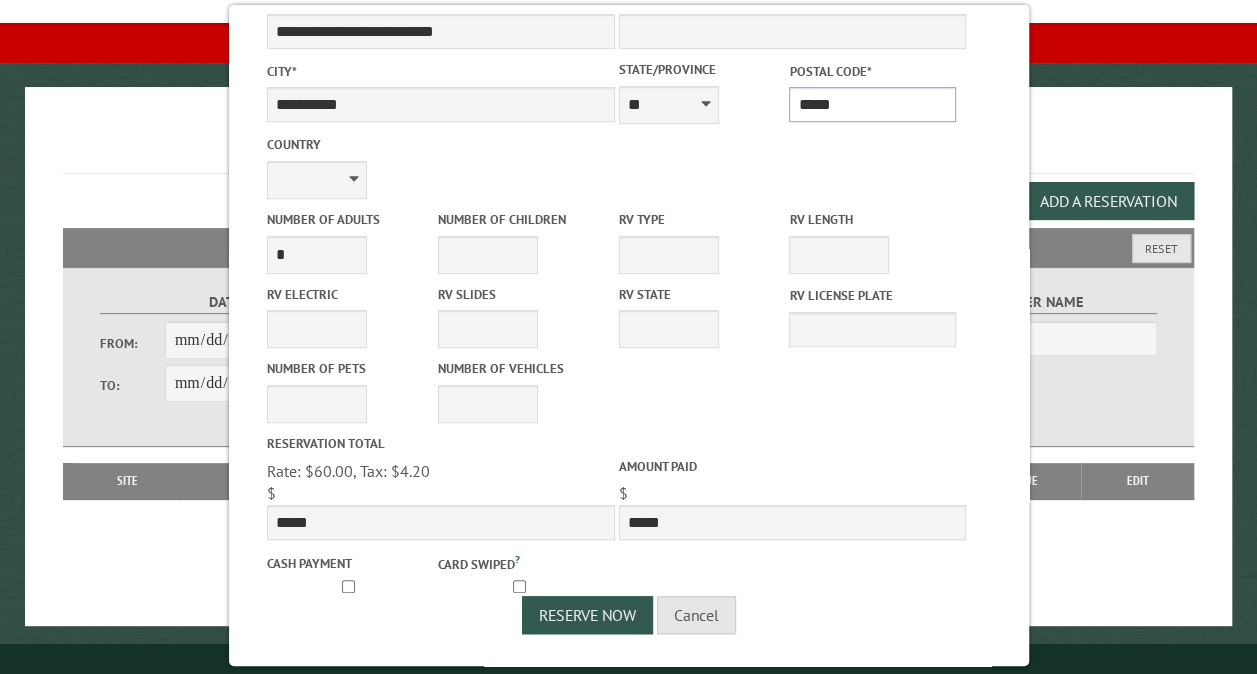 type on "*****" 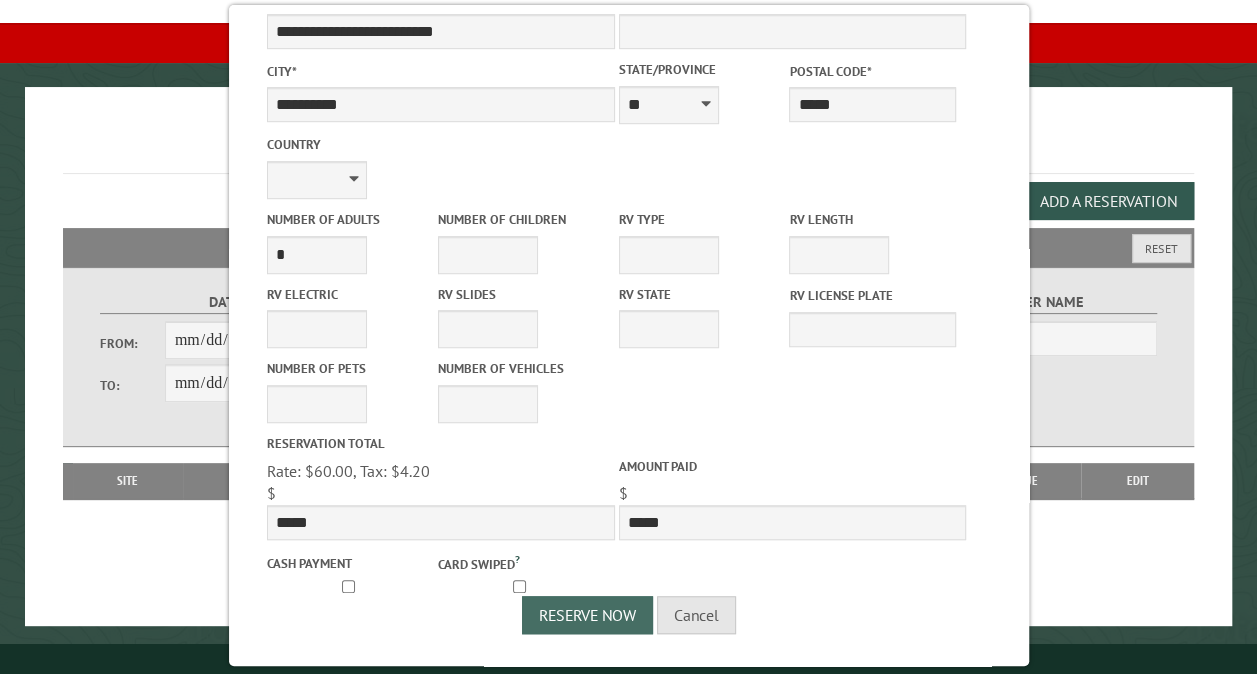 click on "Reserve Now" at bounding box center (587, 615) 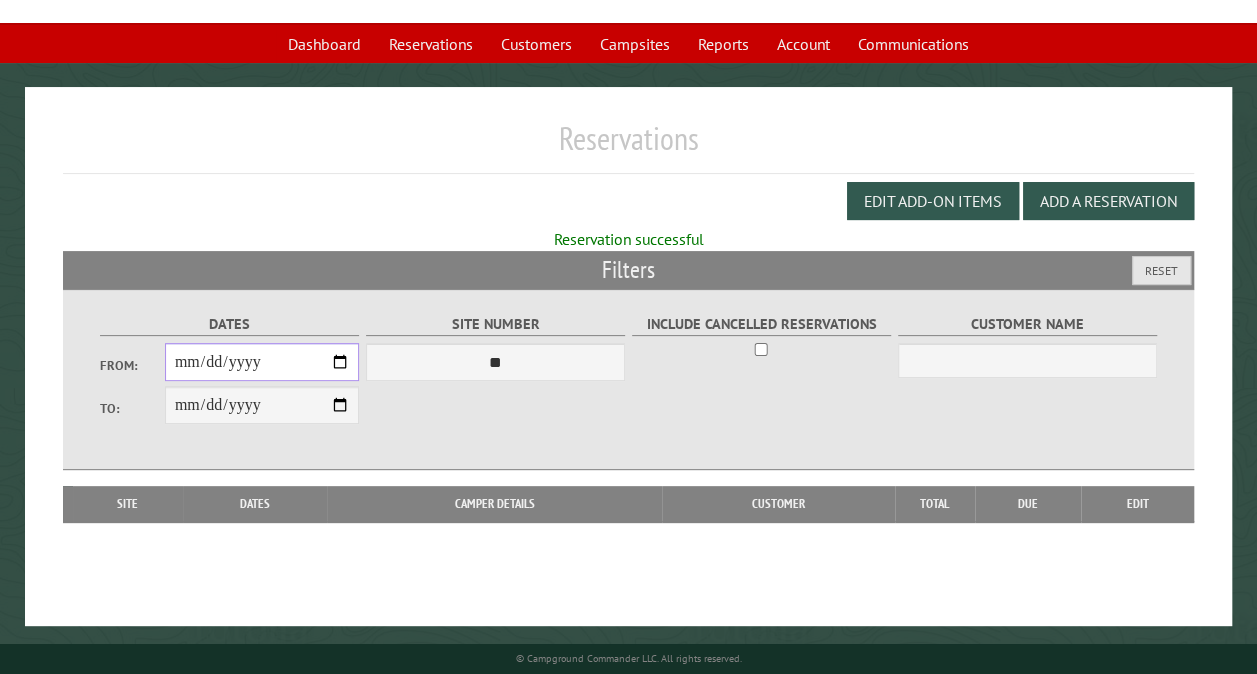 click on "**********" at bounding box center [262, 362] 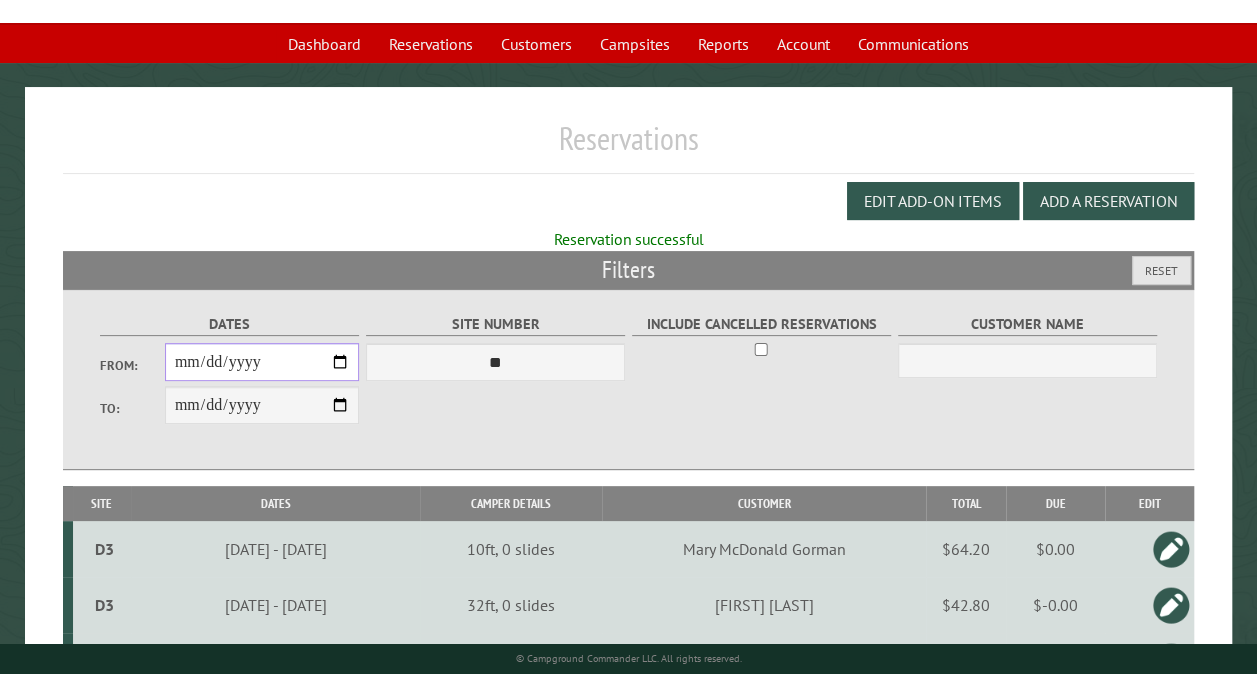 type on "**********" 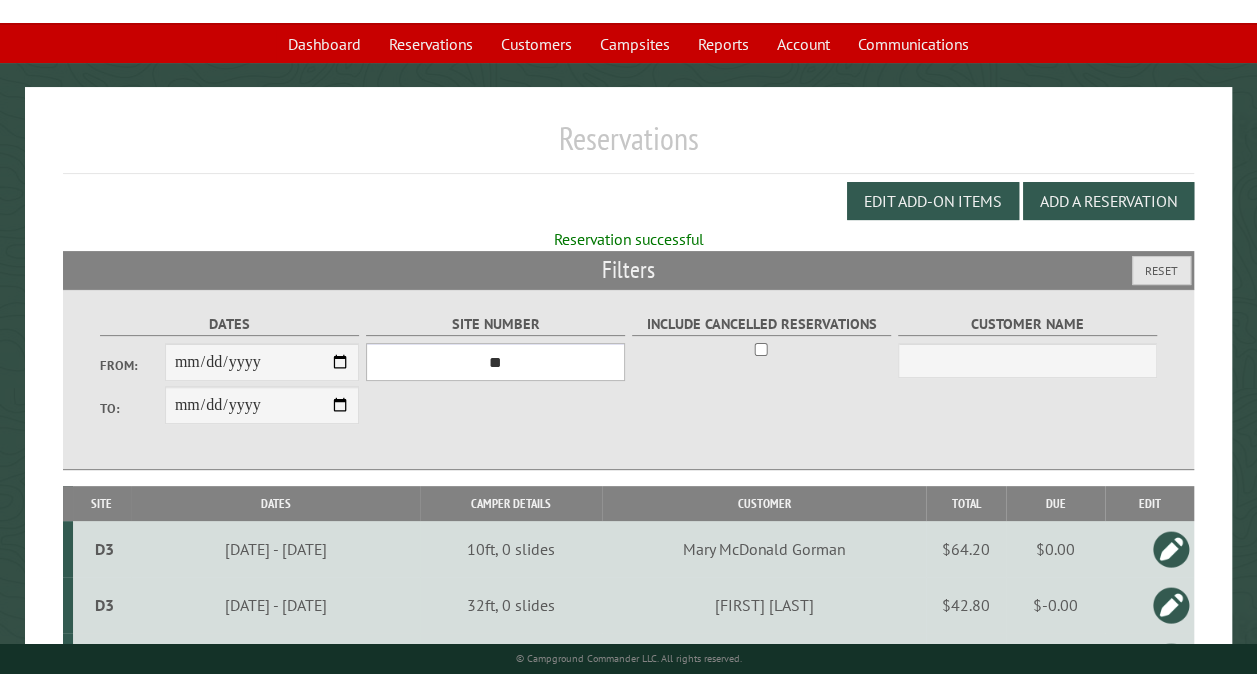 click on "*** ** ** ** ** ** ** ** ** ** *** *** *** *** ** ** ** ** ** ** ** ** ** *** *** ** ** ** ** ** ** ********* ** ** ** ** ** ** ** ** ** *** *** *** *** *** *** ** ** ** ** ** ** ** ** ** *** *** *** *** *** *** ** ** ** ** ** ** ** ** ** ** ** ** ** ** ** ** ** ** ** ** ** ** ** ** *** *** *** *** *** ***" at bounding box center [495, 362] 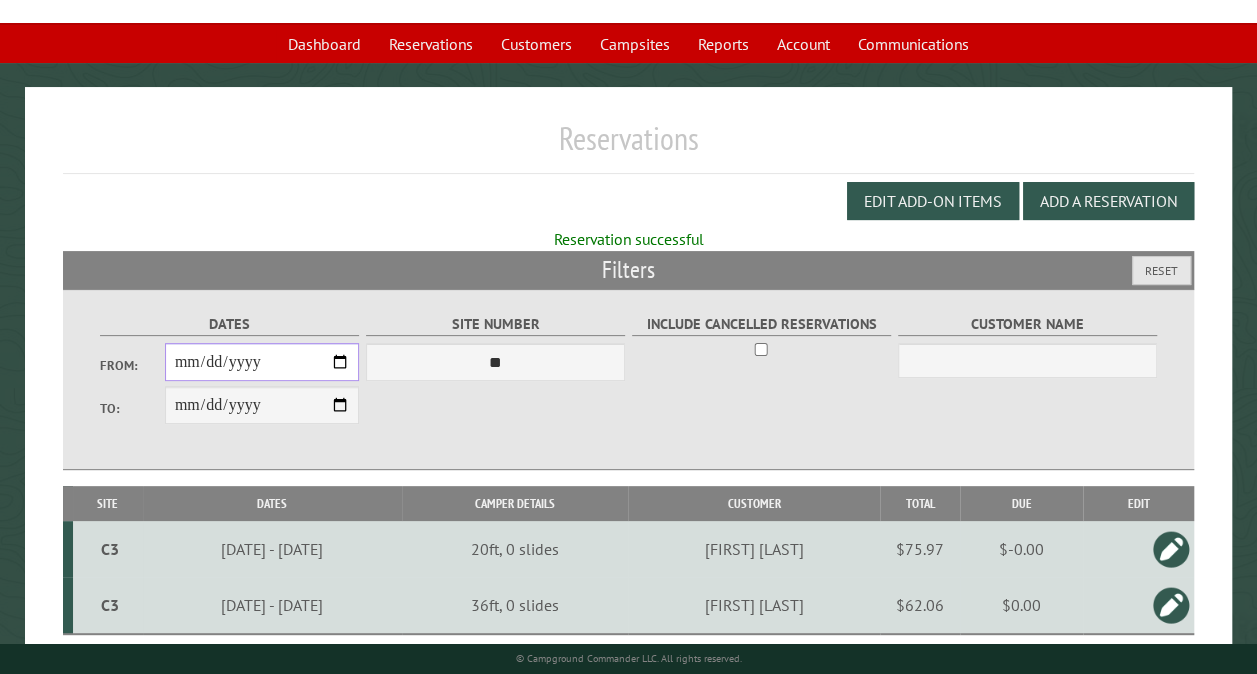 click on "**********" at bounding box center [262, 362] 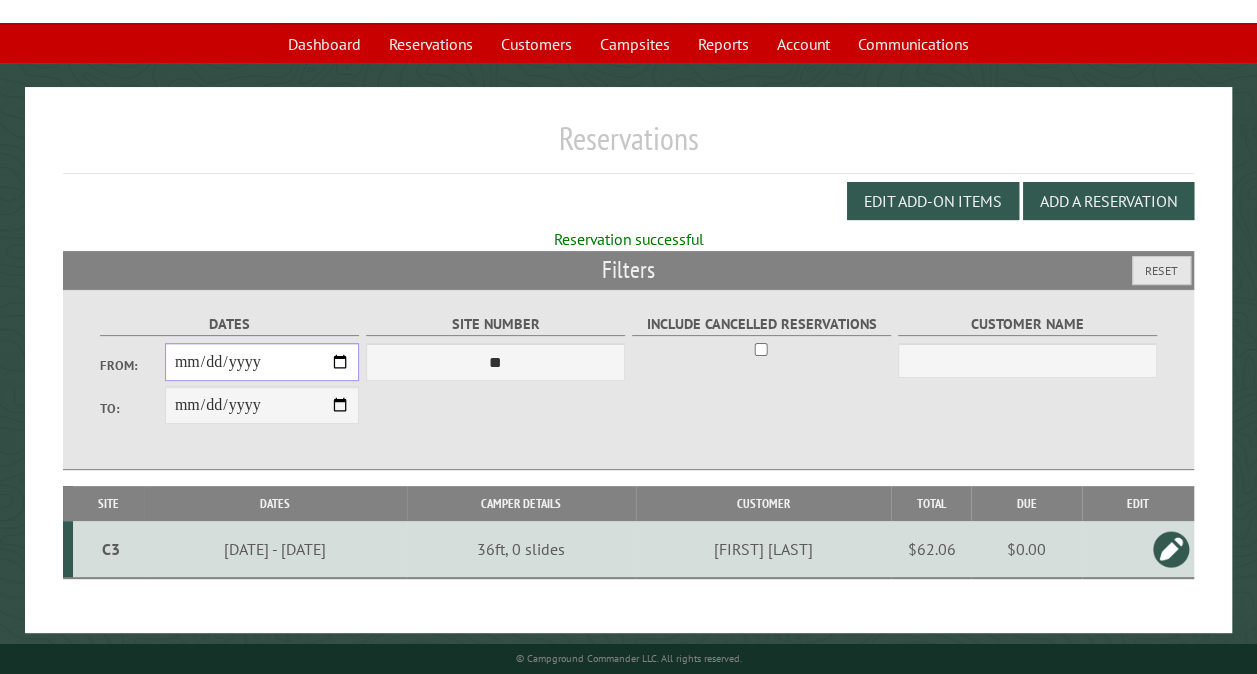 click on "**********" at bounding box center [262, 405] 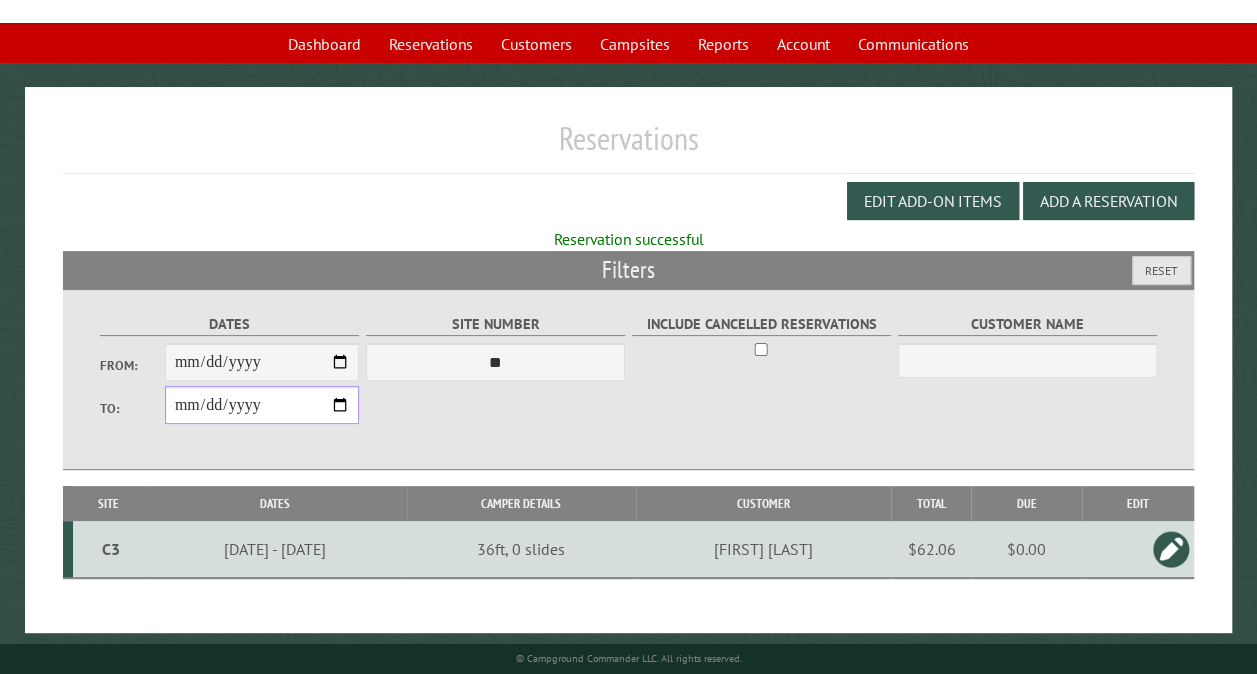 click on "**********" at bounding box center [262, 405] 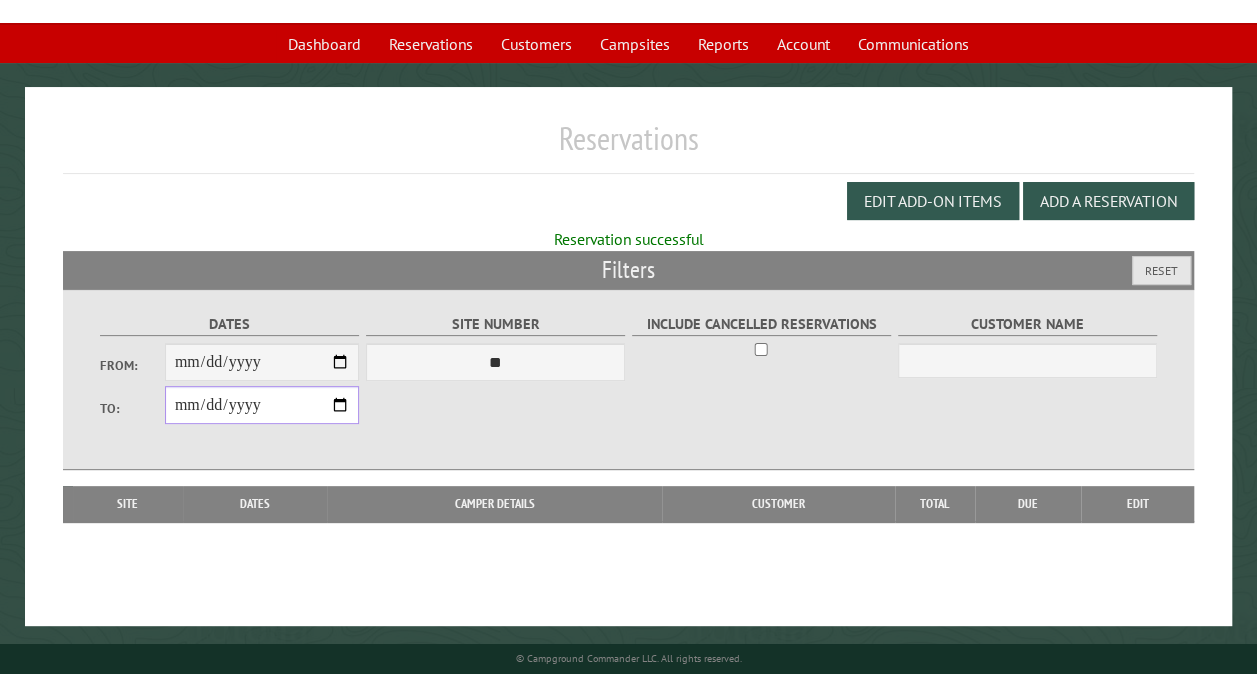 type on "**********" 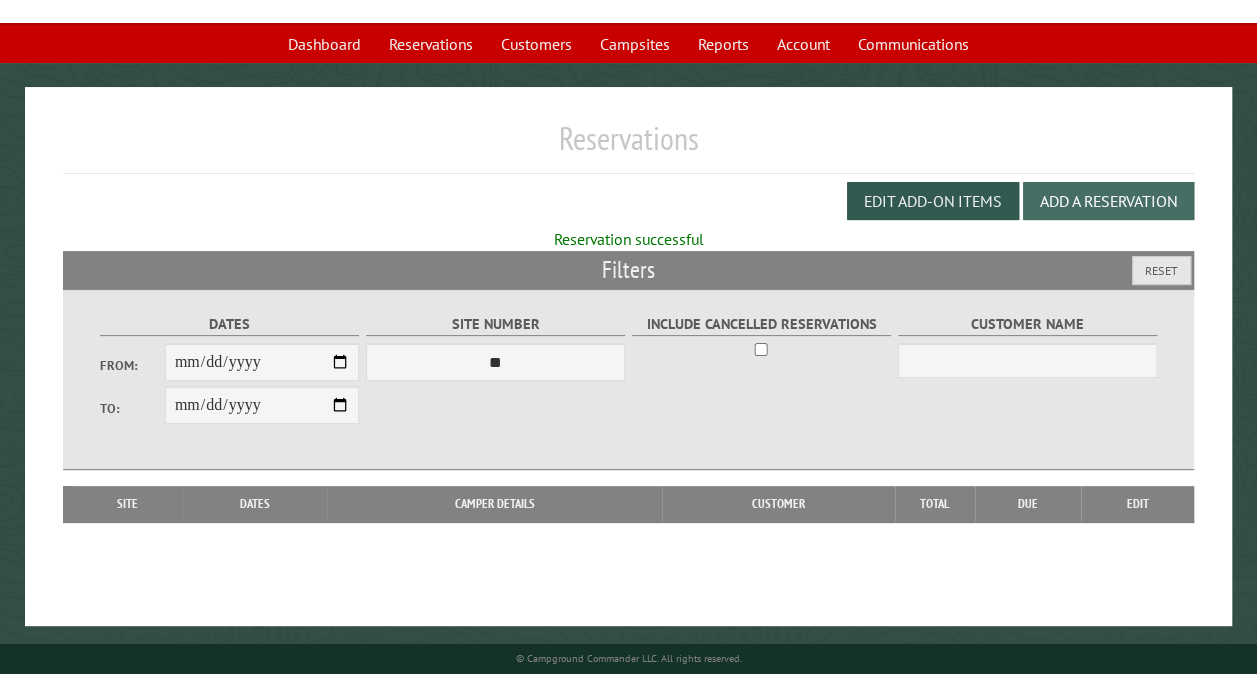 click on "Add a Reservation" at bounding box center [1108, 201] 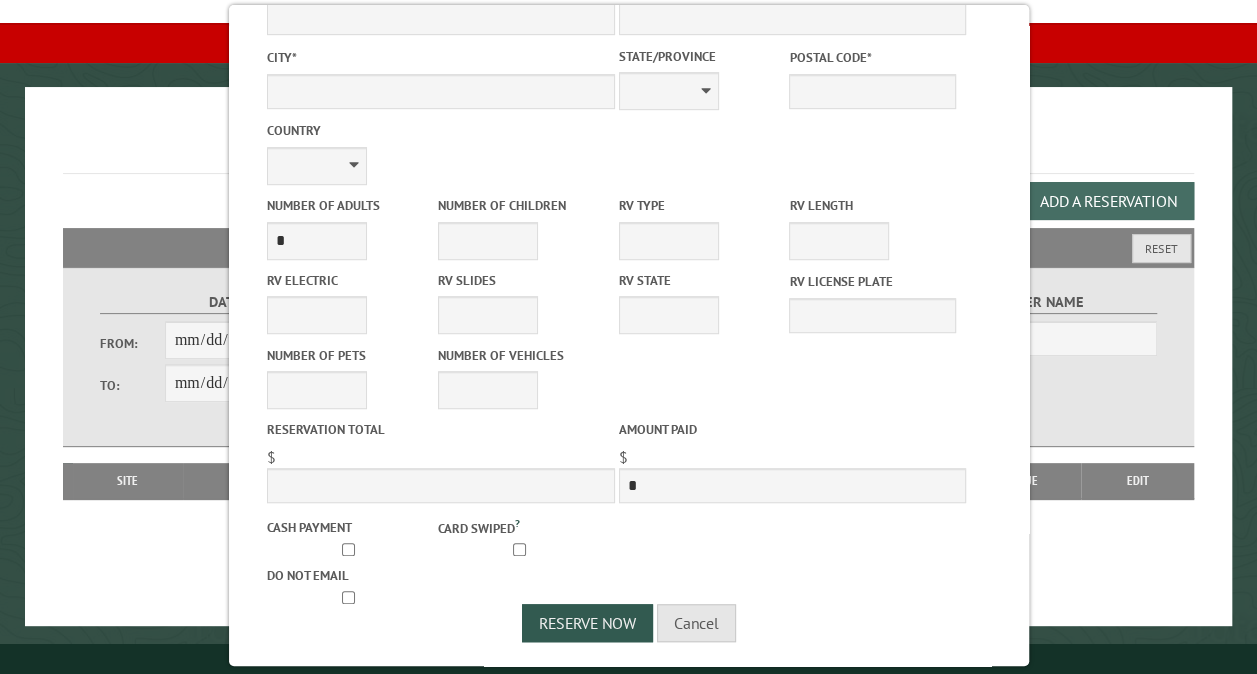 scroll, scrollTop: 0, scrollLeft: 0, axis: both 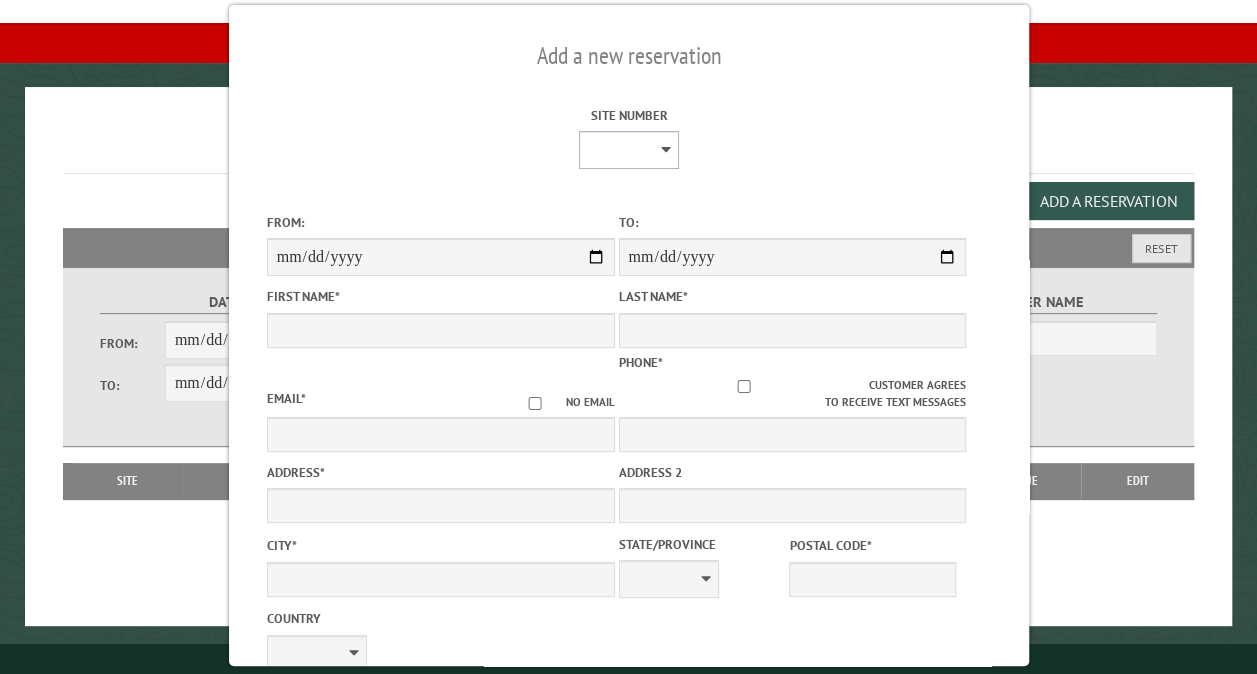 click on "** ** ** ** ** ** ** ** ** *** *** *** *** ** ** ** ** ** ** ** ** ** *** *** ** ** ** ** ** ** ********* ** ** ** ** ** ** ** ** ** *** *** *** *** *** *** ** ** ** ** ** ** ** ** ** *** *** *** *** *** *** ** ** ** ** ** ** ** ** ** ** ** ** ** ** ** ** ** ** ** ** ** ** ** ** *** *** *** *** *** ***" at bounding box center (628, 150) 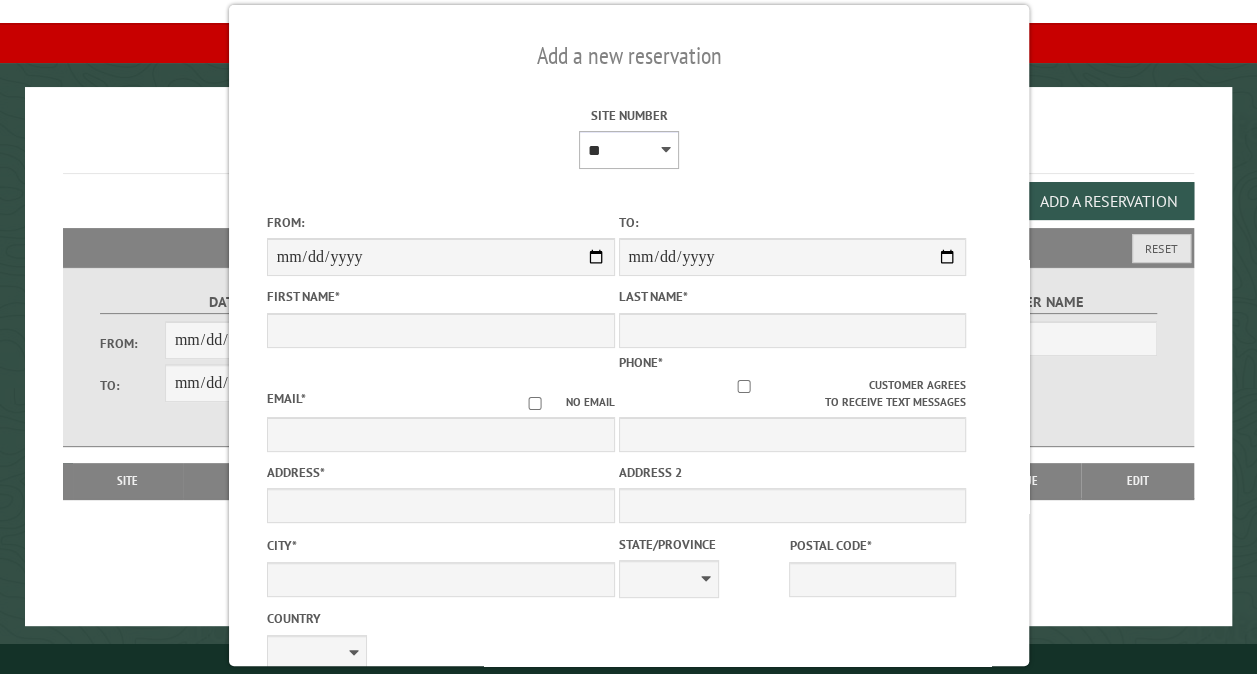 click on "** ** ** ** ** ** ** ** ** *** *** *** *** ** ** ** ** ** ** ** ** ** *** *** ** ** ** ** ** ** ********* ** ** ** ** ** ** ** ** ** *** *** *** *** *** *** ** ** ** ** ** ** ** ** ** *** *** *** *** *** *** ** ** ** ** ** ** ** ** ** ** ** ** ** ** ** ** ** ** ** ** ** ** ** ** *** *** *** *** *** ***" at bounding box center (628, 150) 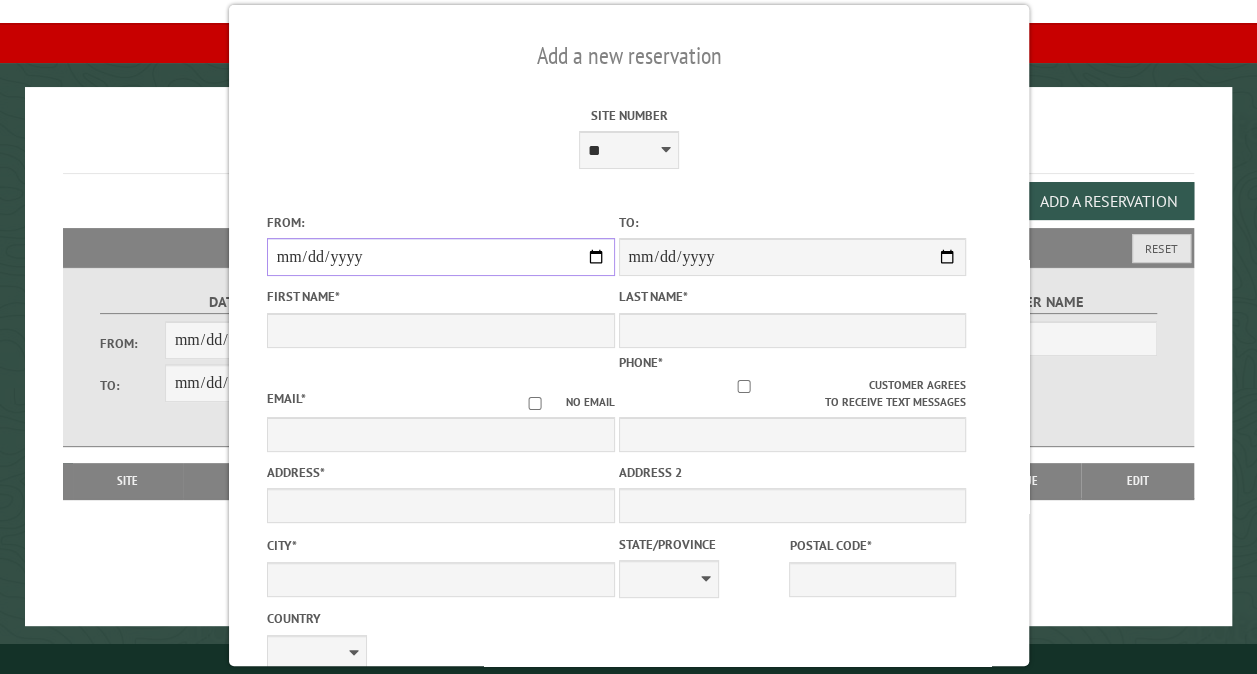 click on "From:" at bounding box center [440, 257] 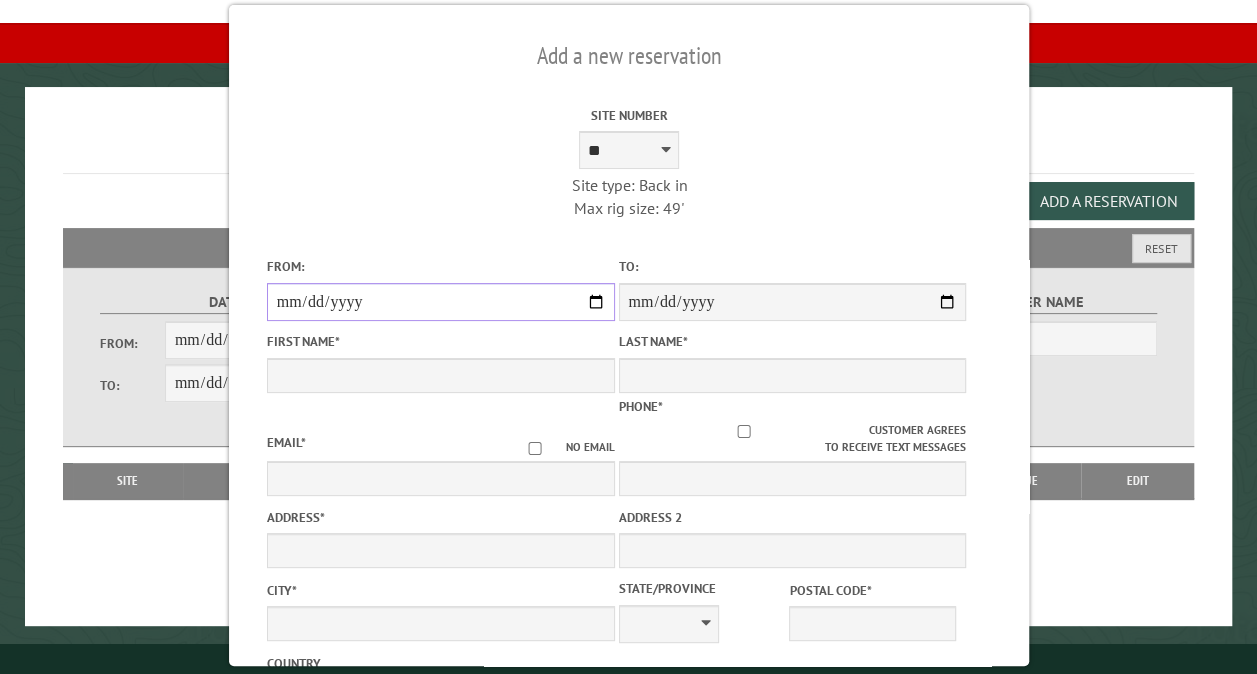 type on "**********" 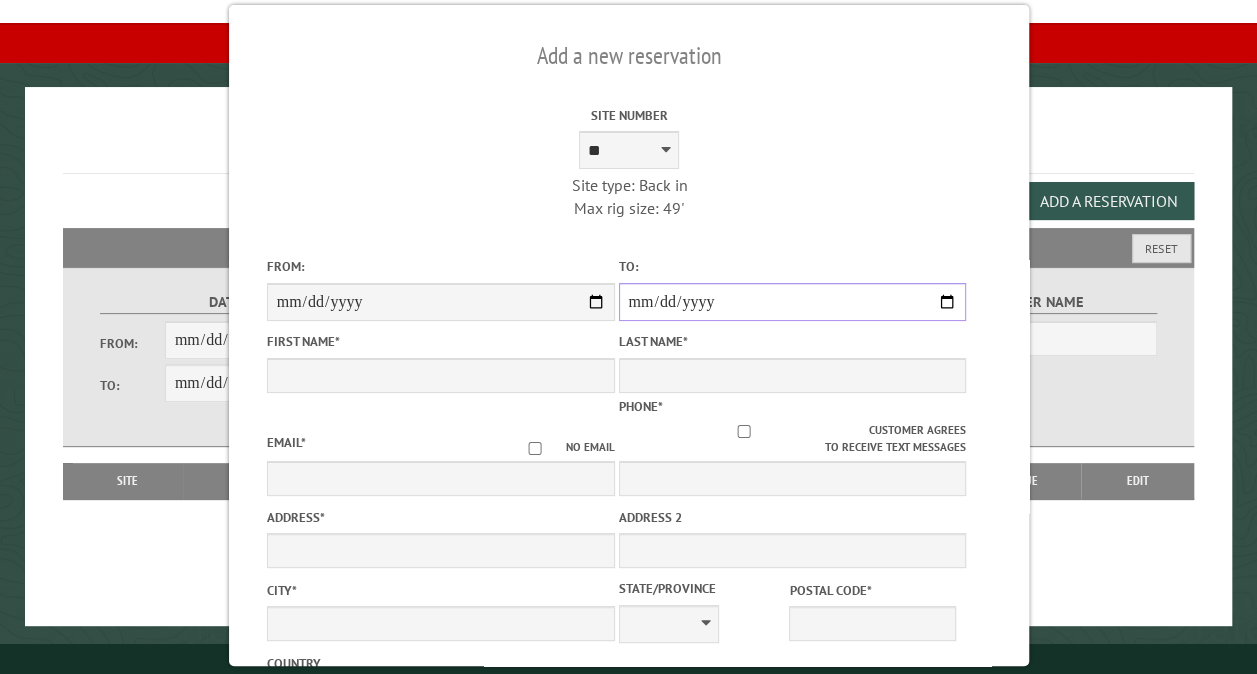 click on "**********" at bounding box center (792, 302) 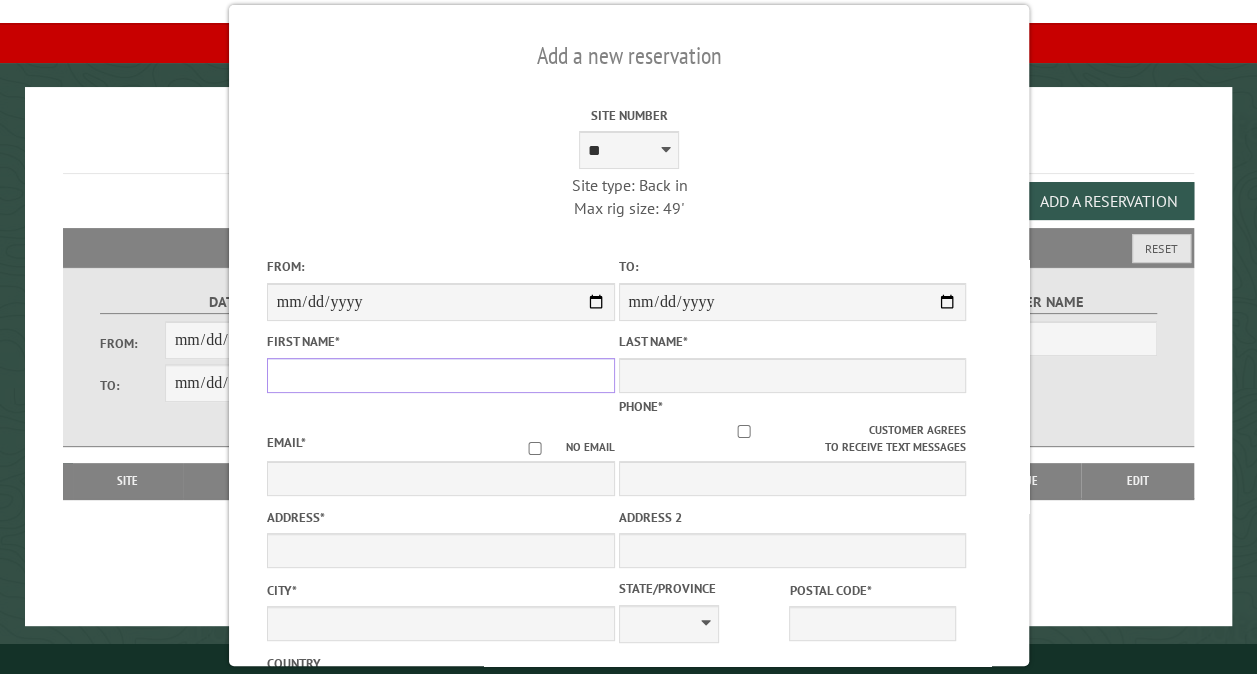 click on "First Name *" at bounding box center [440, 375] 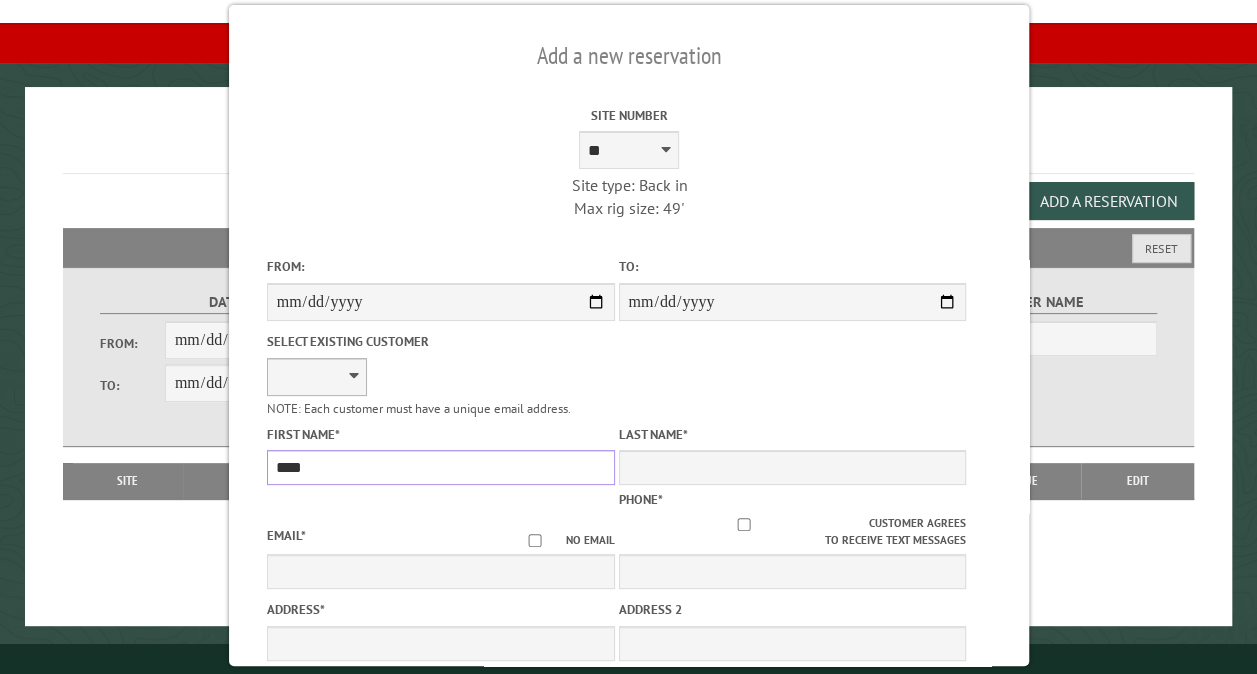 type on "****" 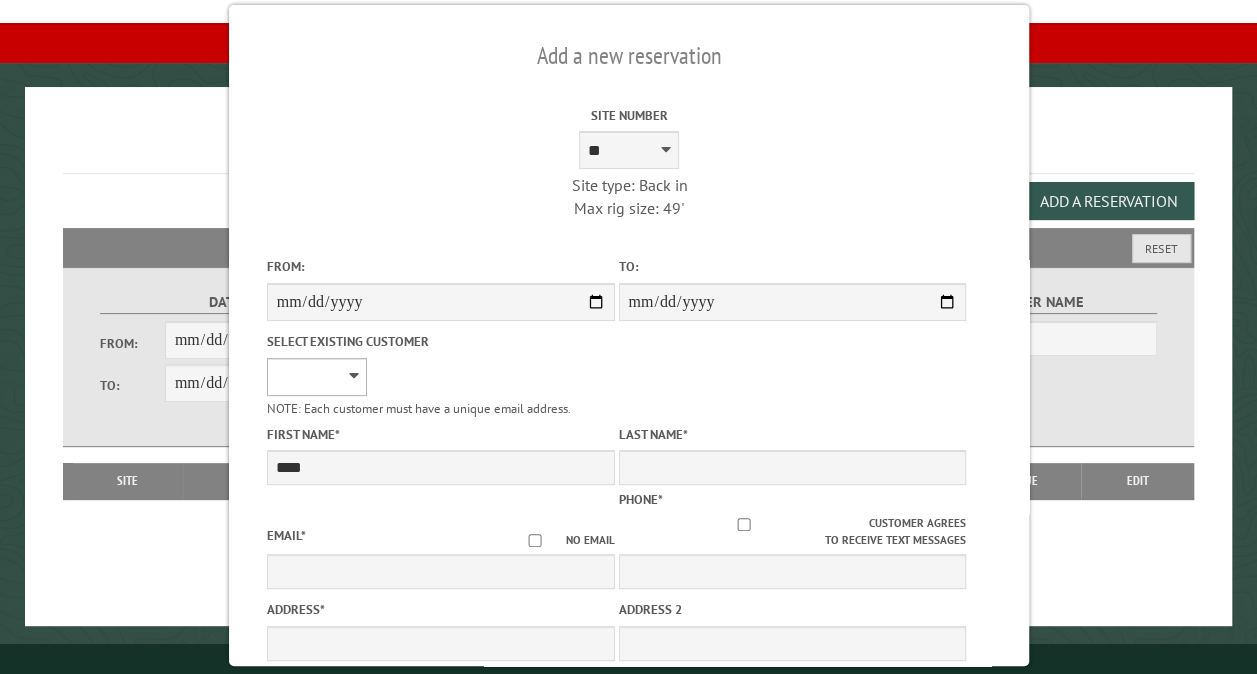 click on "**********" at bounding box center [316, 377] 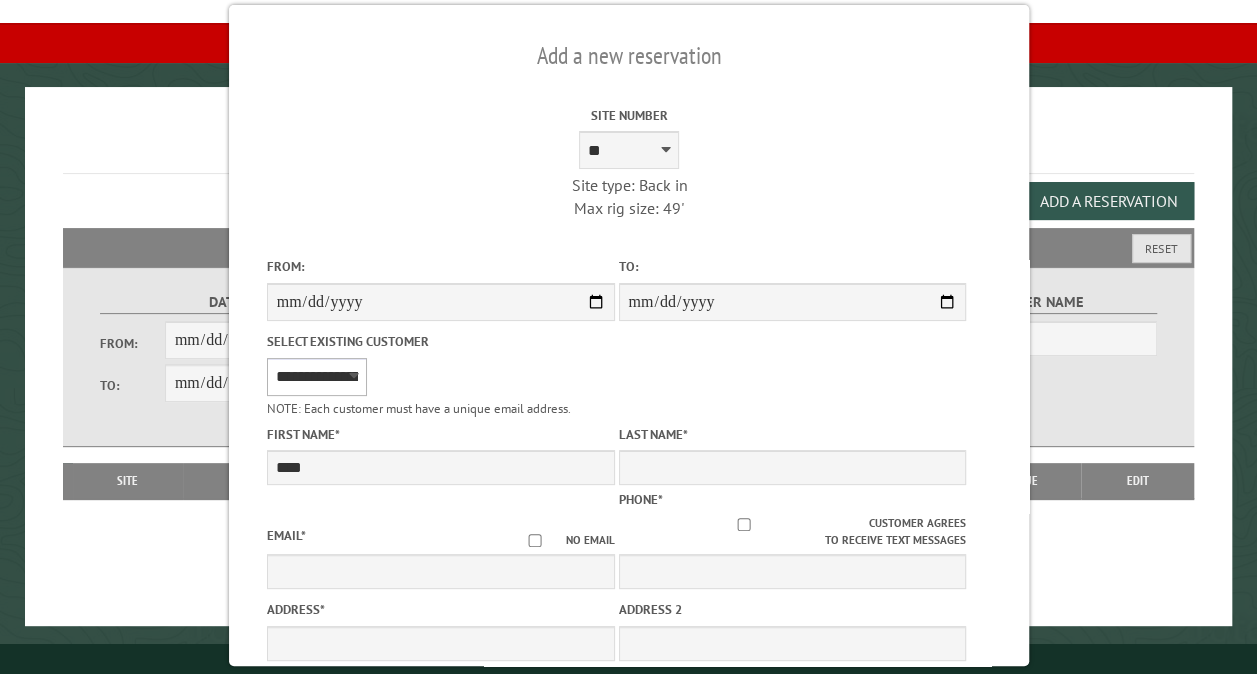 click on "**********" at bounding box center [316, 377] 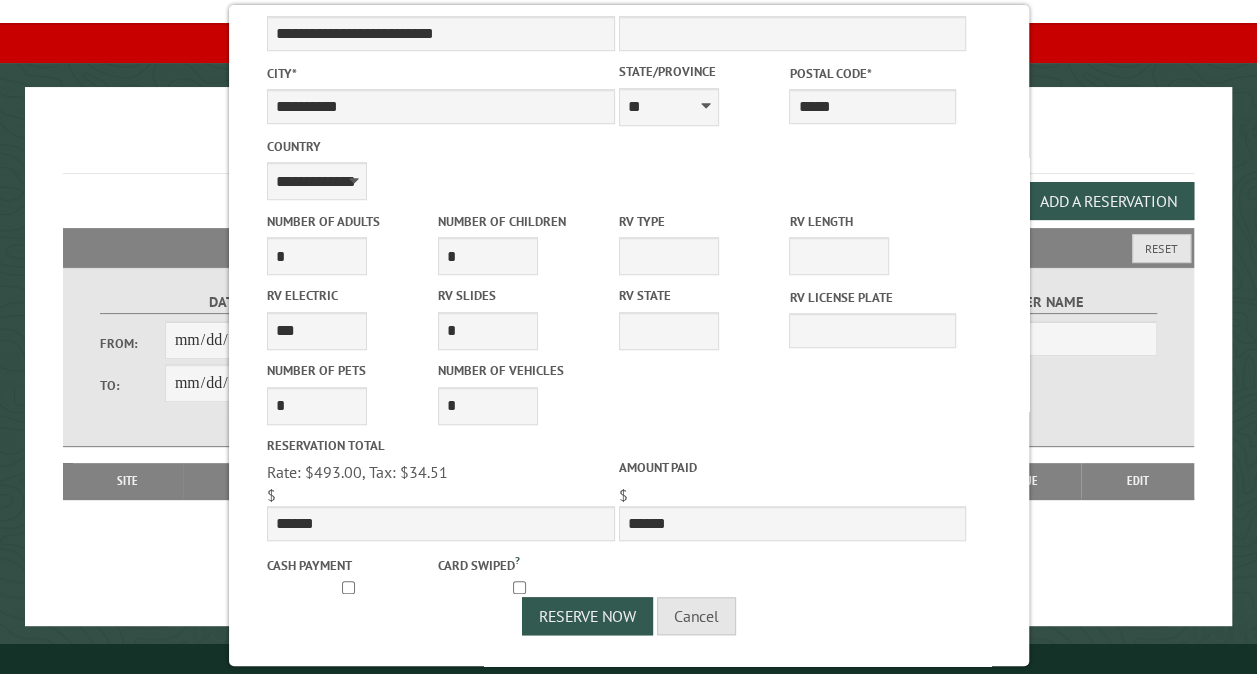 scroll, scrollTop: 612, scrollLeft: 0, axis: vertical 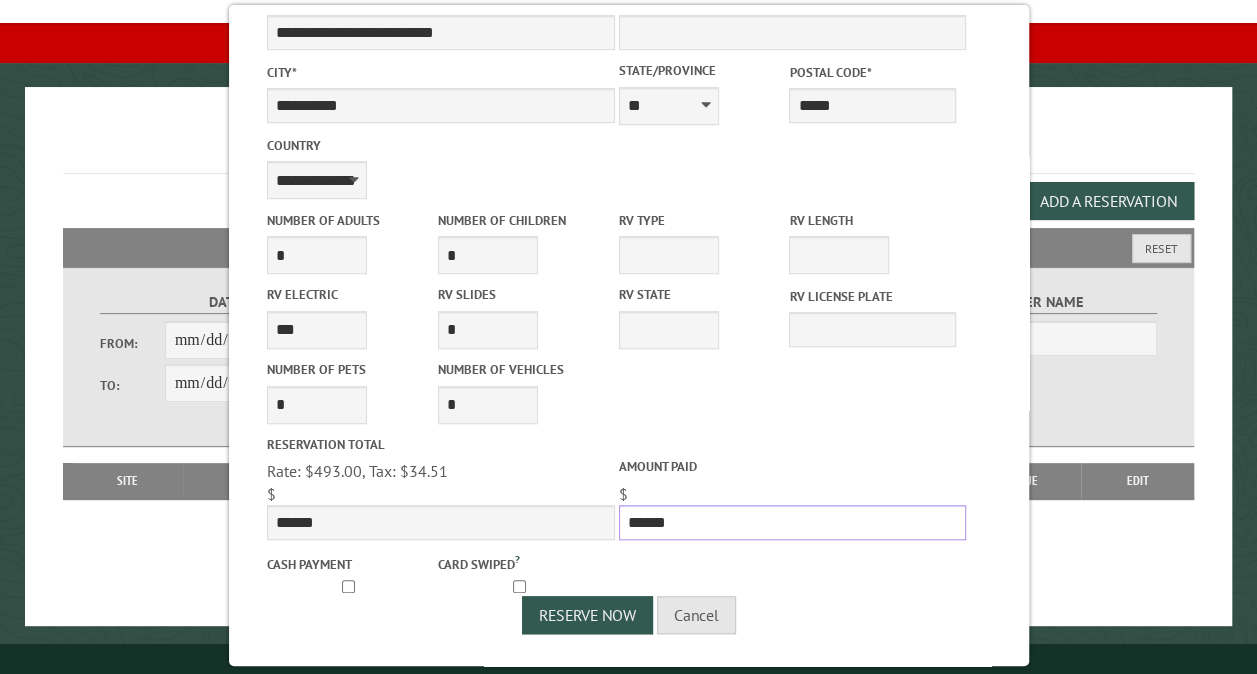 click on "******" at bounding box center [792, 522] 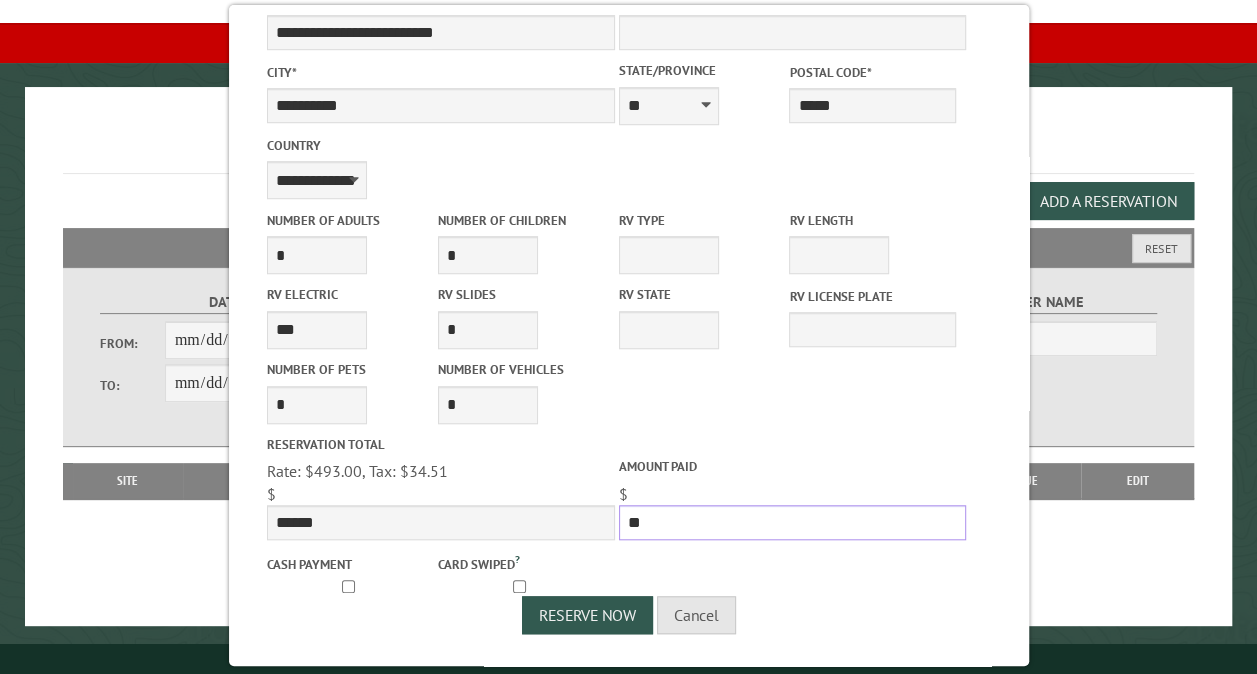 type on "*" 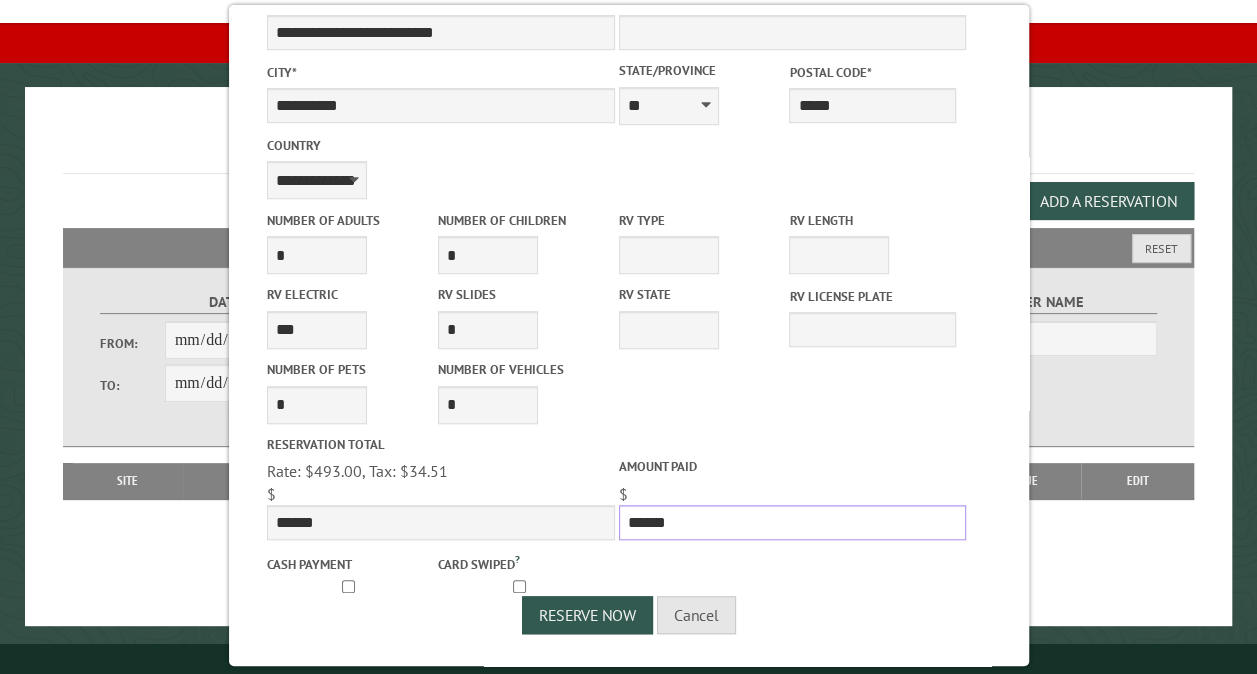 type on "******" 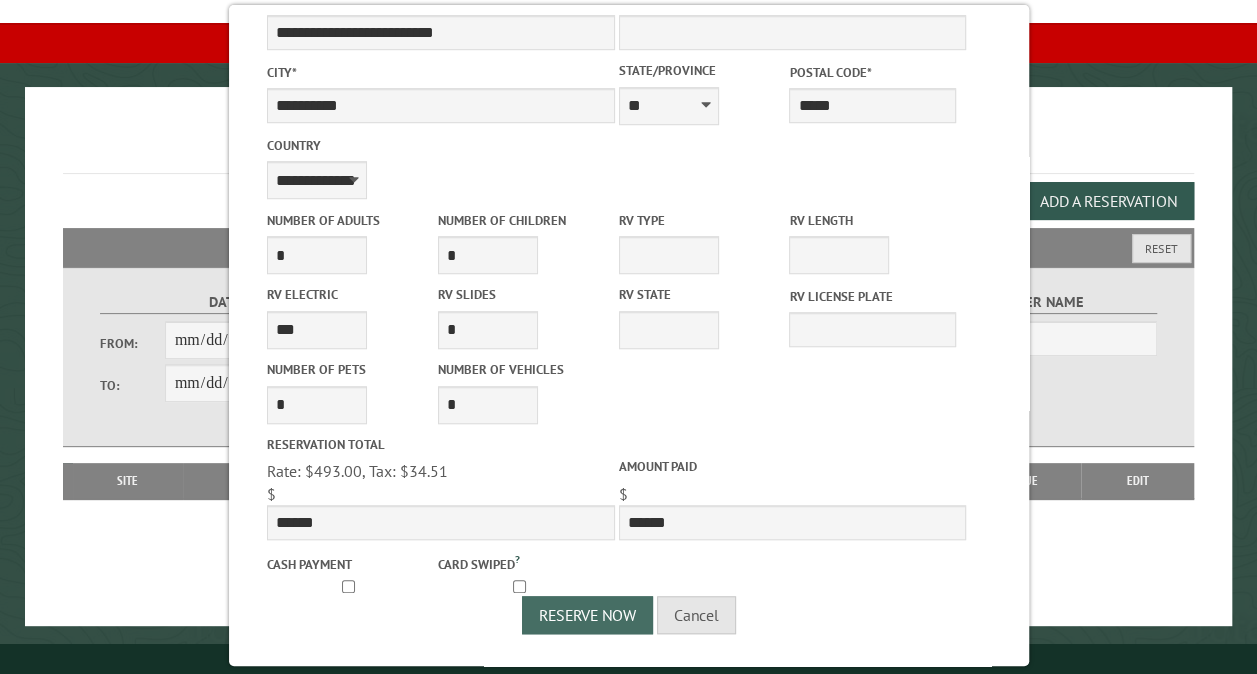 click on "Reserve Now" at bounding box center [587, 615] 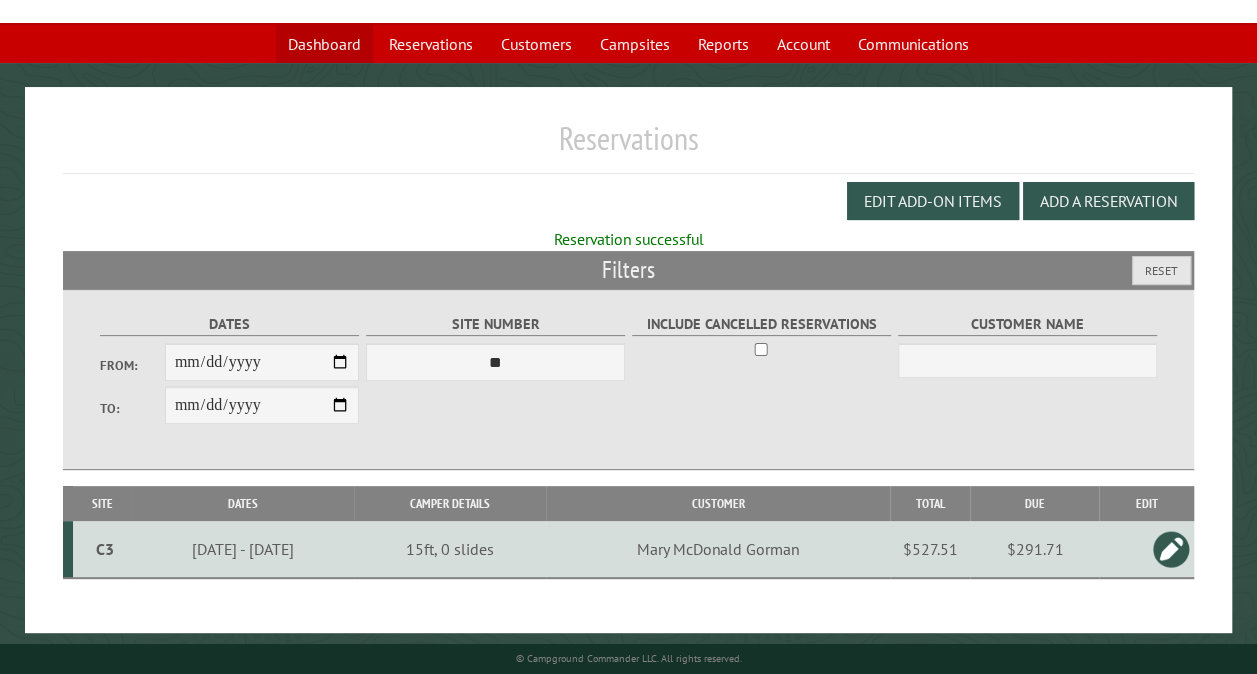 click on "Dashboard" at bounding box center [324, 44] 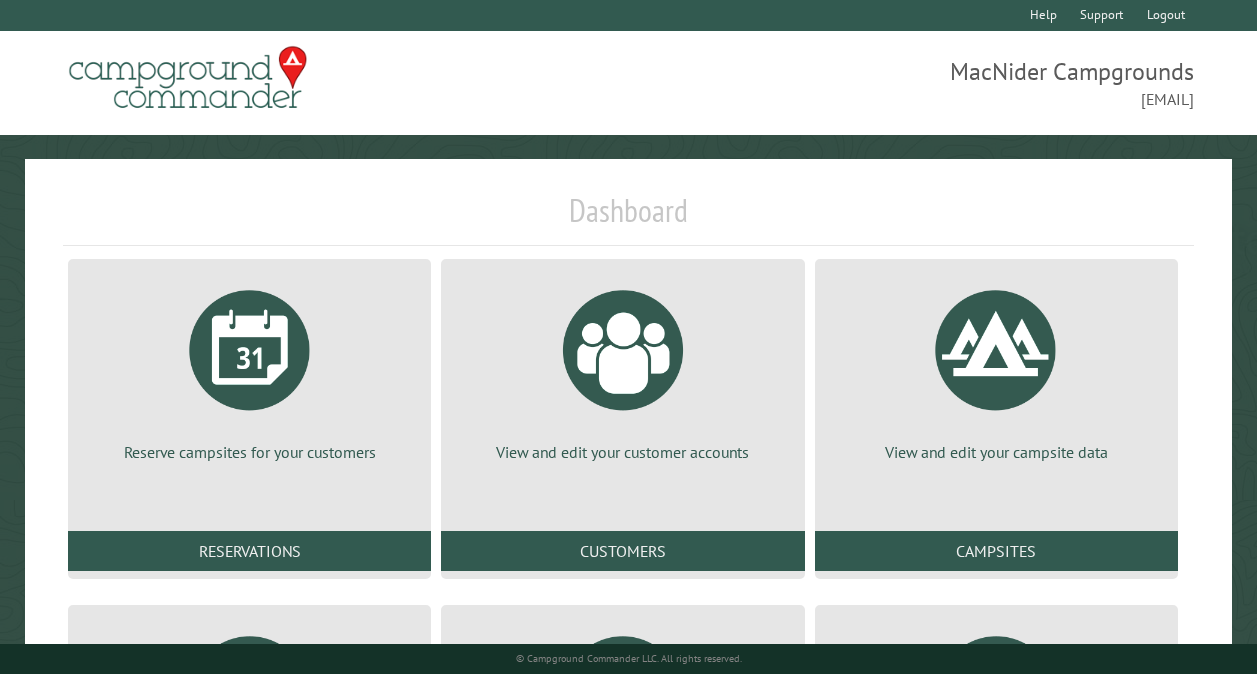 scroll, scrollTop: 328, scrollLeft: 0, axis: vertical 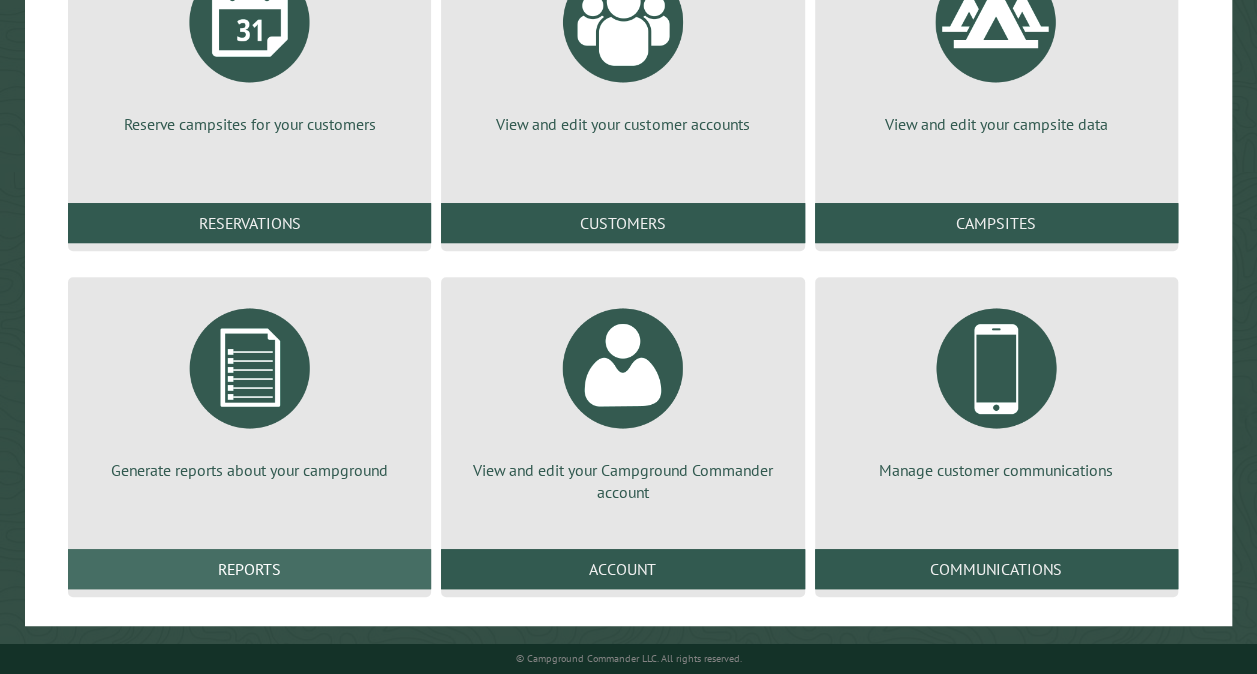 click on "Reports" at bounding box center (249, 569) 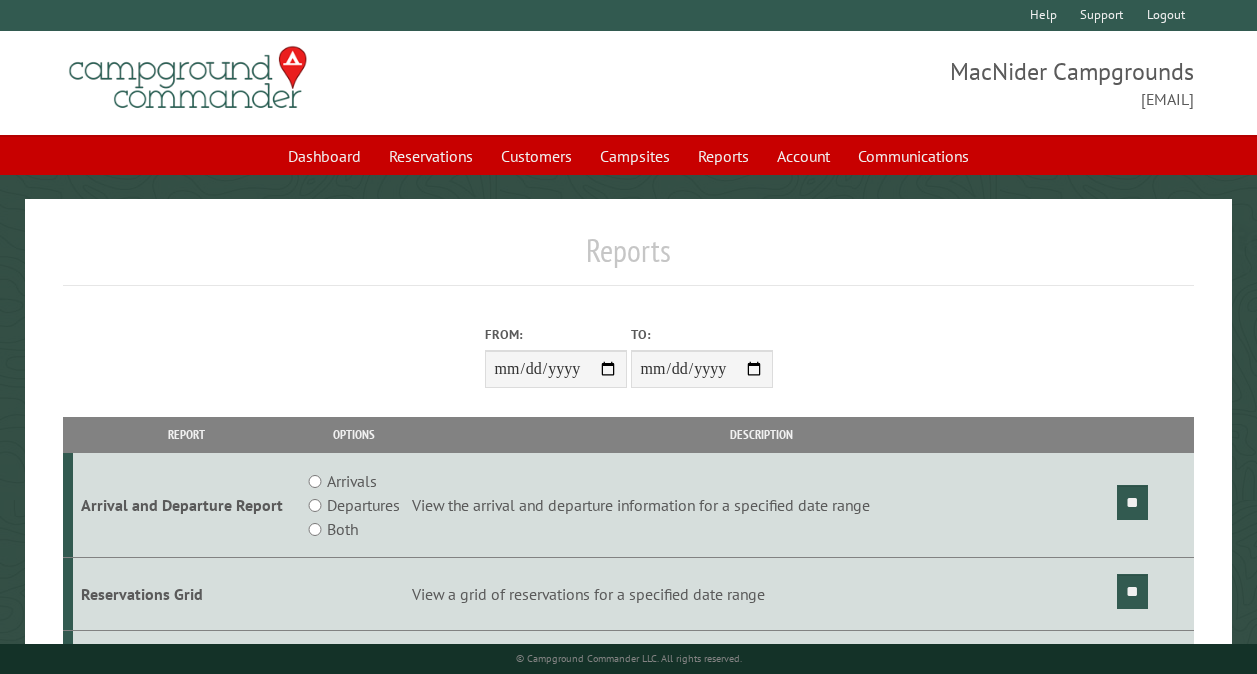 scroll, scrollTop: 0, scrollLeft: 0, axis: both 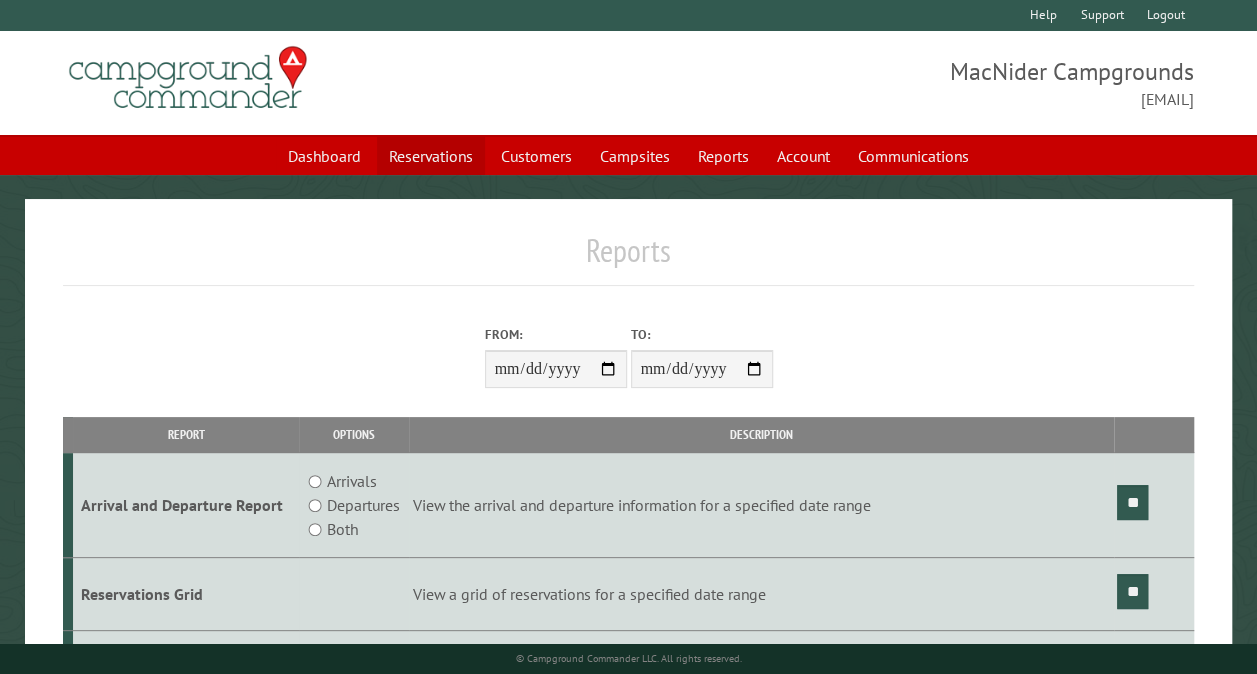 click on "Reservations" at bounding box center (431, 156) 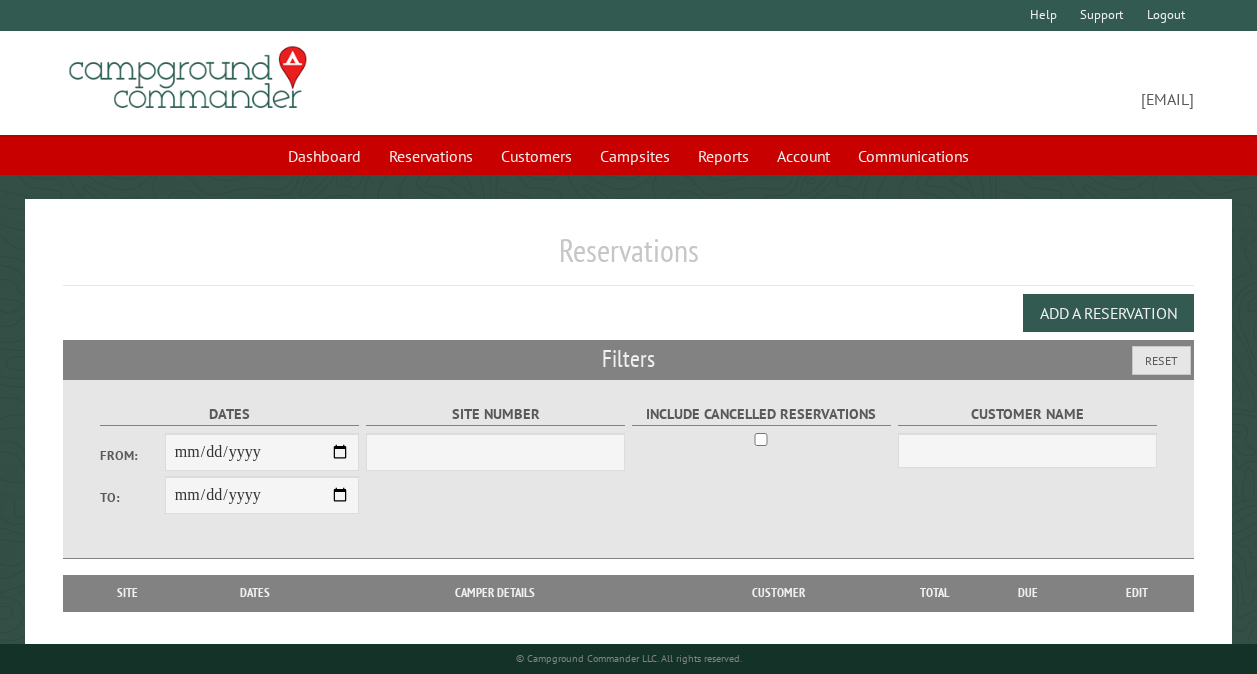 scroll, scrollTop: 0, scrollLeft: 0, axis: both 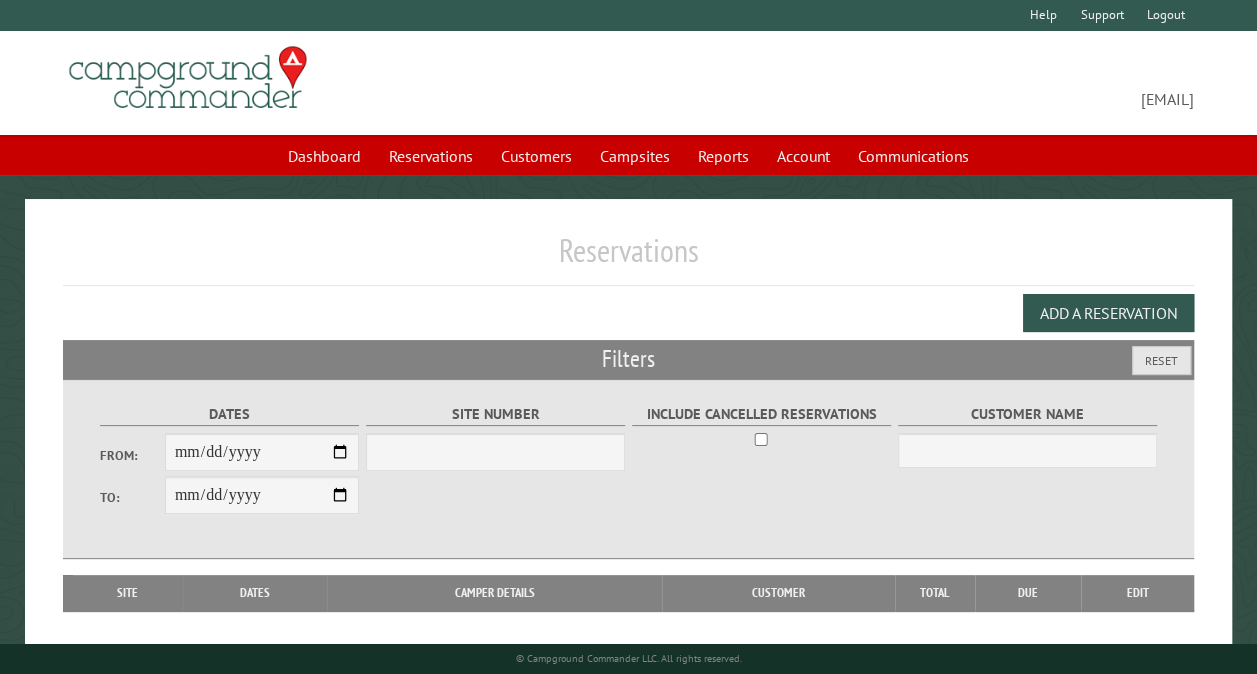 select on "***" 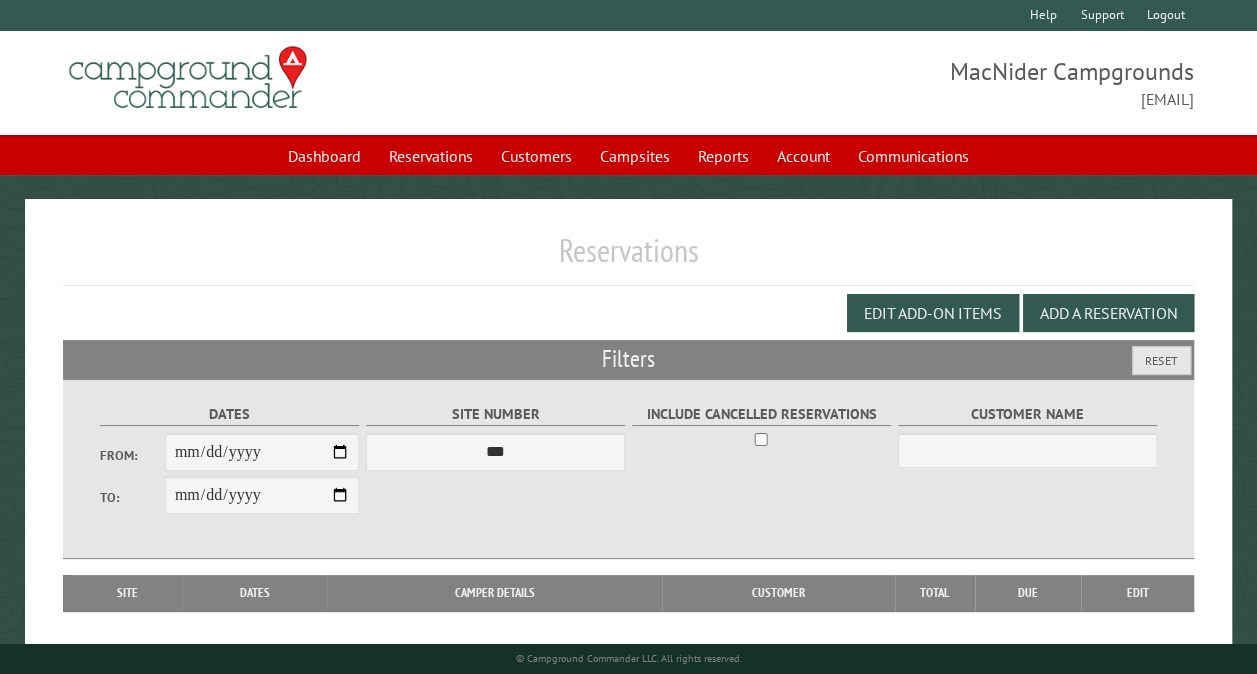 click on "From:" at bounding box center (262, 452) 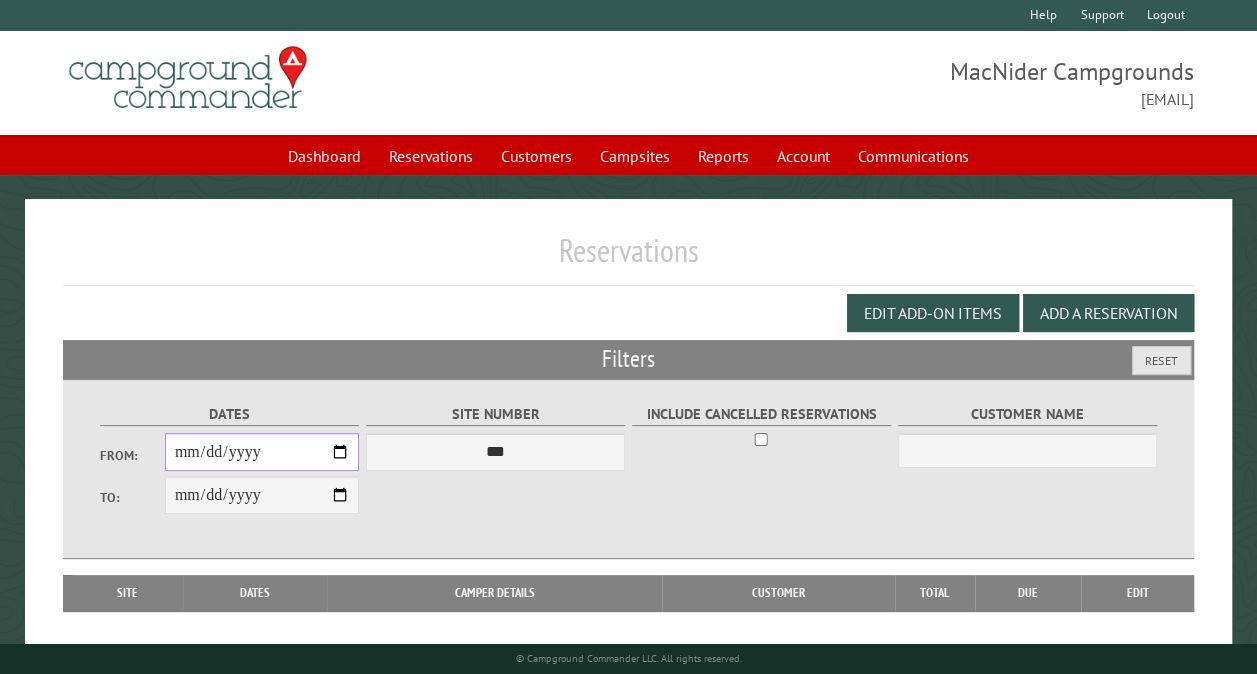 type on "**********" 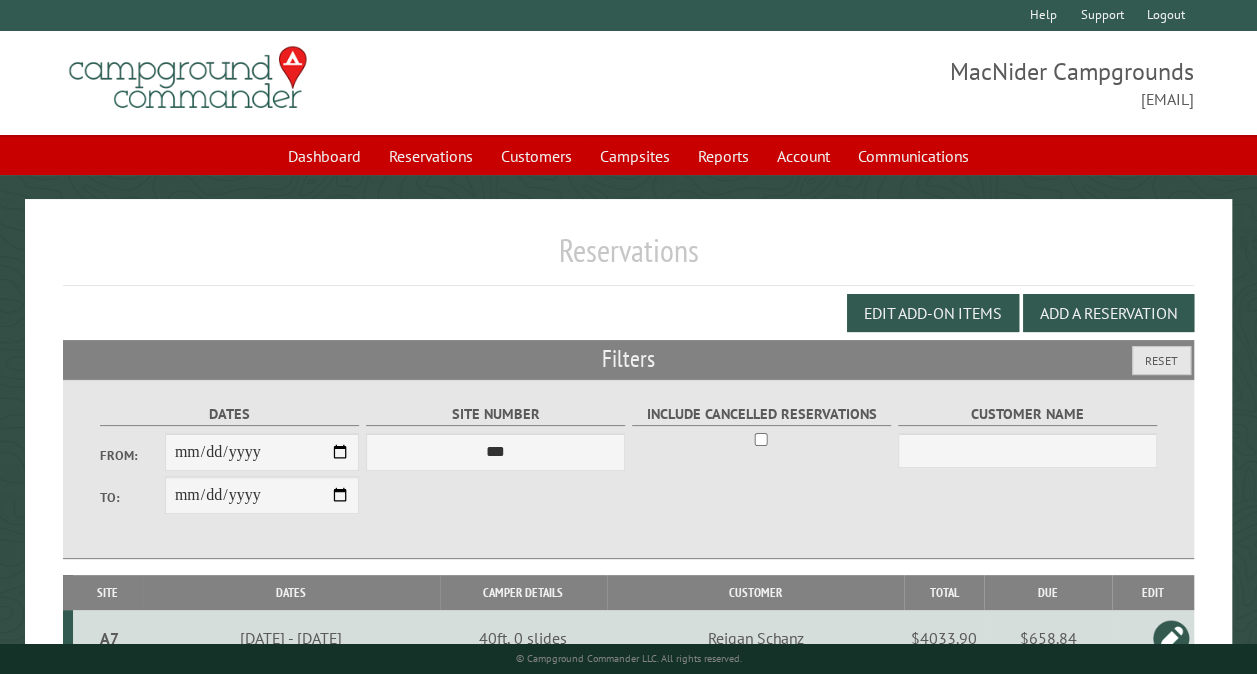 click on "**********" at bounding box center (262, 495) 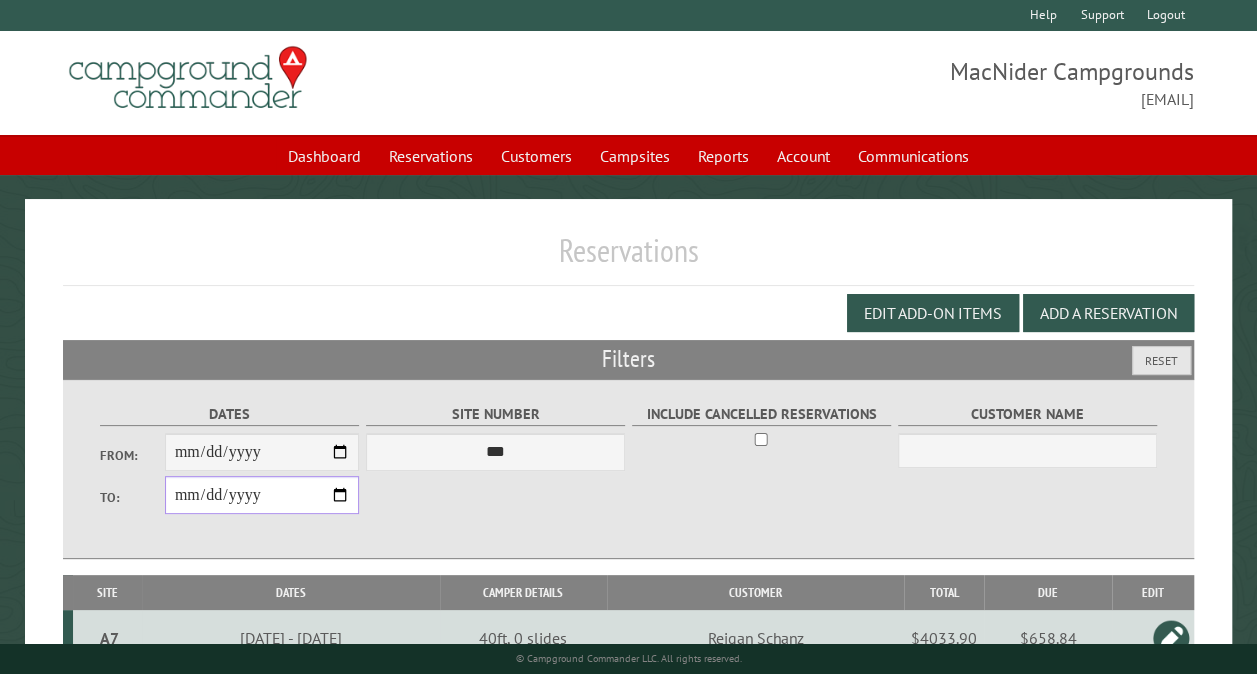 type on "**********" 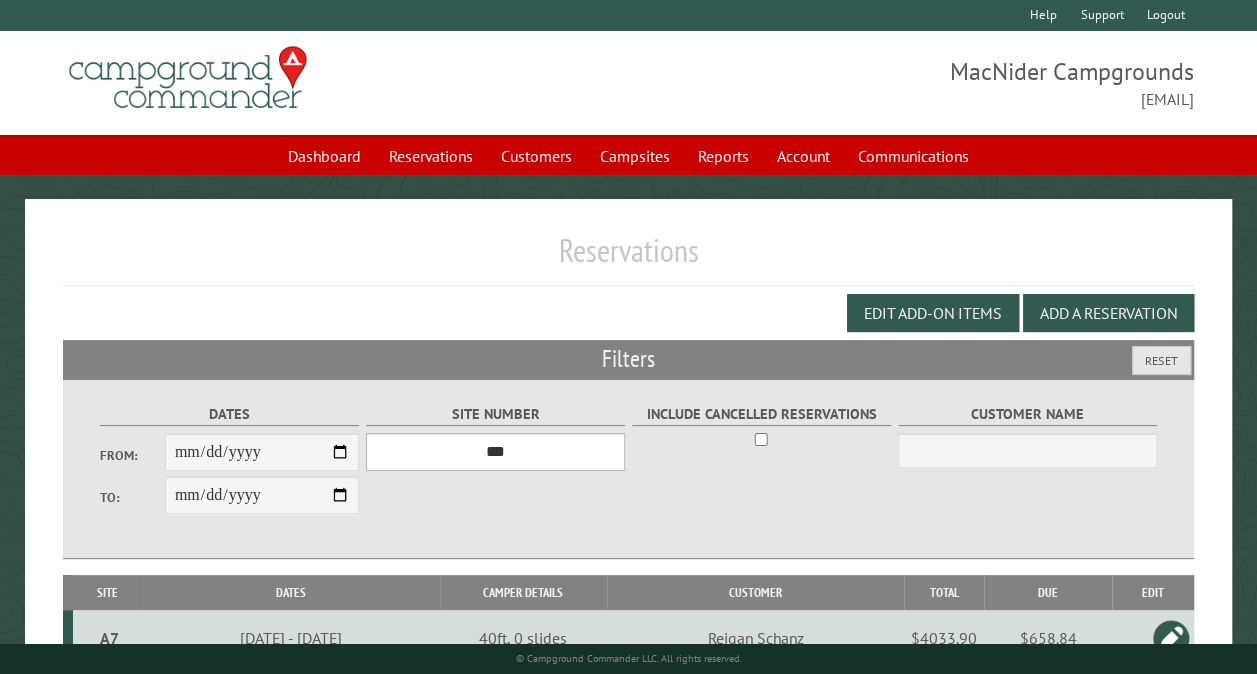 click on "*** ** ** ** ** ** ** ** ** ** *** *** *** *** ** ** ** ** ** ** ** ** ** *** *** ** ** ** ** ** ** ********* ** ** ** ** ** ** ** ** ** *** *** *** *** *** *** ** ** ** ** ** ** ** ** ** *** *** *** *** *** *** ** ** ** ** ** ** ** ** ** ** ** ** ** ** ** ** ** ** ** ** ** ** ** ** *** *** *** *** *** ***" at bounding box center [495, 452] 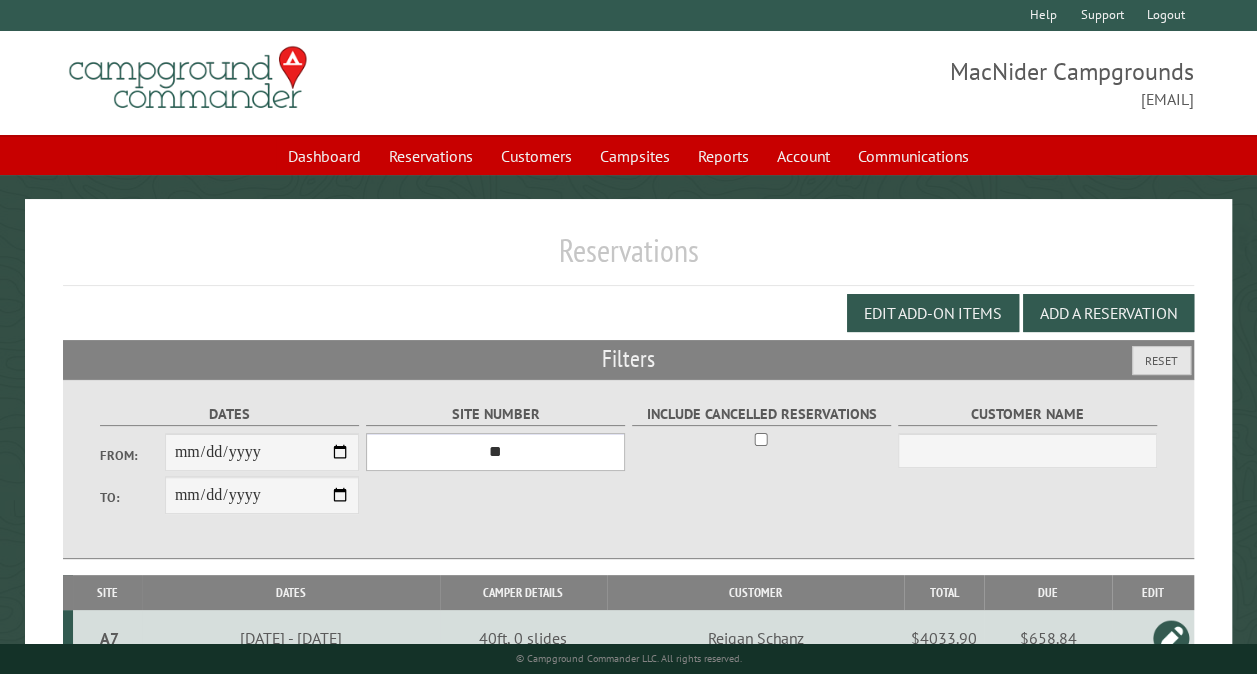 click on "*** ** ** ** ** ** ** ** ** ** *** *** *** *** ** ** ** ** ** ** ** ** ** *** *** ** ** ** ** ** ** ********* ** ** ** ** ** ** ** ** ** *** *** *** *** *** *** ** ** ** ** ** ** ** ** ** *** *** *** *** *** *** ** ** ** ** ** ** ** ** ** ** ** ** ** ** ** ** ** ** ** ** ** ** ** ** *** *** *** *** *** ***" at bounding box center (495, 452) 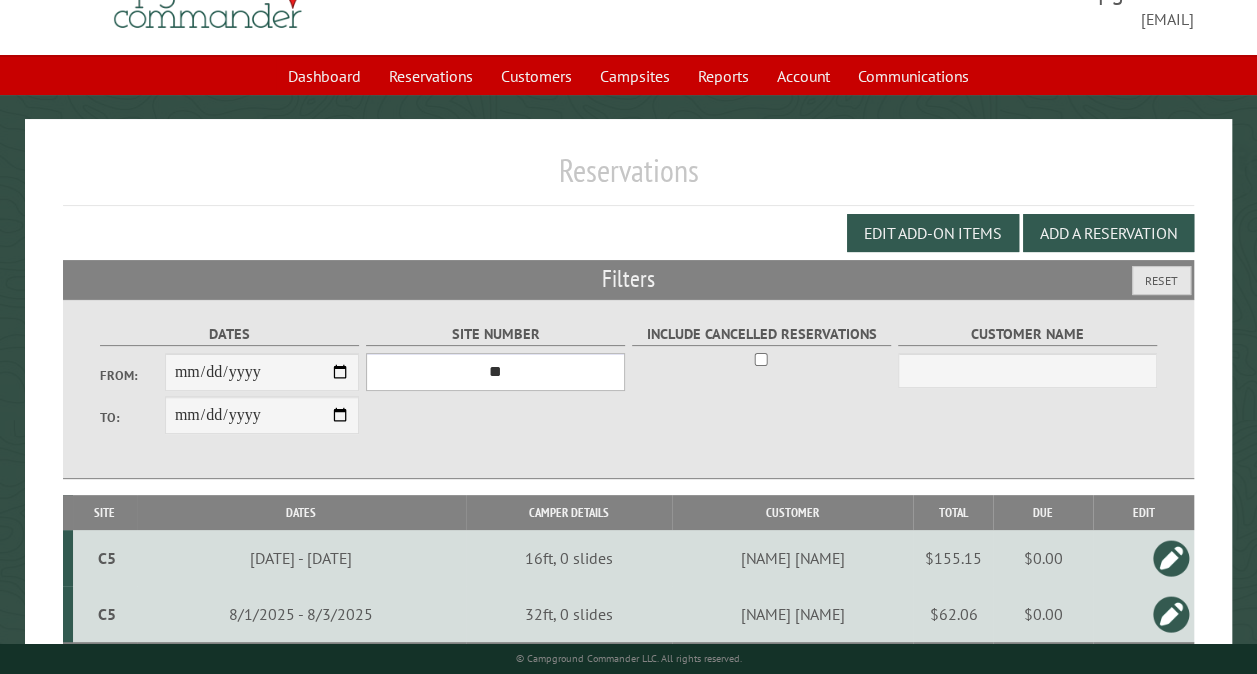 scroll, scrollTop: 120, scrollLeft: 0, axis: vertical 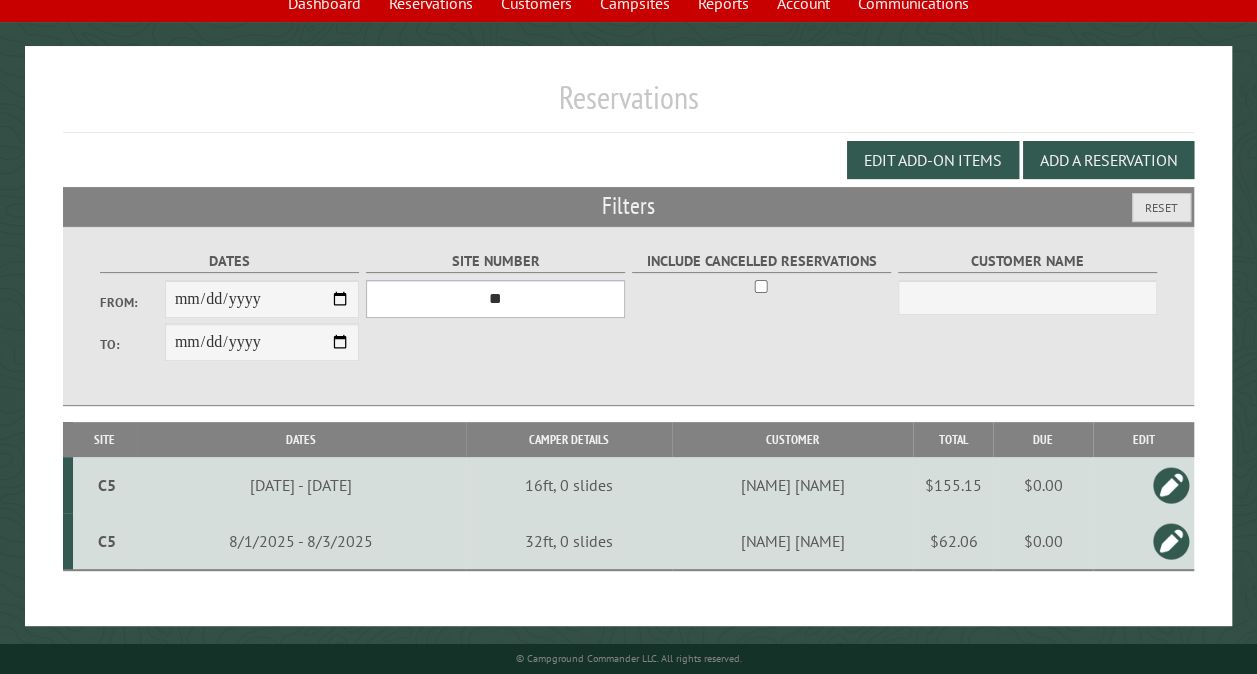 click on "*** ** ** ** ** ** ** ** ** ** *** *** *** *** ** ** ** ** ** ** ** ** ** *** *** ** ** ** ** ** ** ********* ** ** ** ** ** ** ** ** ** *** *** *** *** *** *** ** ** ** ** ** ** ** ** ** *** *** *** *** *** *** ** ** ** ** ** ** ** ** ** ** ** ** ** ** ** ** ** ** ** ** ** ** ** ** *** *** *** *** *** ***" at bounding box center [495, 299] 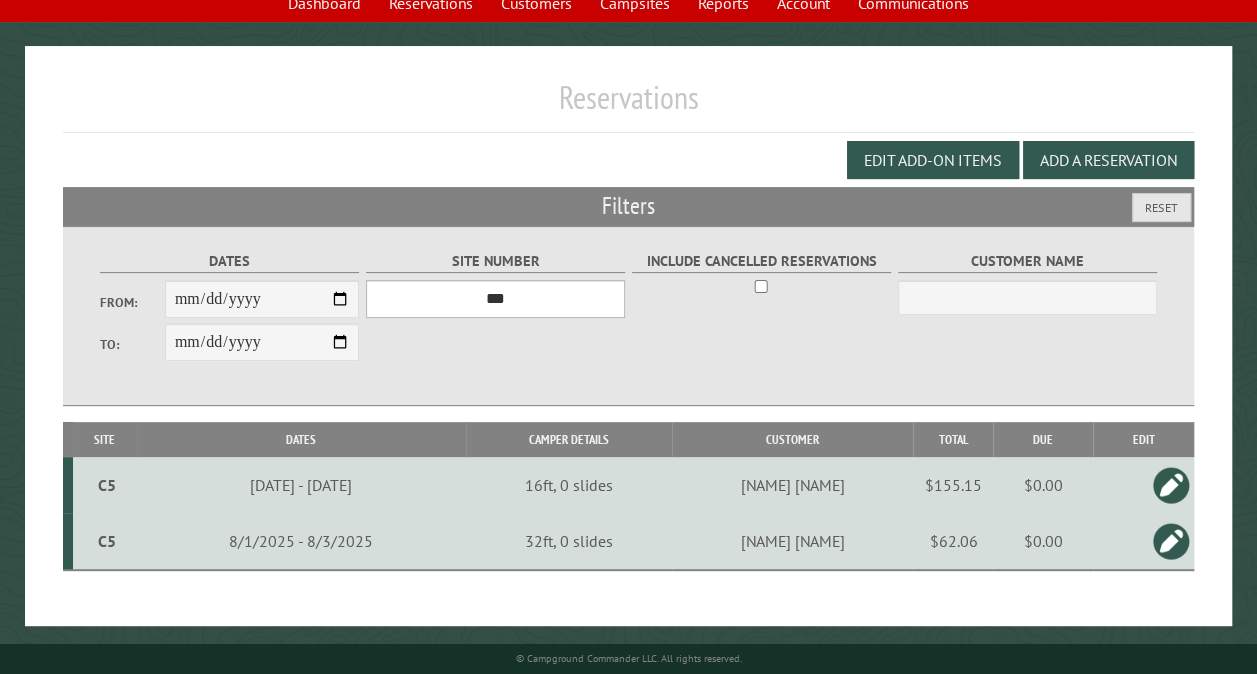 click on "*** ** ** ** ** ** ** ** ** ** *** *** *** *** ** ** ** ** ** ** ** ** ** *** *** ** ** ** ** ** ** ********* ** ** ** ** ** ** ** ** ** *** *** *** *** *** *** ** ** ** ** ** ** ** ** ** *** *** *** *** *** *** ** ** ** ** ** ** ** ** ** ** ** ** ** ** ** ** ** ** ** ** ** ** ** ** *** *** *** *** *** ***" at bounding box center (495, 299) 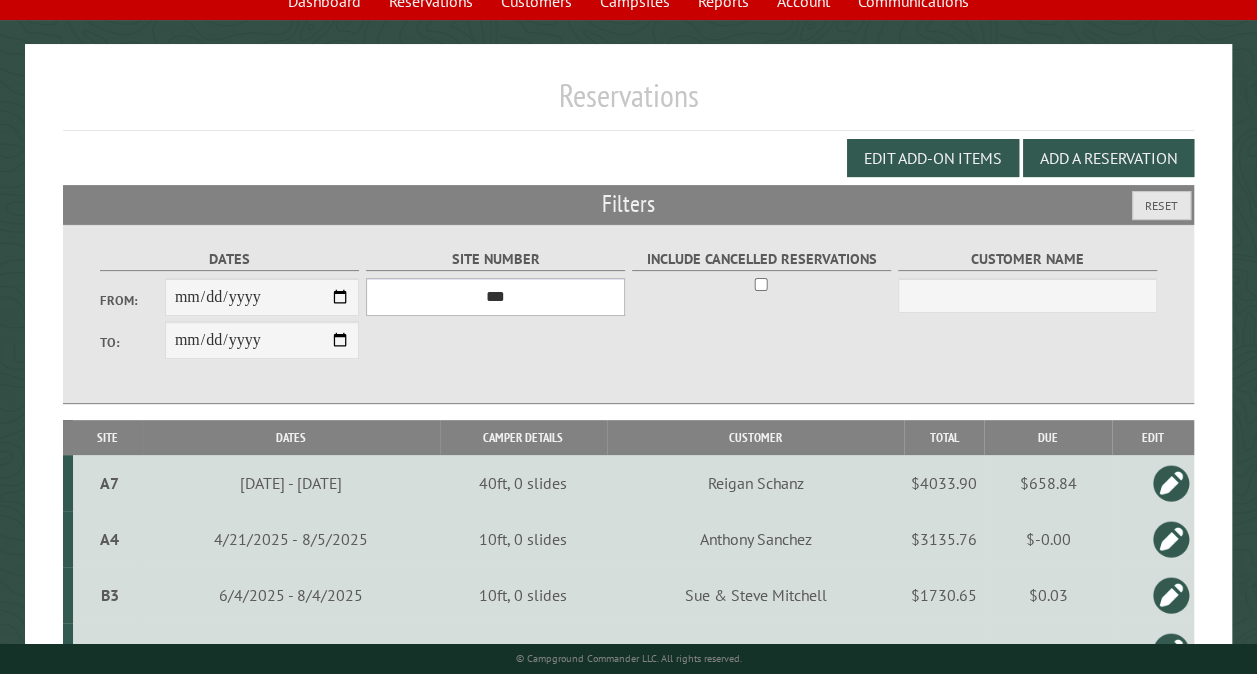 scroll, scrollTop: 744, scrollLeft: 0, axis: vertical 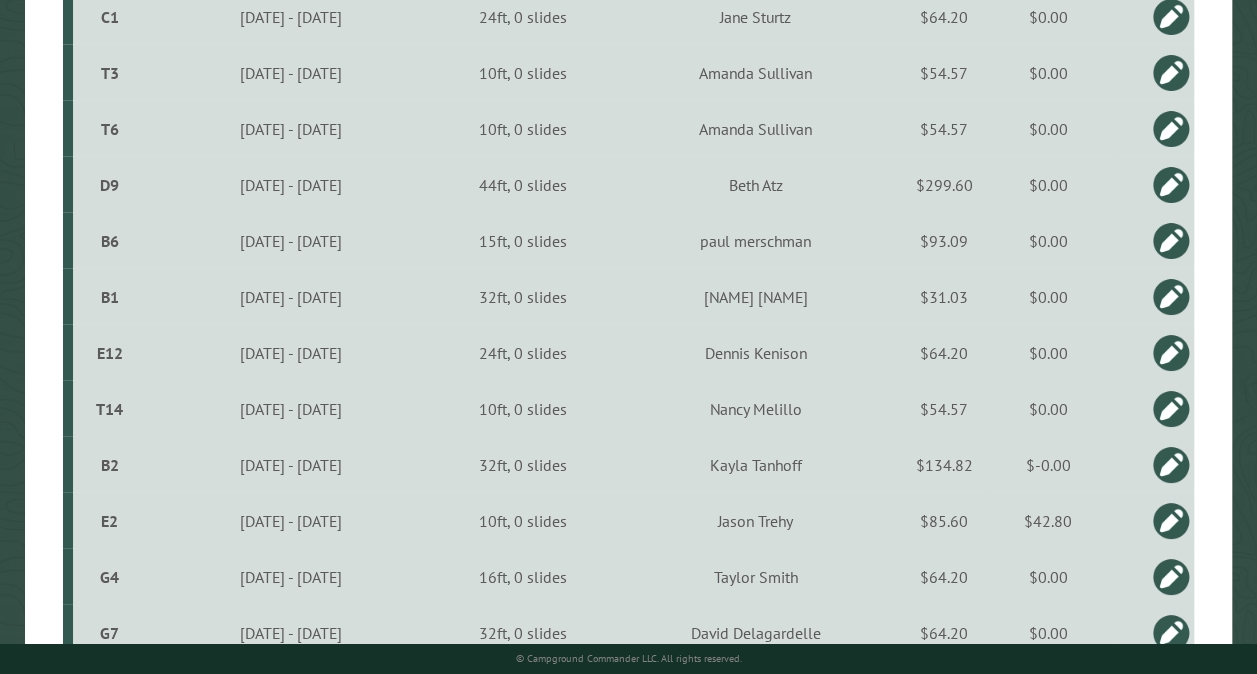 click on "T3" at bounding box center [110, 73] 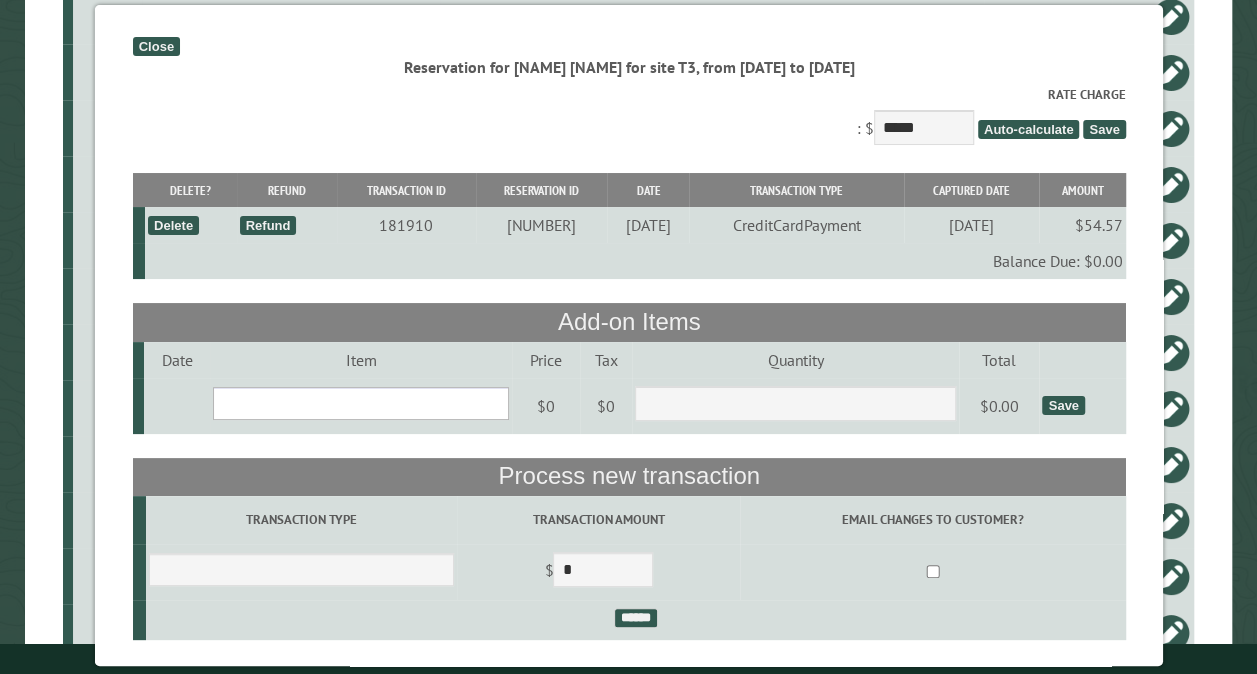 click on "**********" at bounding box center [361, 403] 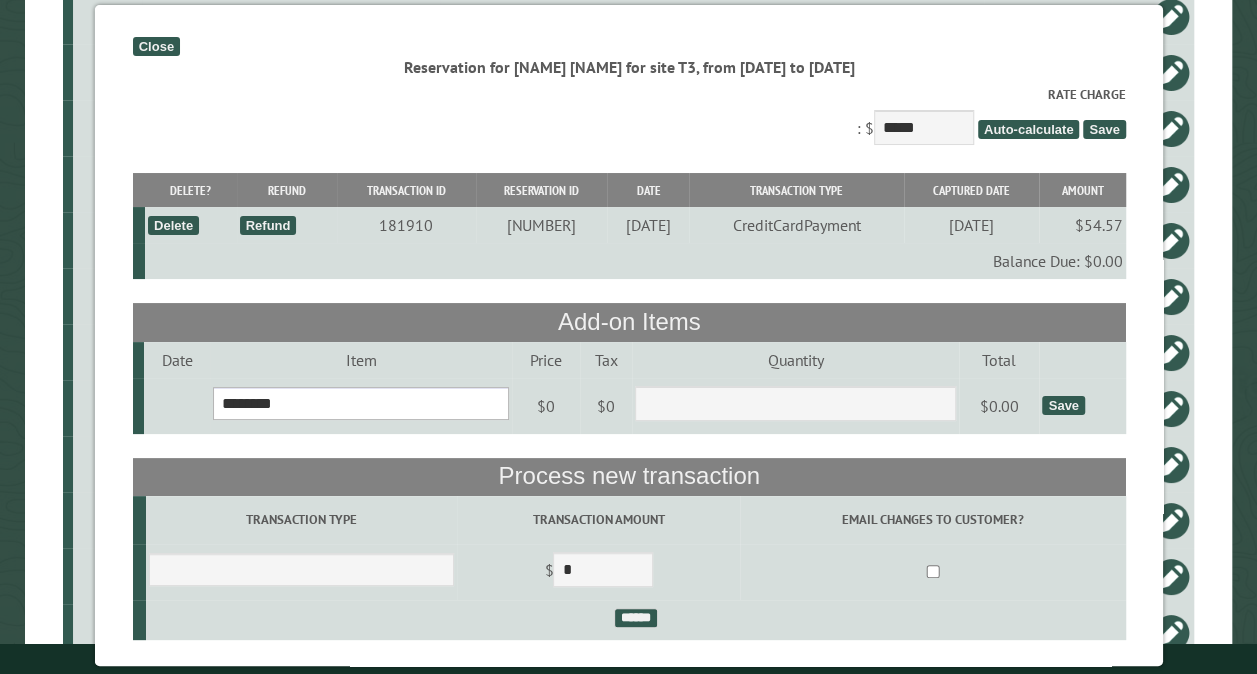 click on "**********" at bounding box center (361, 403) 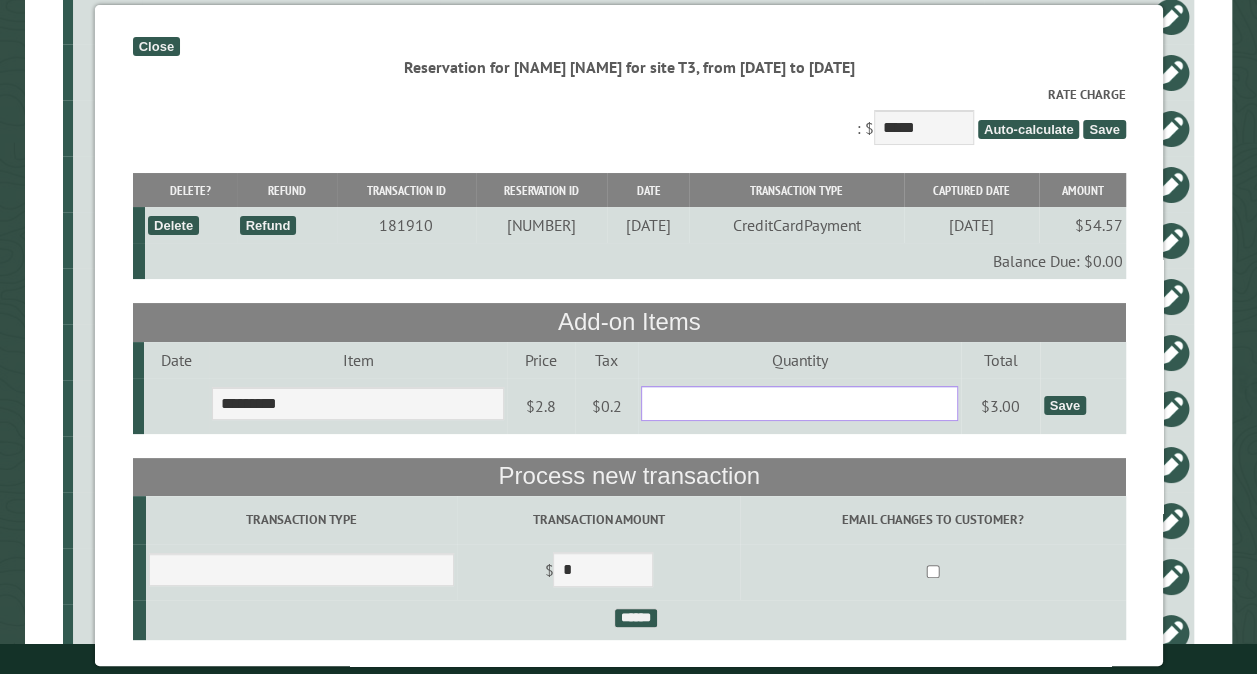 click on "*" at bounding box center (799, 403) 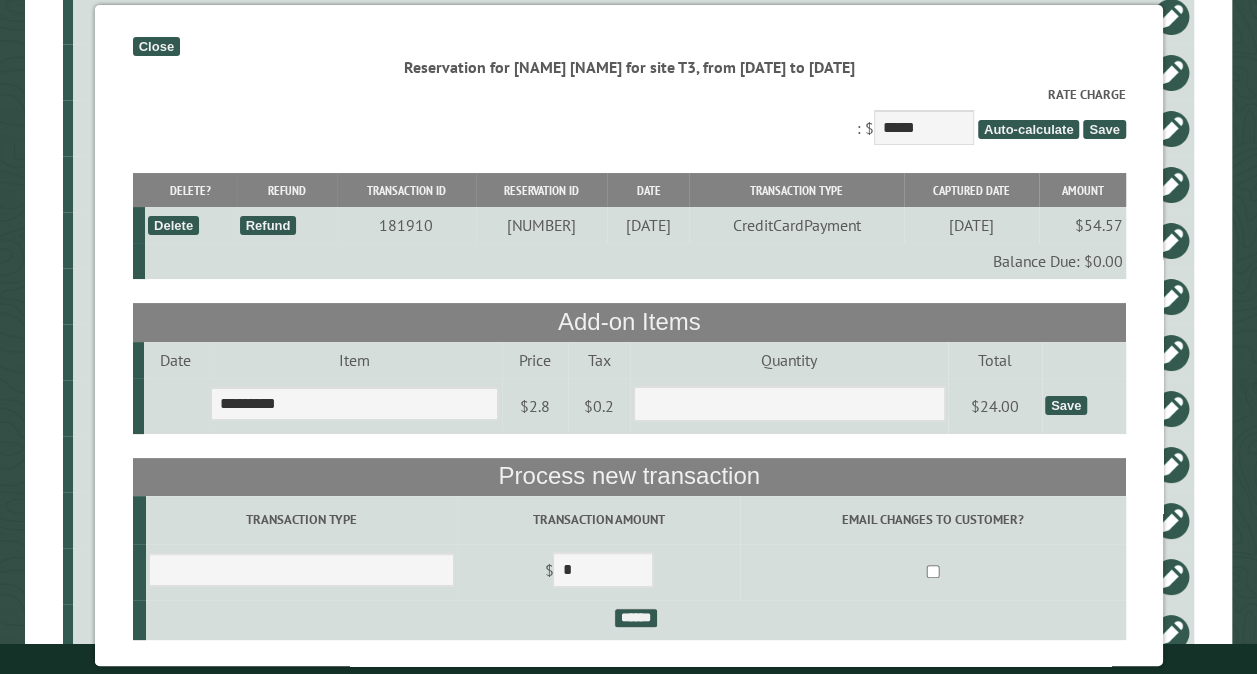 click on "Save" at bounding box center [1065, 405] 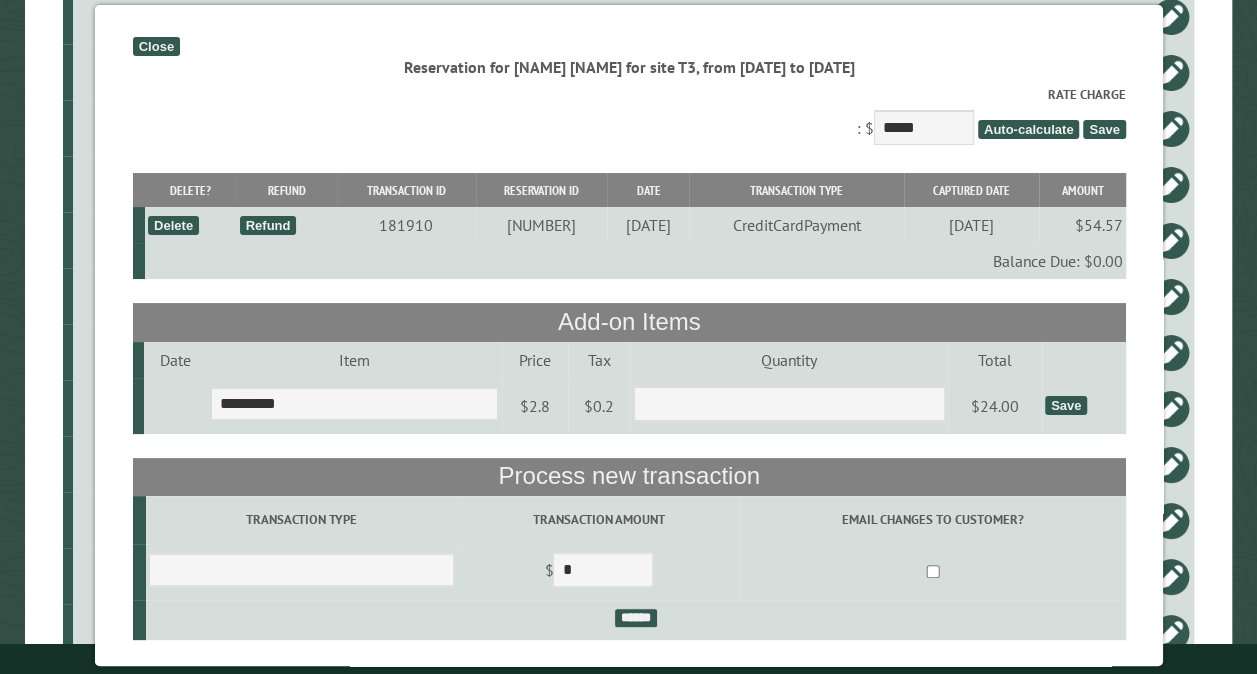 type on "*" 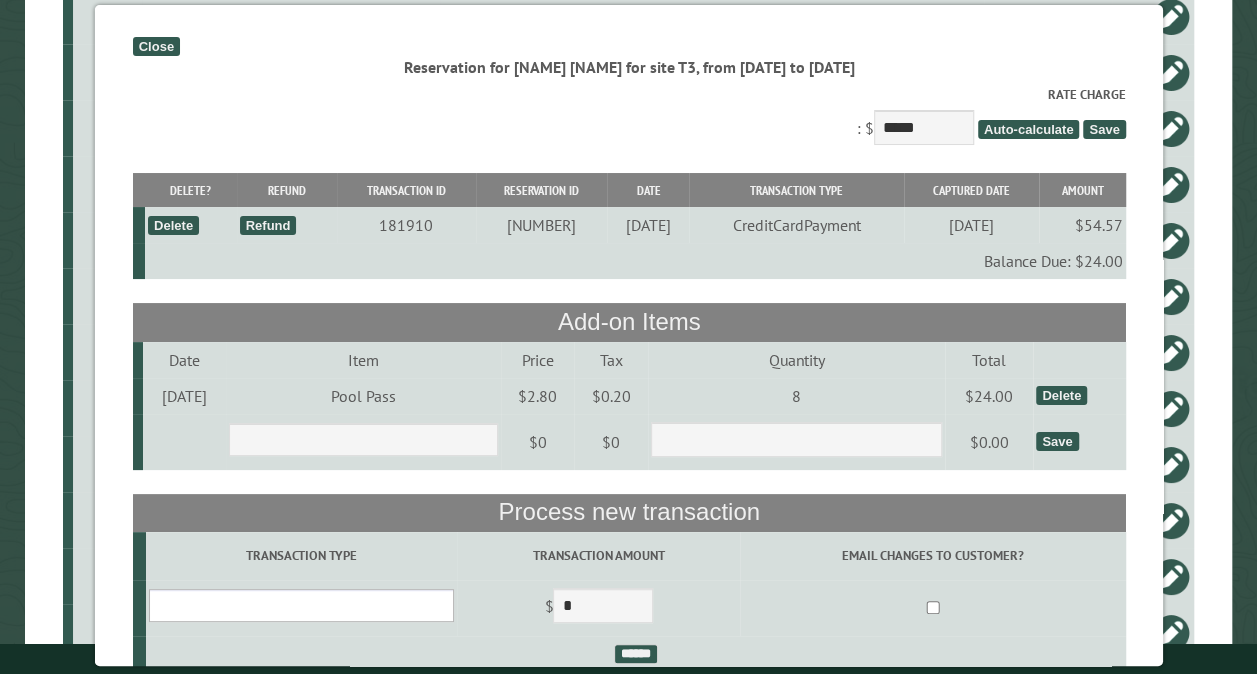 click on "**********" at bounding box center [300, 605] 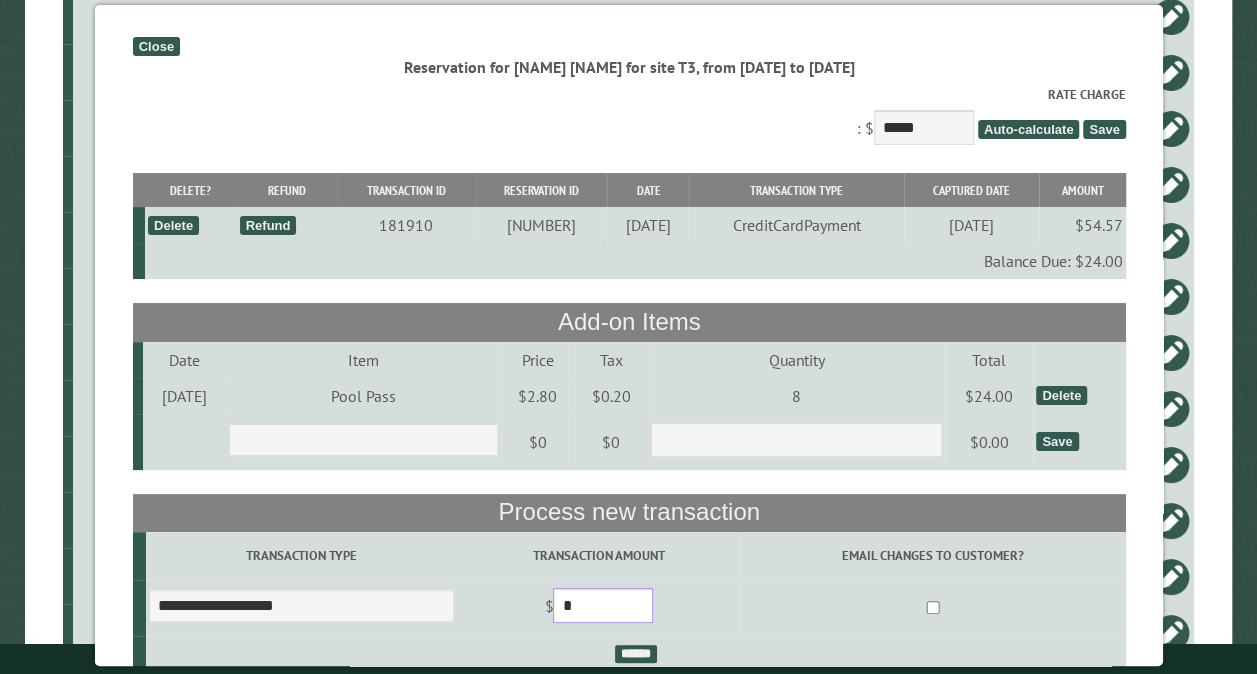 click on "*" at bounding box center [603, 605] 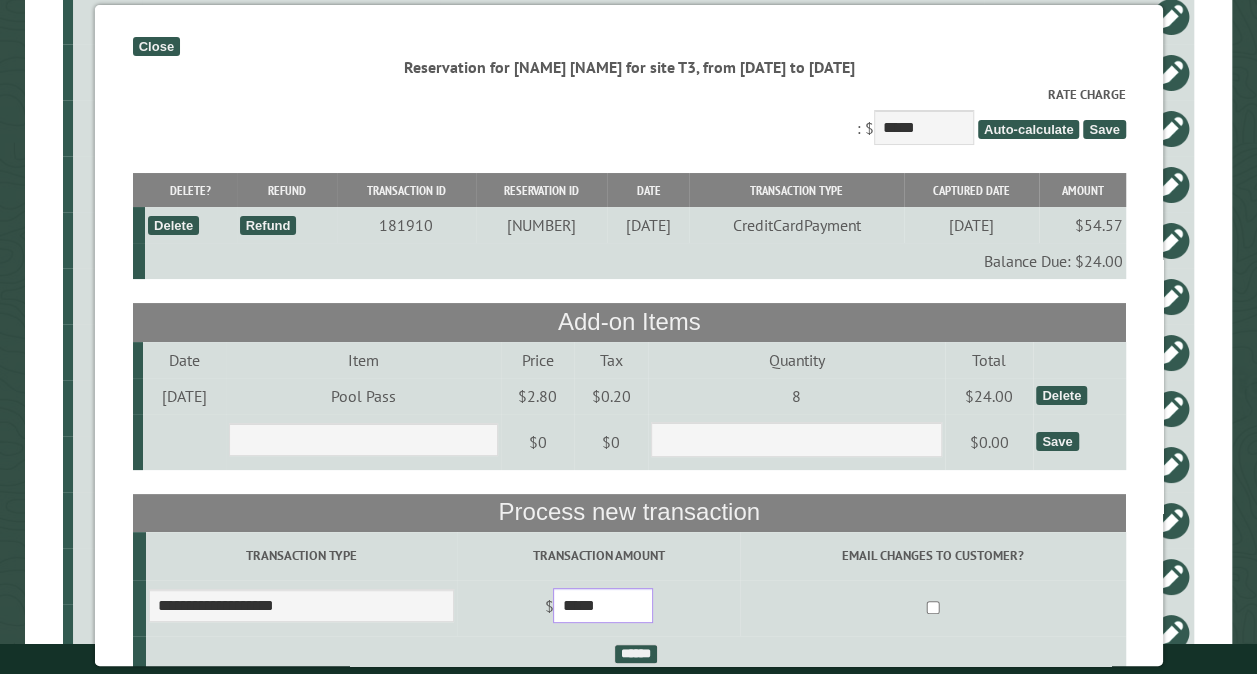 scroll, scrollTop: 212, scrollLeft: 0, axis: vertical 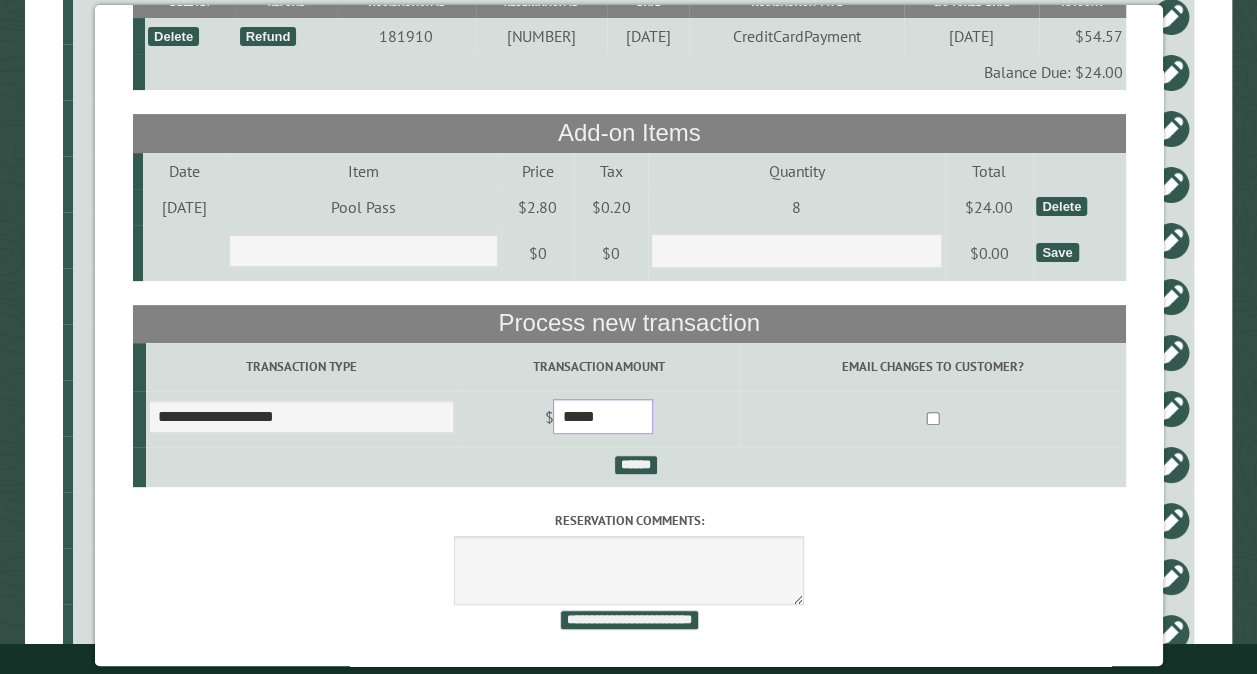 type on "*****" 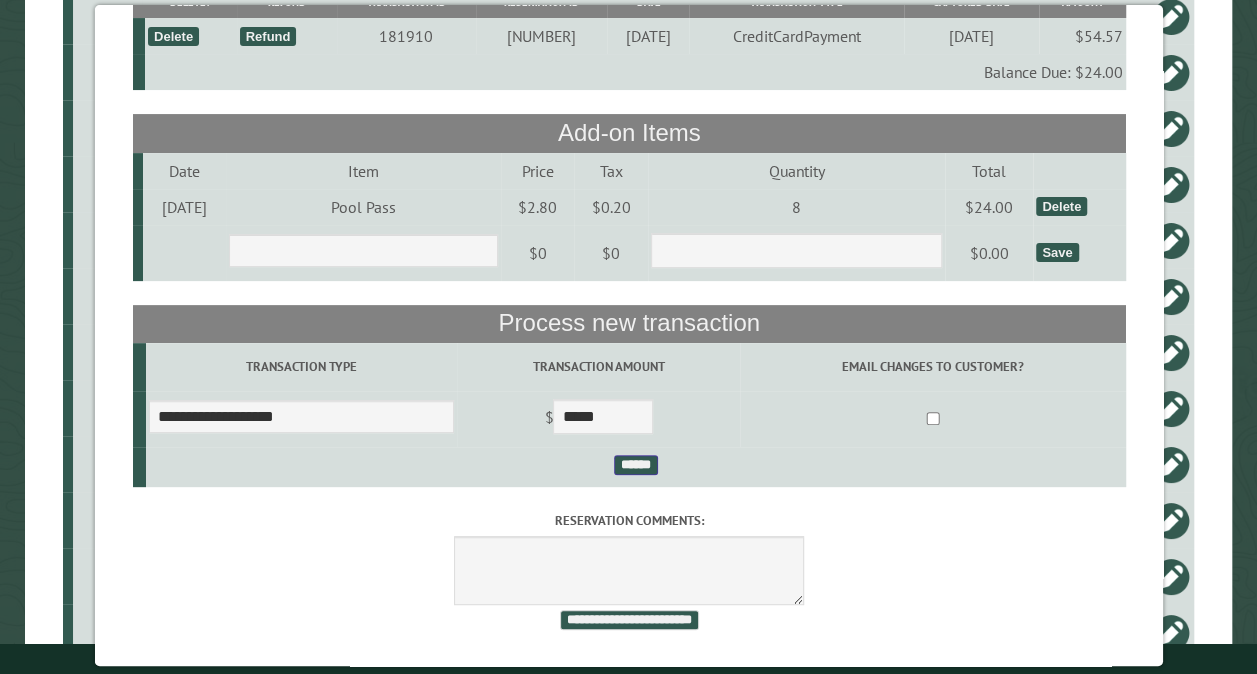 click on "******" at bounding box center [635, 465] 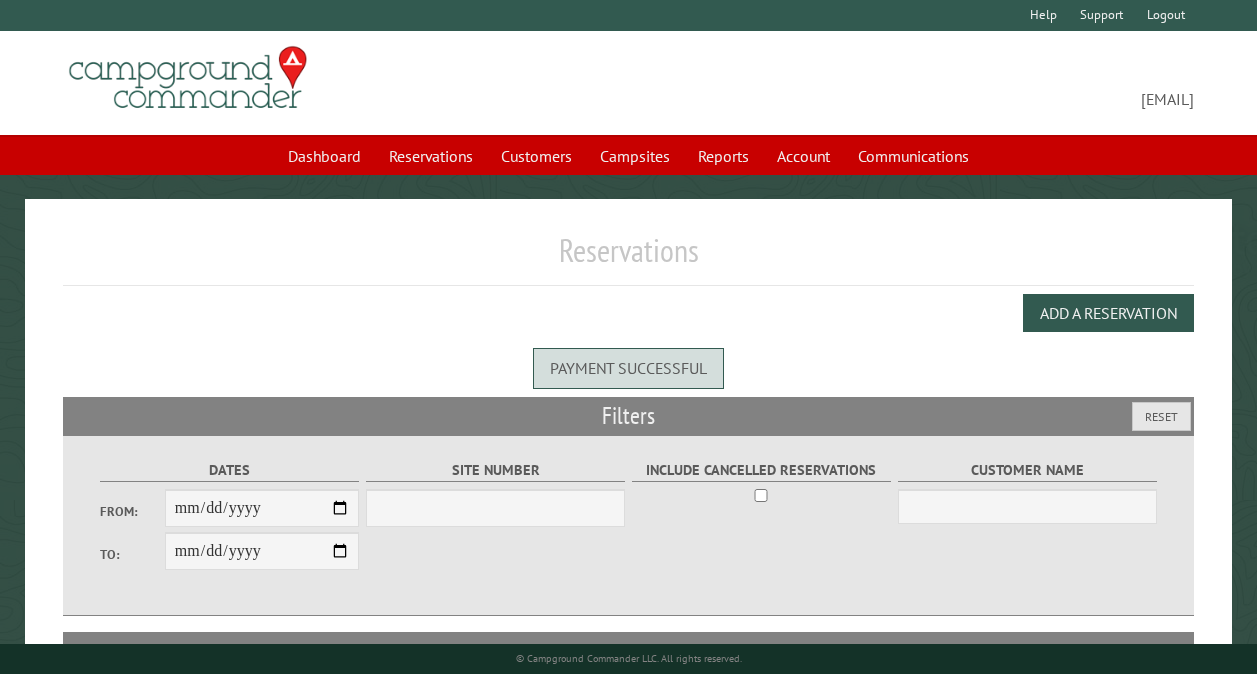 scroll, scrollTop: 0, scrollLeft: 0, axis: both 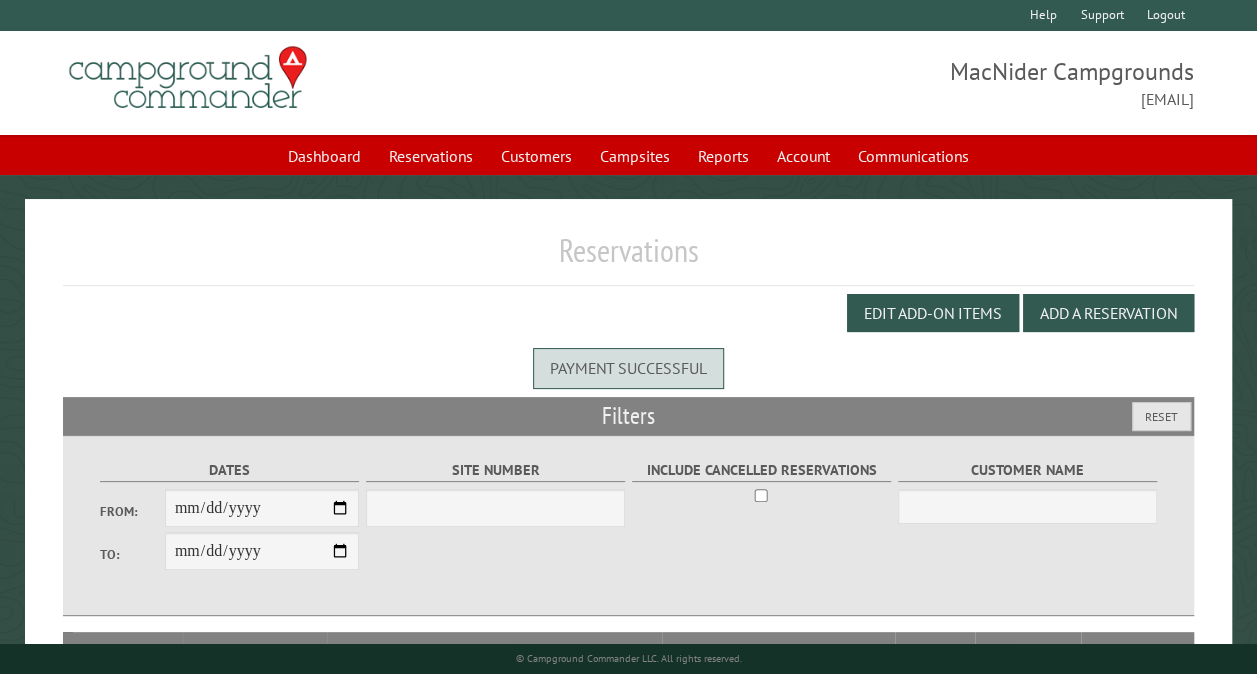 select on "***" 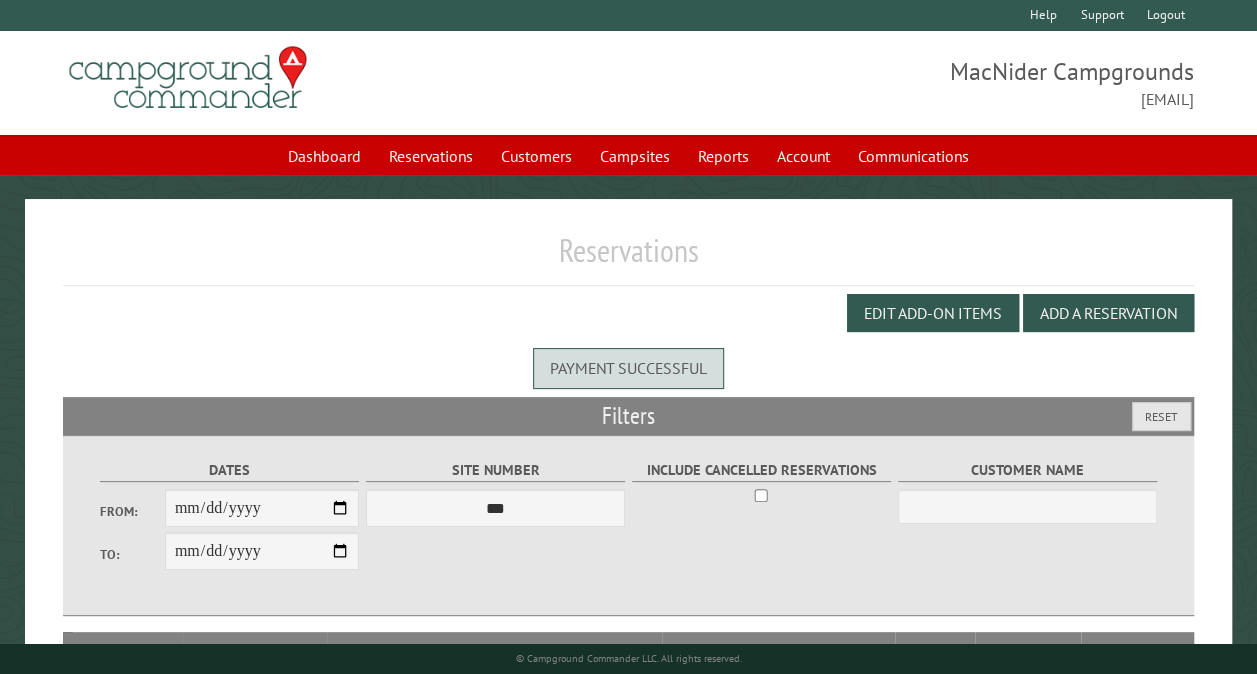 click on "From:" at bounding box center (262, 508) 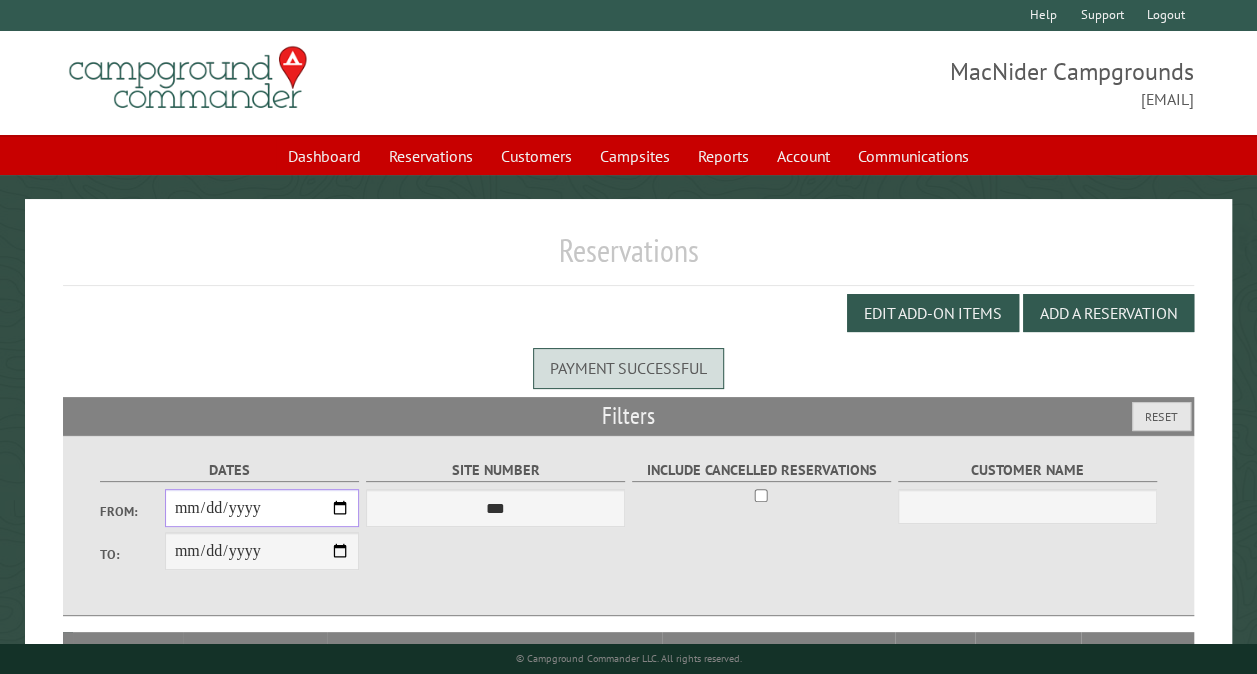 type on "**********" 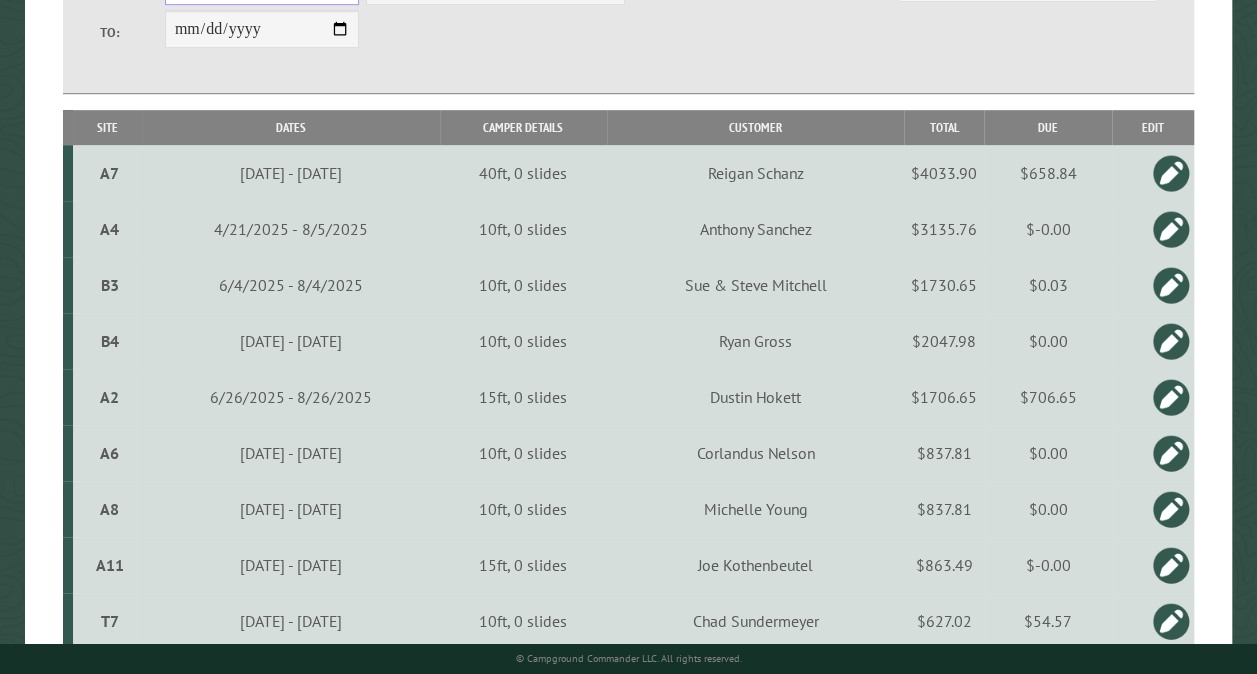 scroll, scrollTop: 589, scrollLeft: 0, axis: vertical 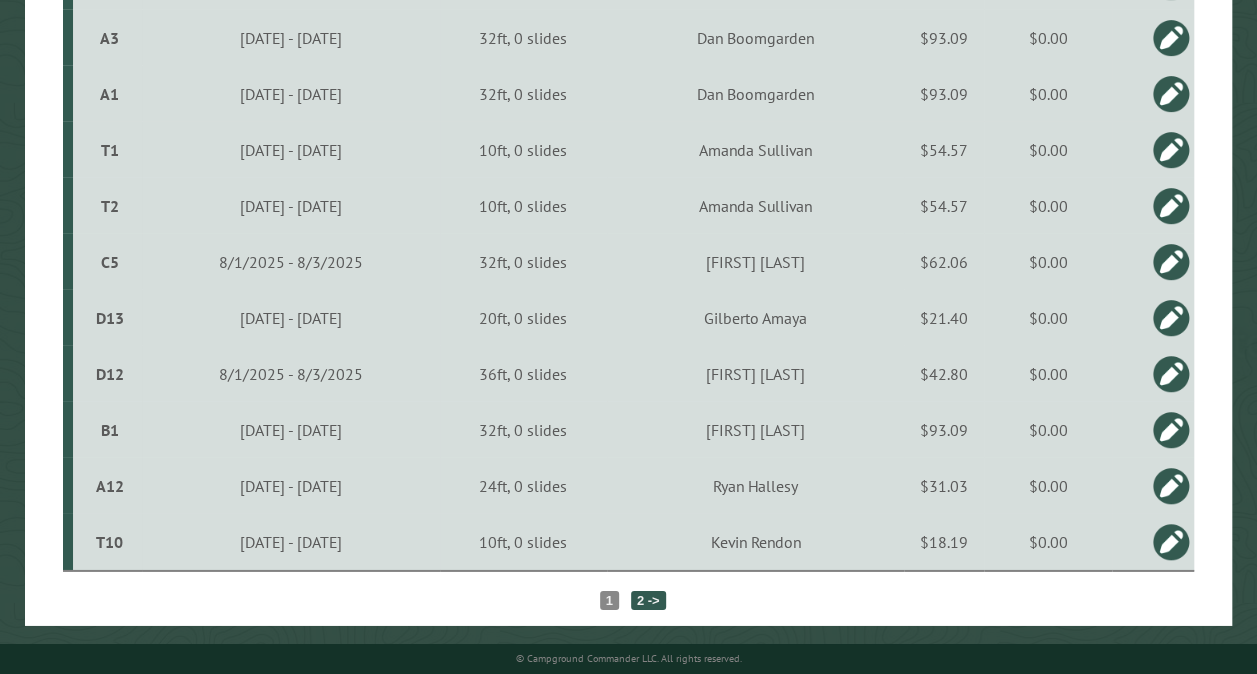 click on "2 ->" at bounding box center (648, 600) 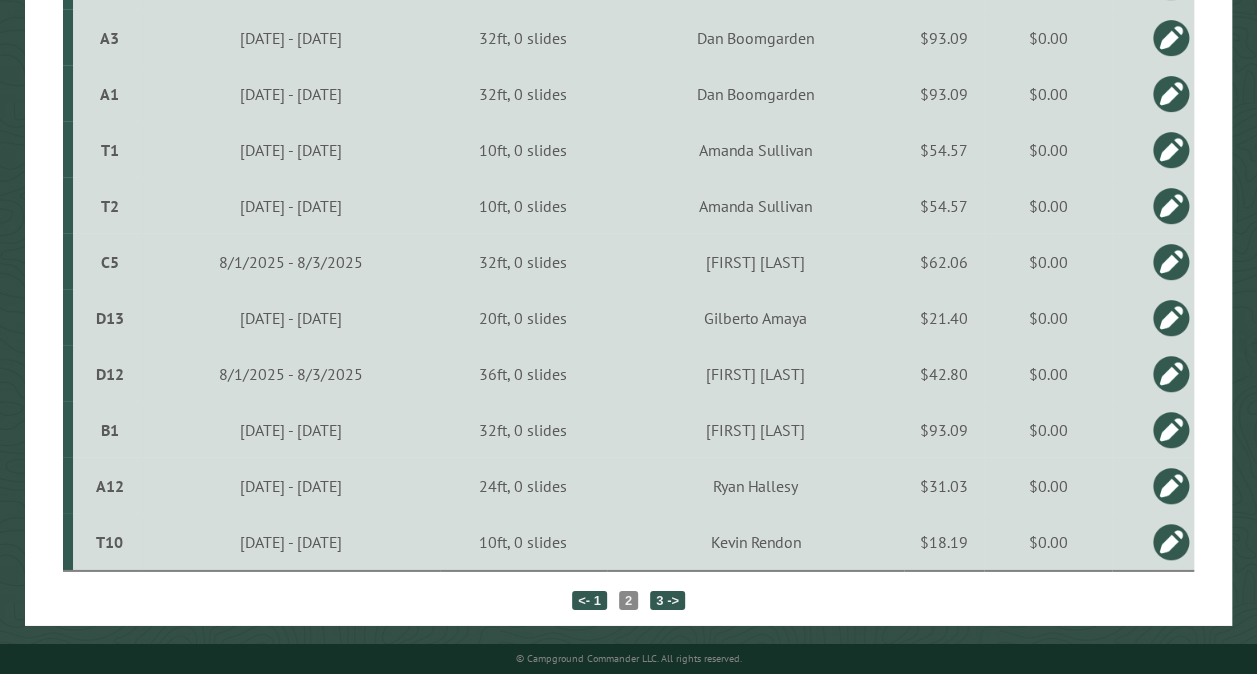scroll, scrollTop: 994, scrollLeft: 0, axis: vertical 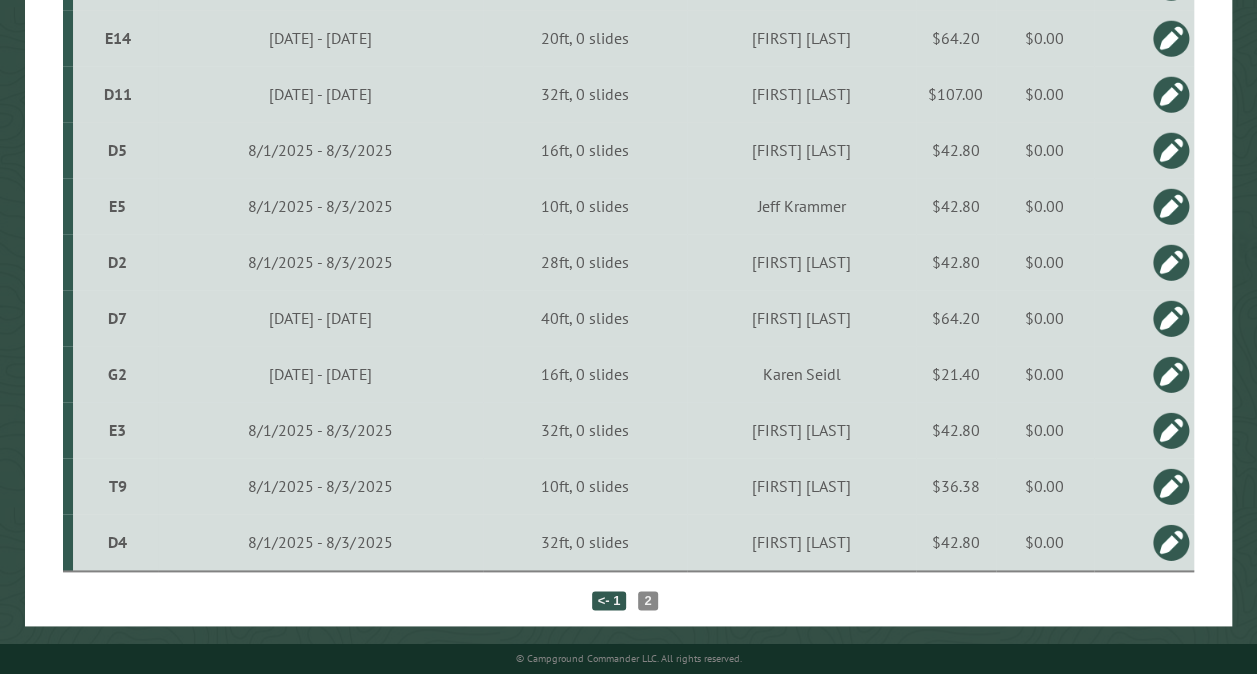 click on "<- 1" at bounding box center (609, 600) 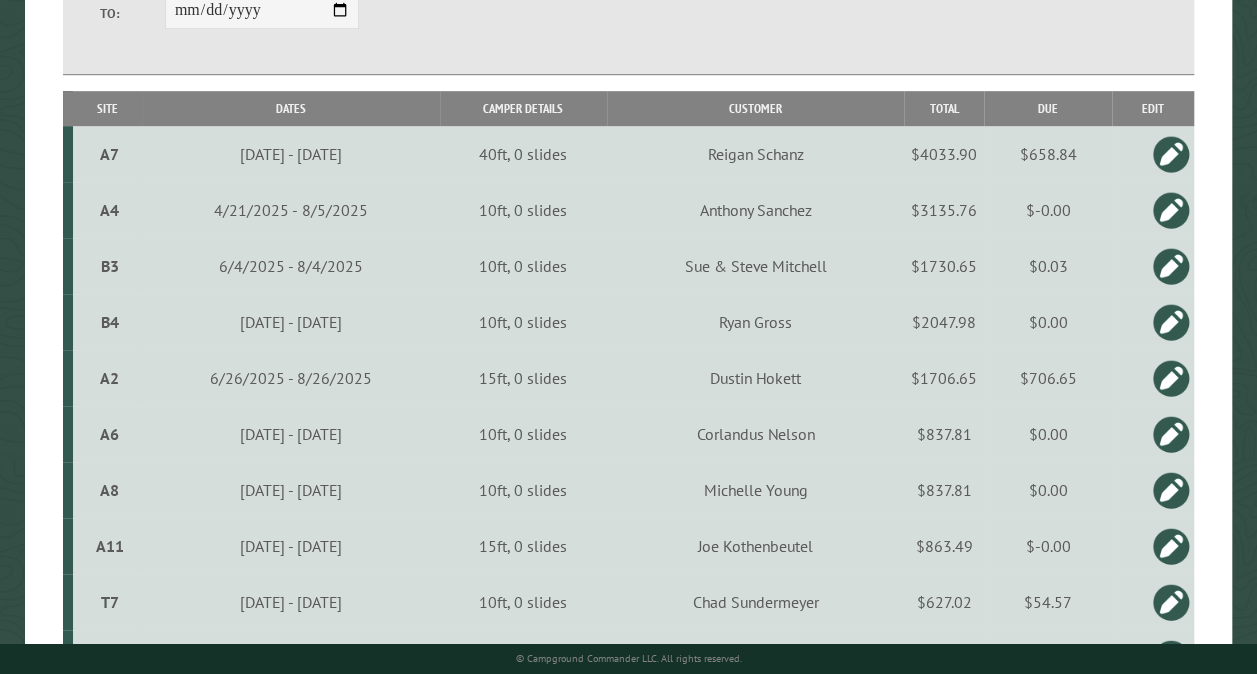scroll, scrollTop: 0, scrollLeft: 0, axis: both 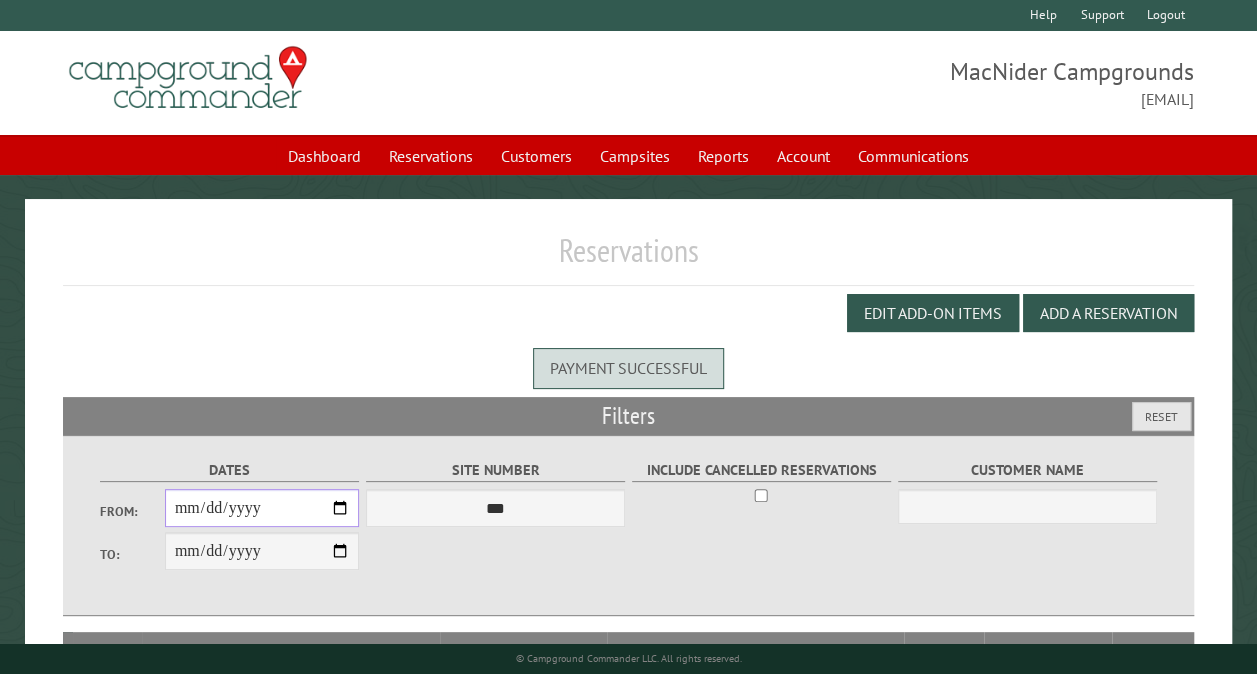 click on "**********" at bounding box center (262, 508) 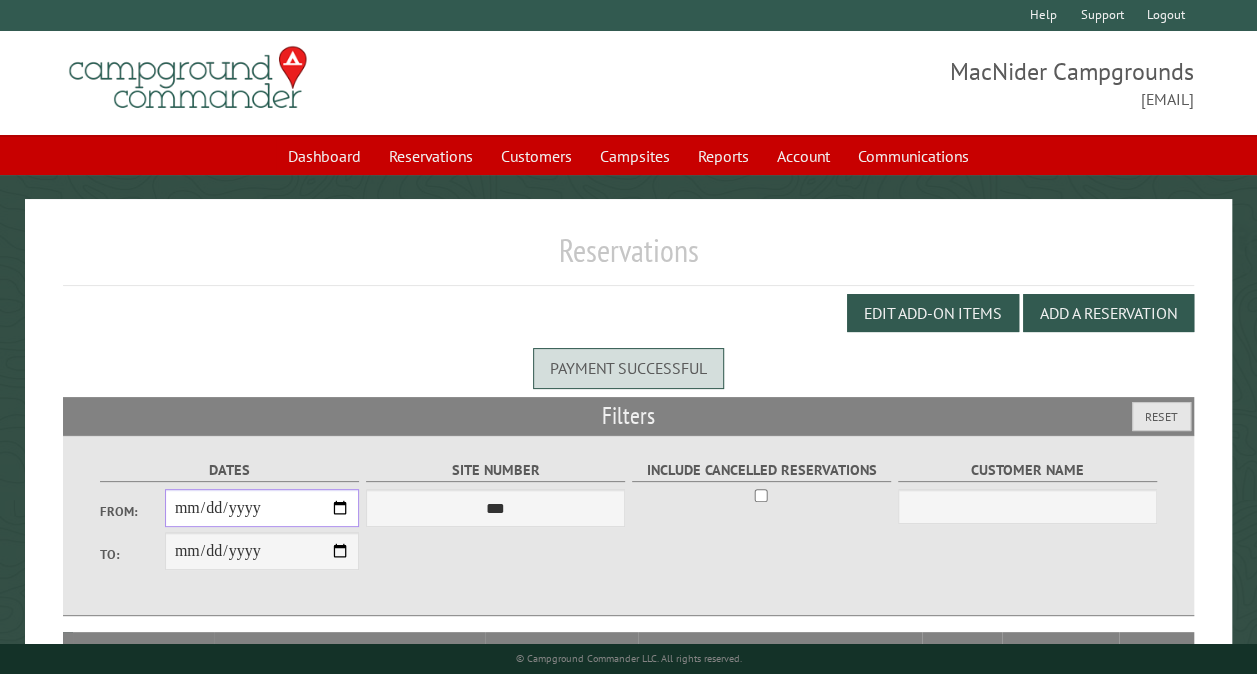 scroll, scrollTop: 589, scrollLeft: 0, axis: vertical 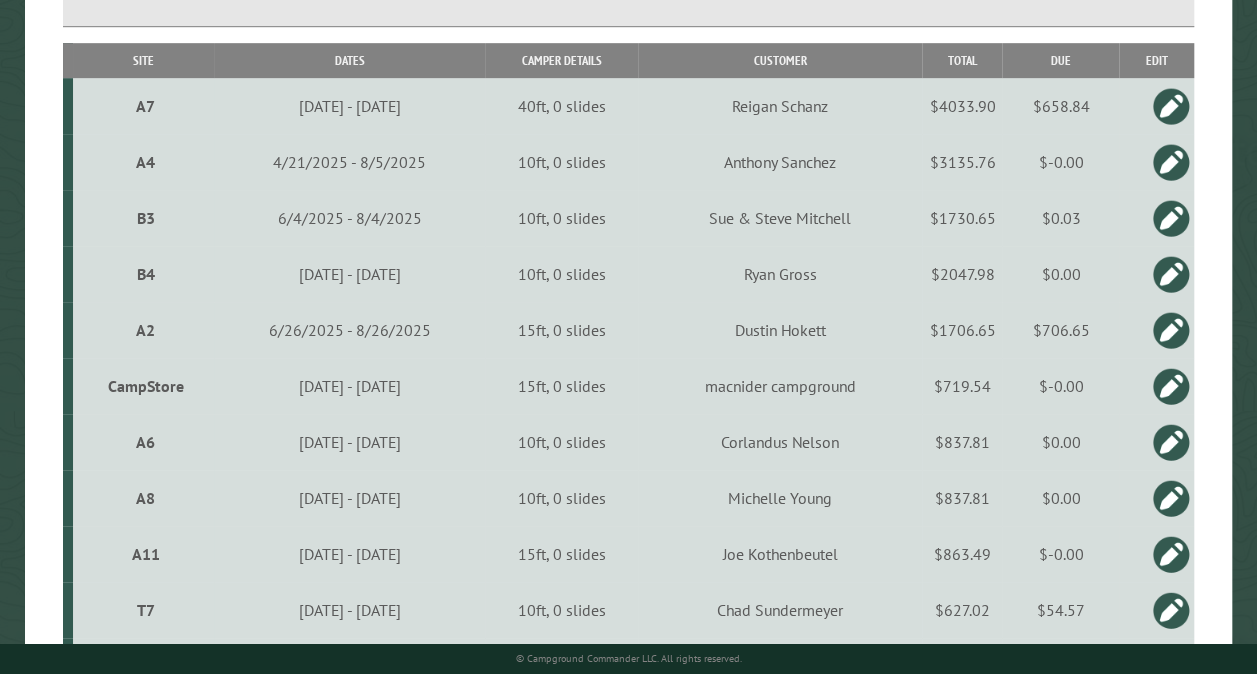 click on "CampStore" at bounding box center (146, 386) 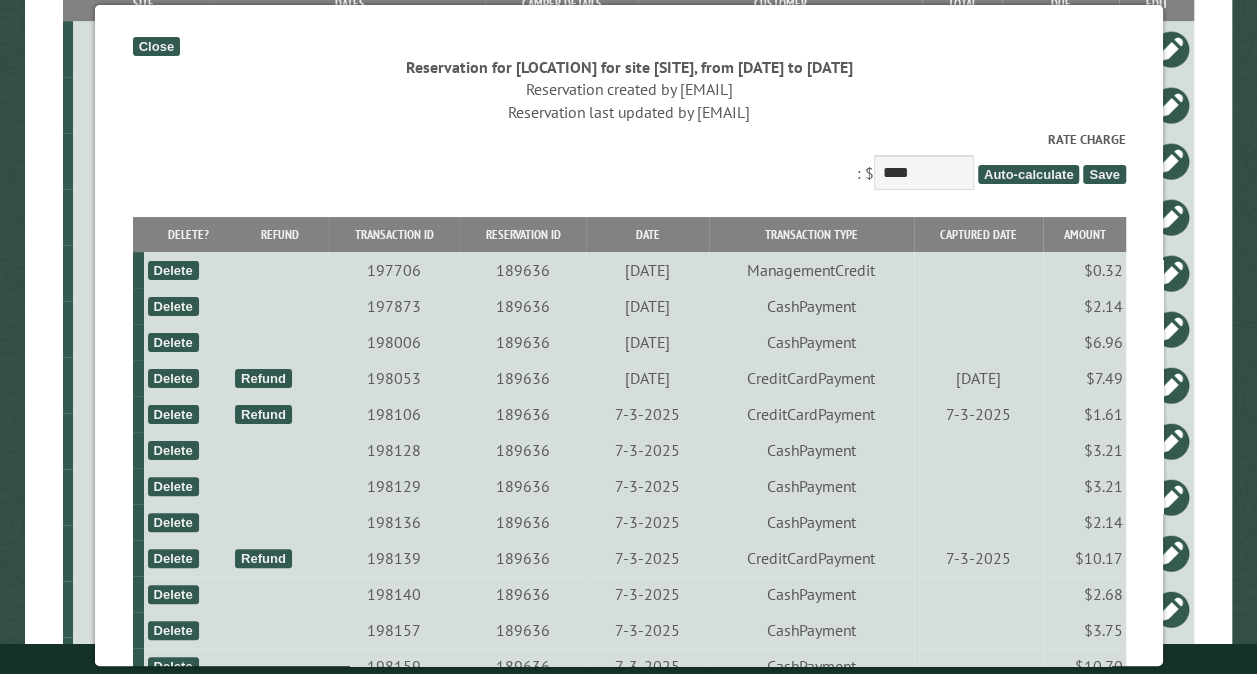 scroll, scrollTop: 534, scrollLeft: 0, axis: vertical 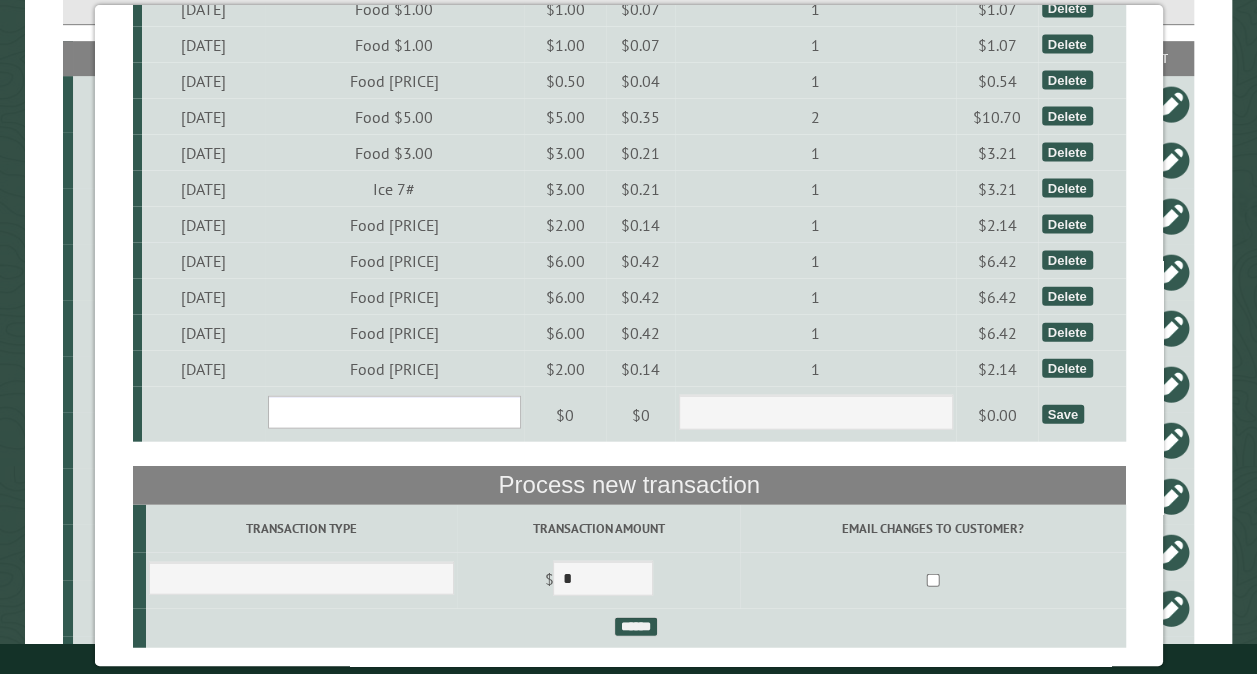 click on "**********" at bounding box center [393, 412] 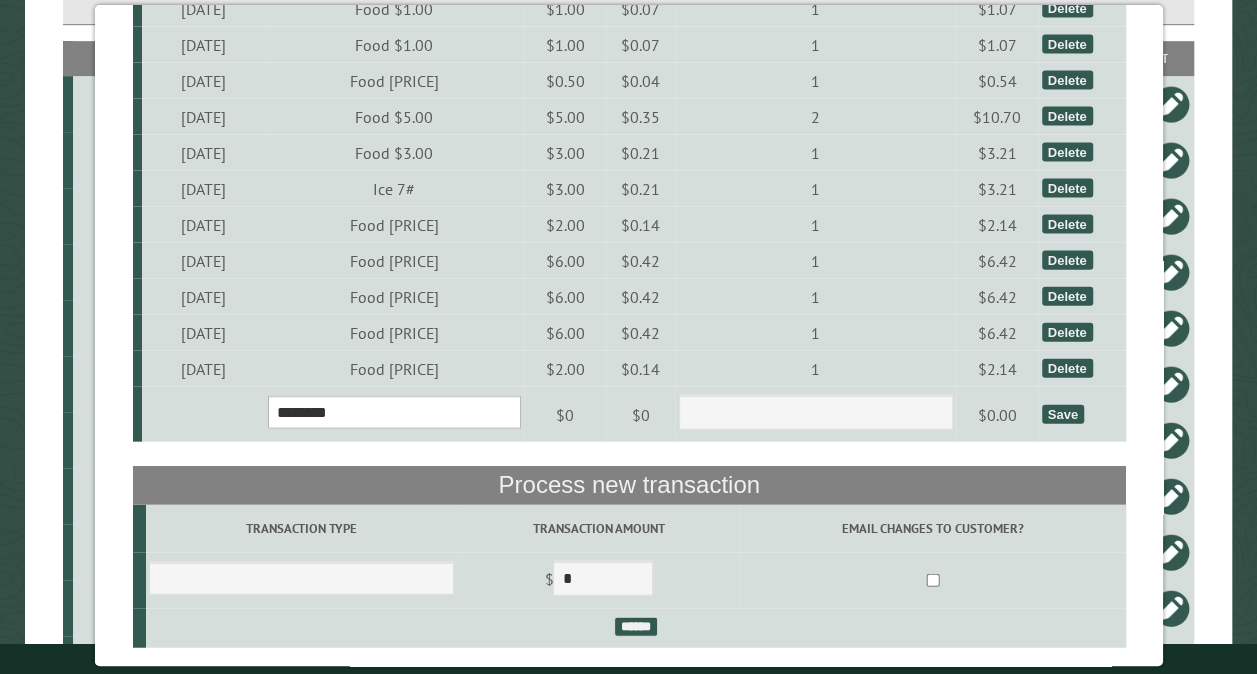 click on "**********" at bounding box center (393, 412) 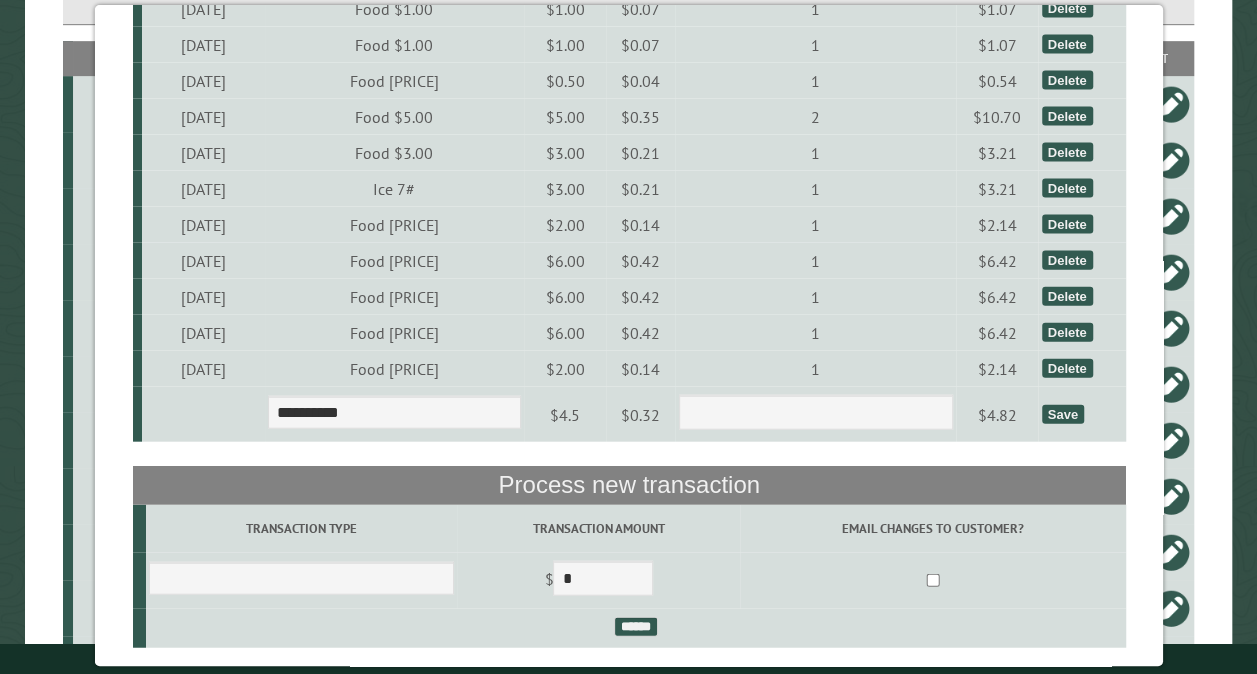 click on "Save" at bounding box center (1062, 414) 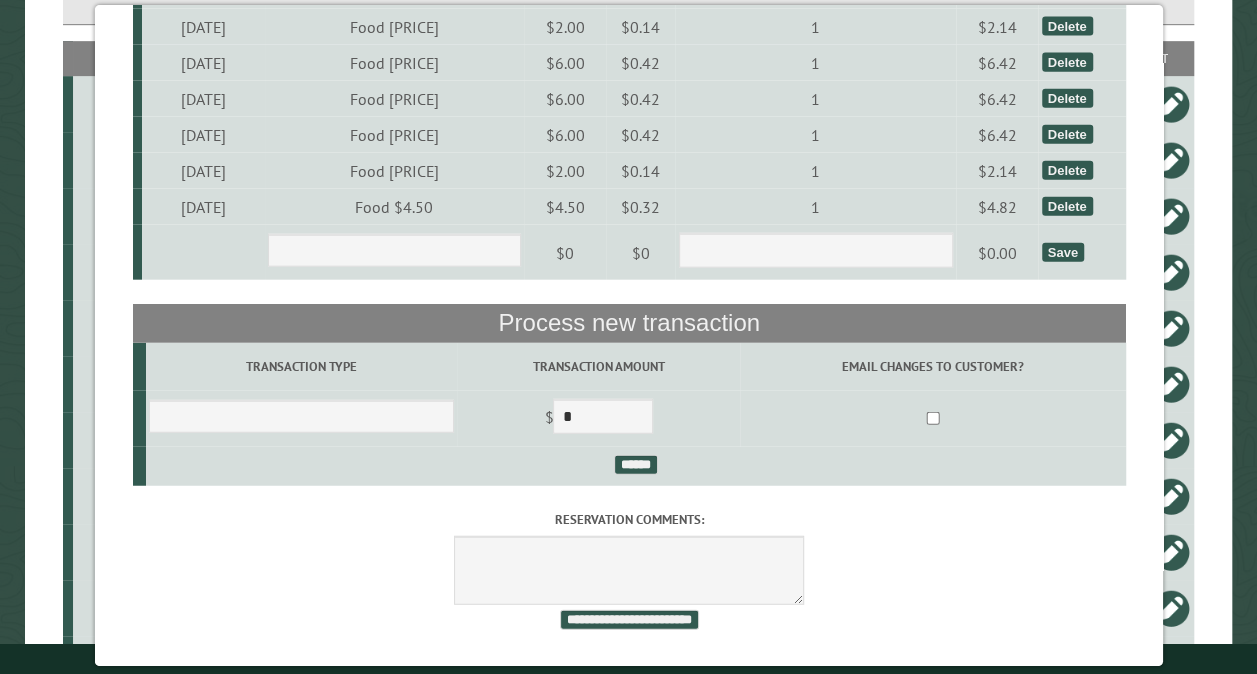 scroll, scrollTop: 9888, scrollLeft: 0, axis: vertical 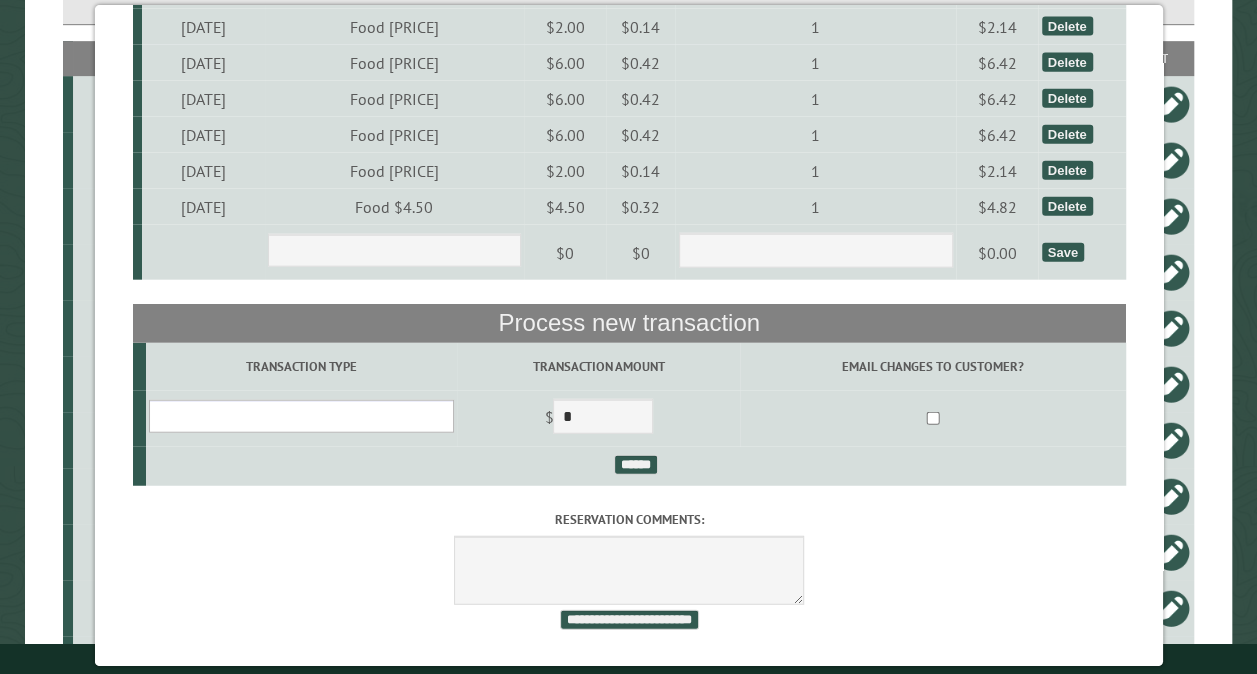 click on "**********" at bounding box center [300, 416] 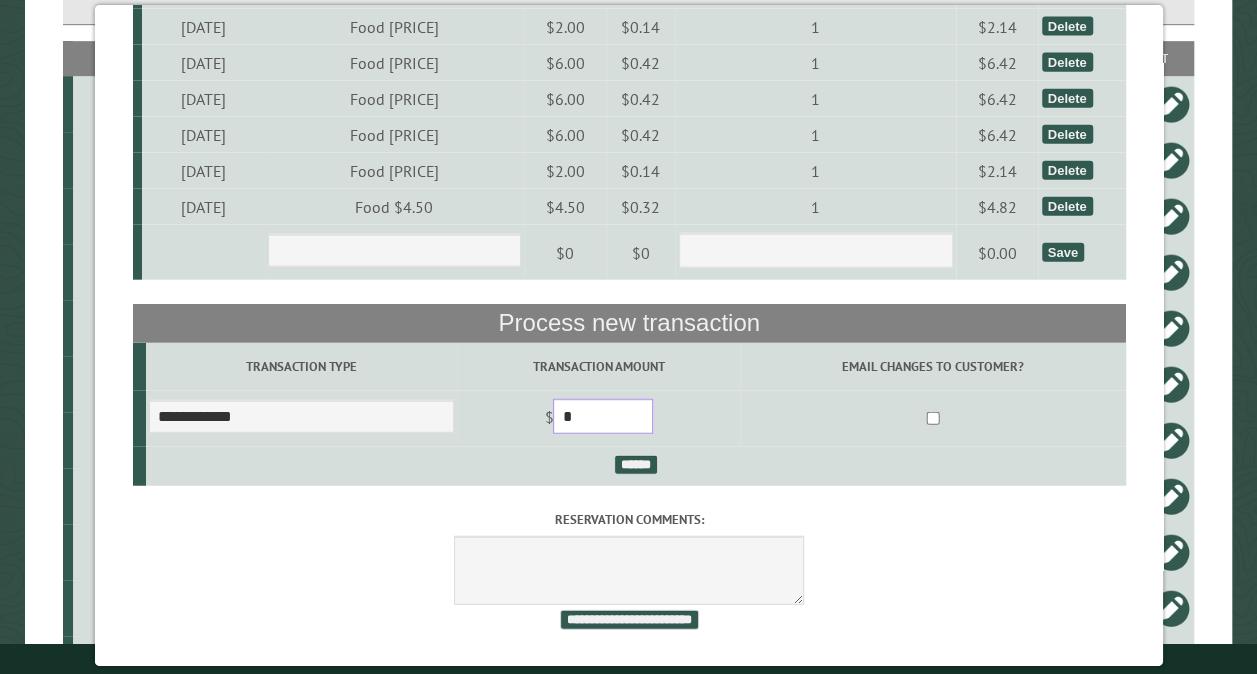 click on "*" at bounding box center (603, 416) 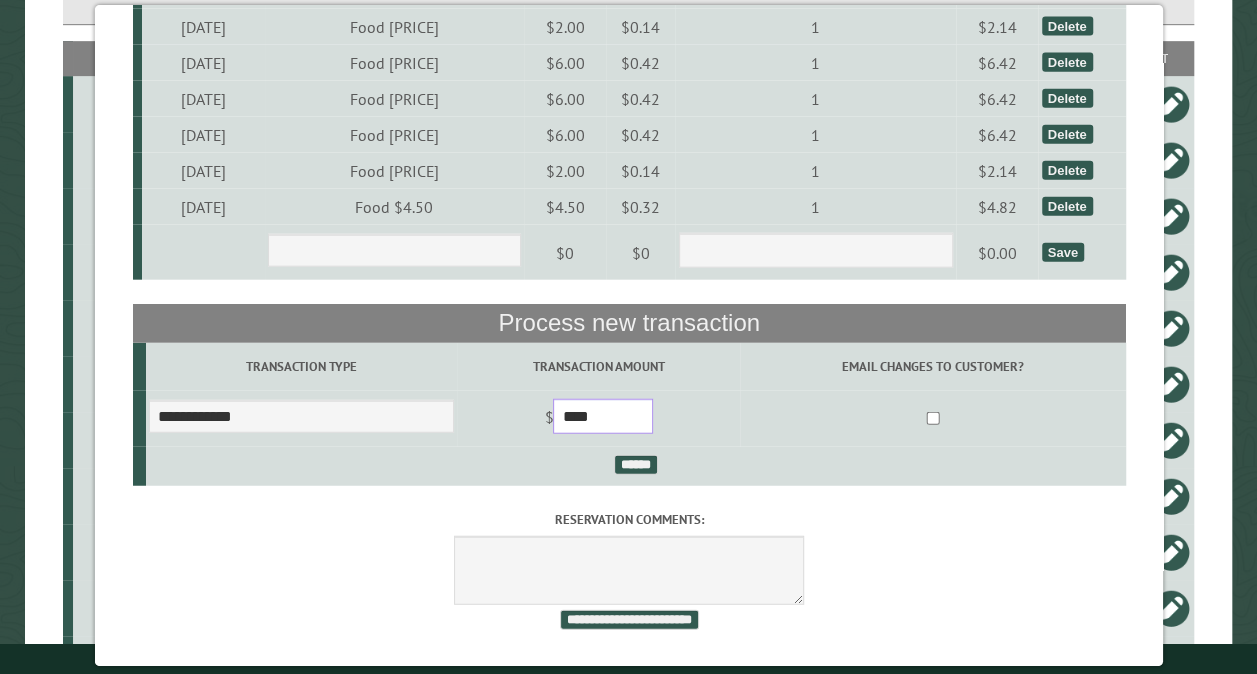 type on "****" 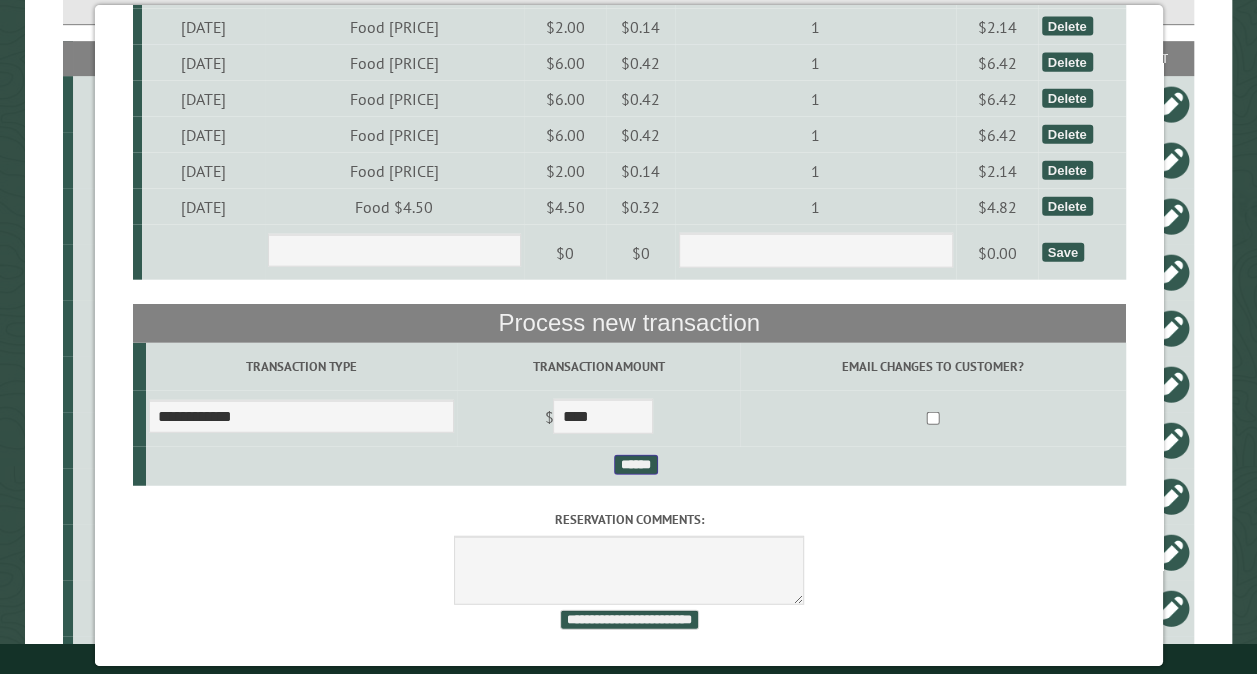 click on "******" at bounding box center (635, 465) 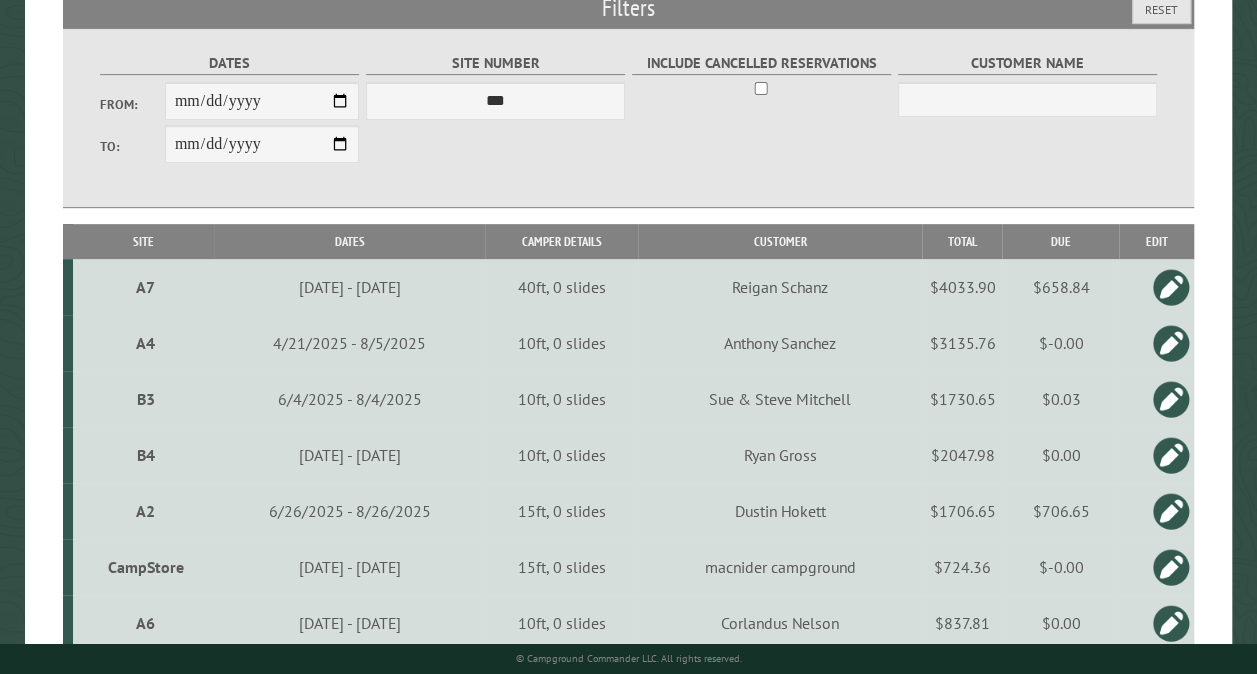 scroll, scrollTop: 334, scrollLeft: 0, axis: vertical 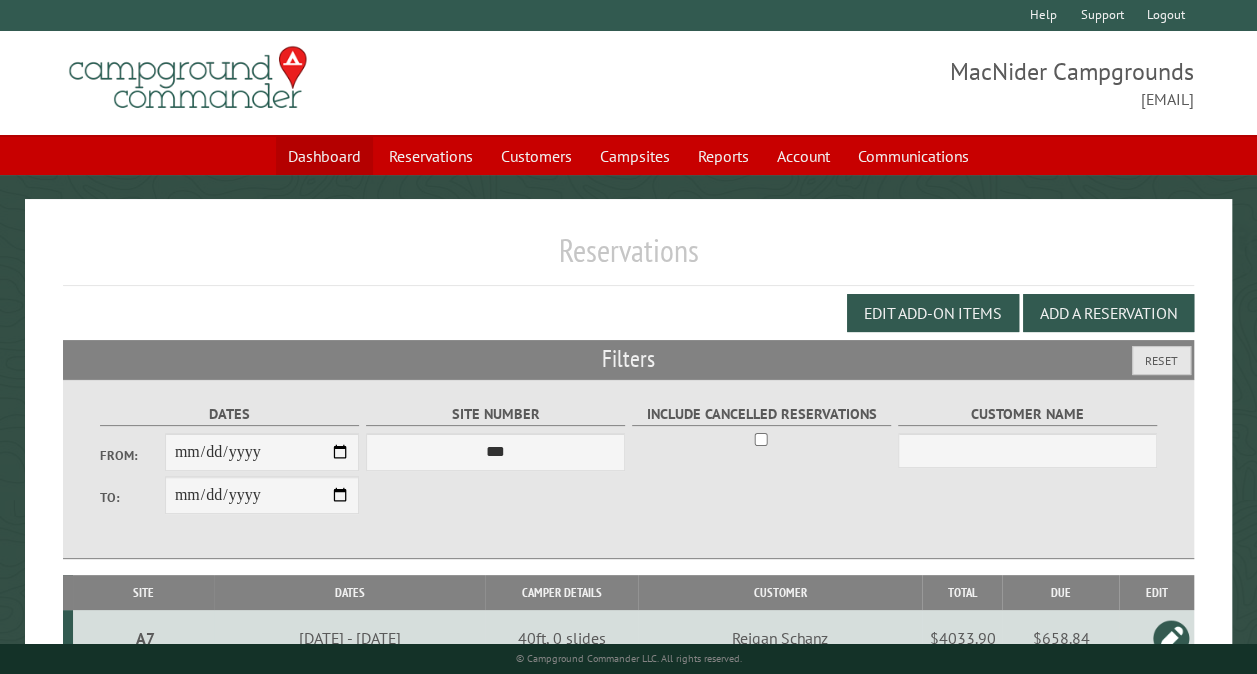 click on "Dashboard" at bounding box center [324, 156] 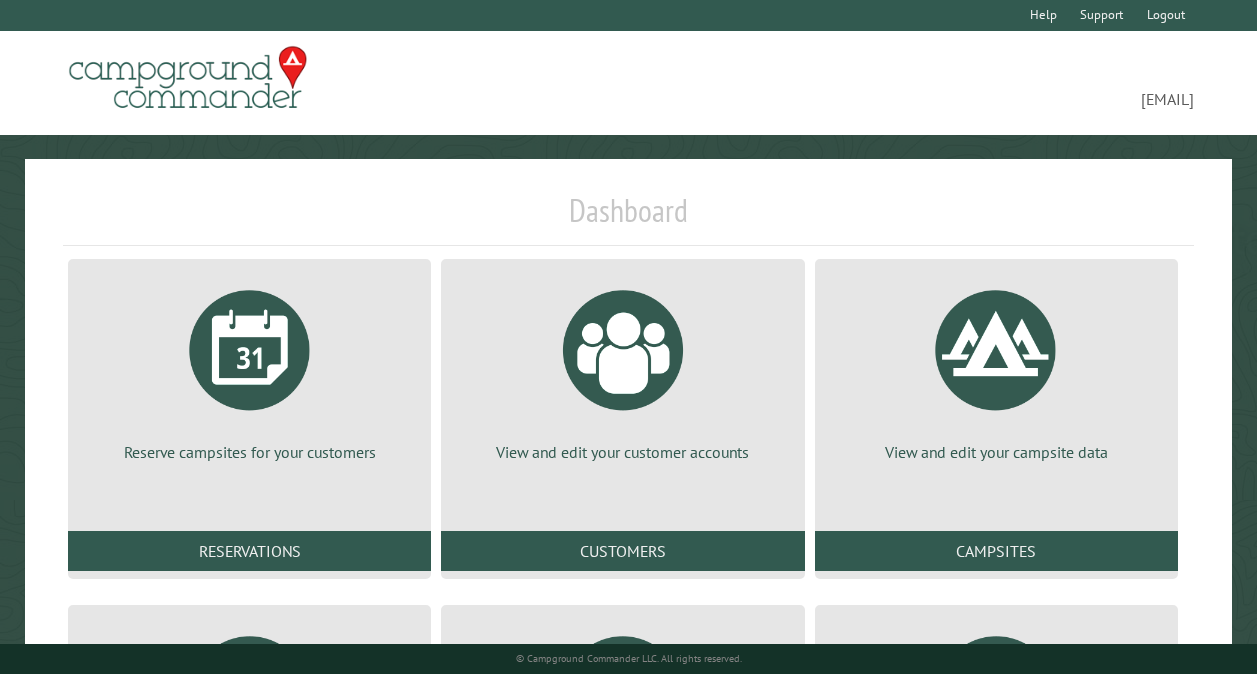 scroll, scrollTop: 0, scrollLeft: 0, axis: both 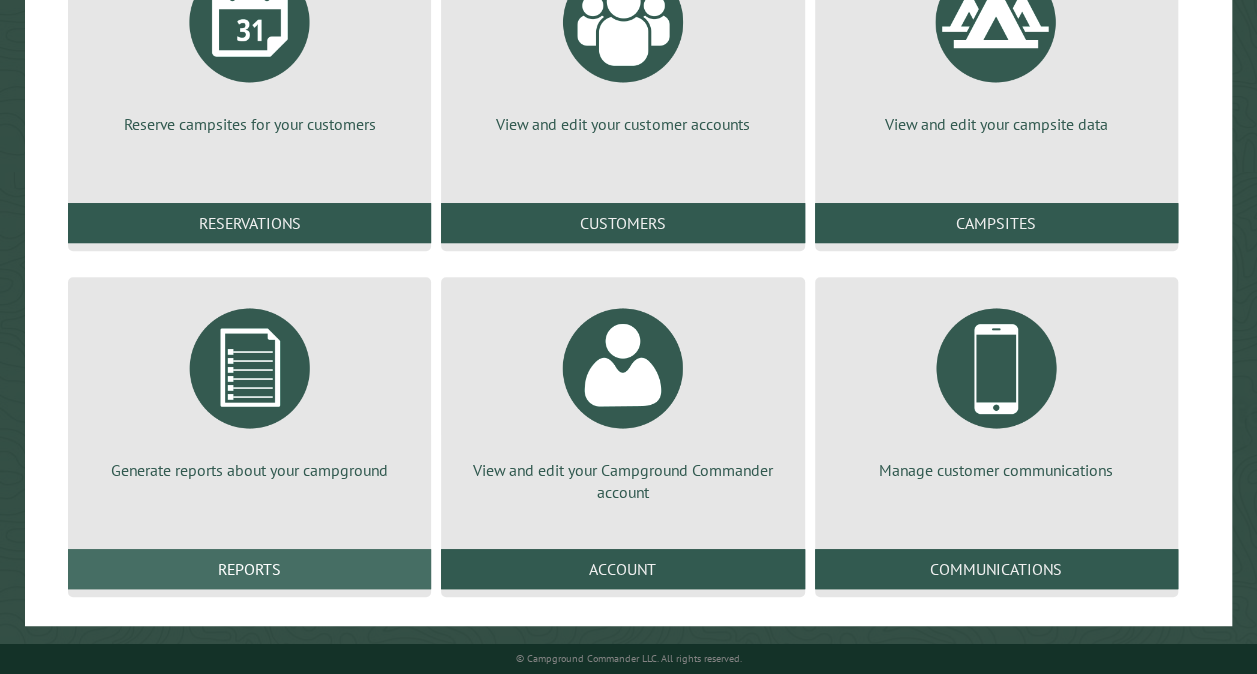 click on "Reports" at bounding box center [249, 569] 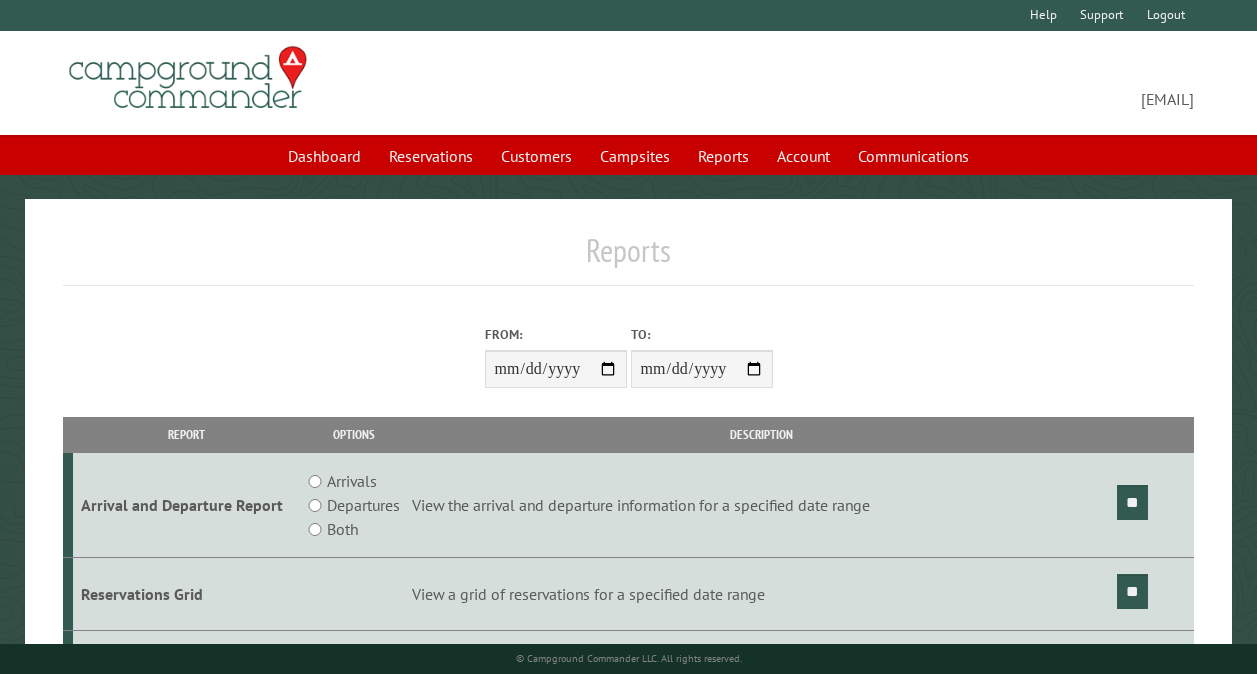 scroll, scrollTop: 0, scrollLeft: 0, axis: both 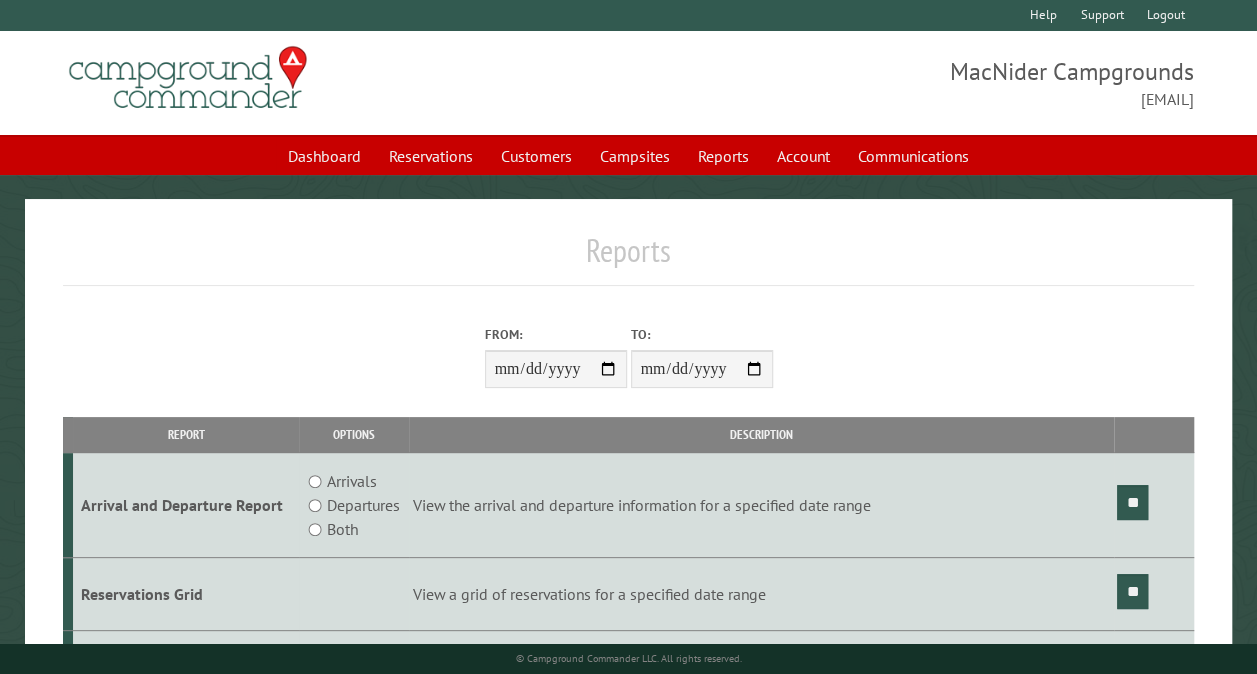 click on "From:" at bounding box center [556, 369] 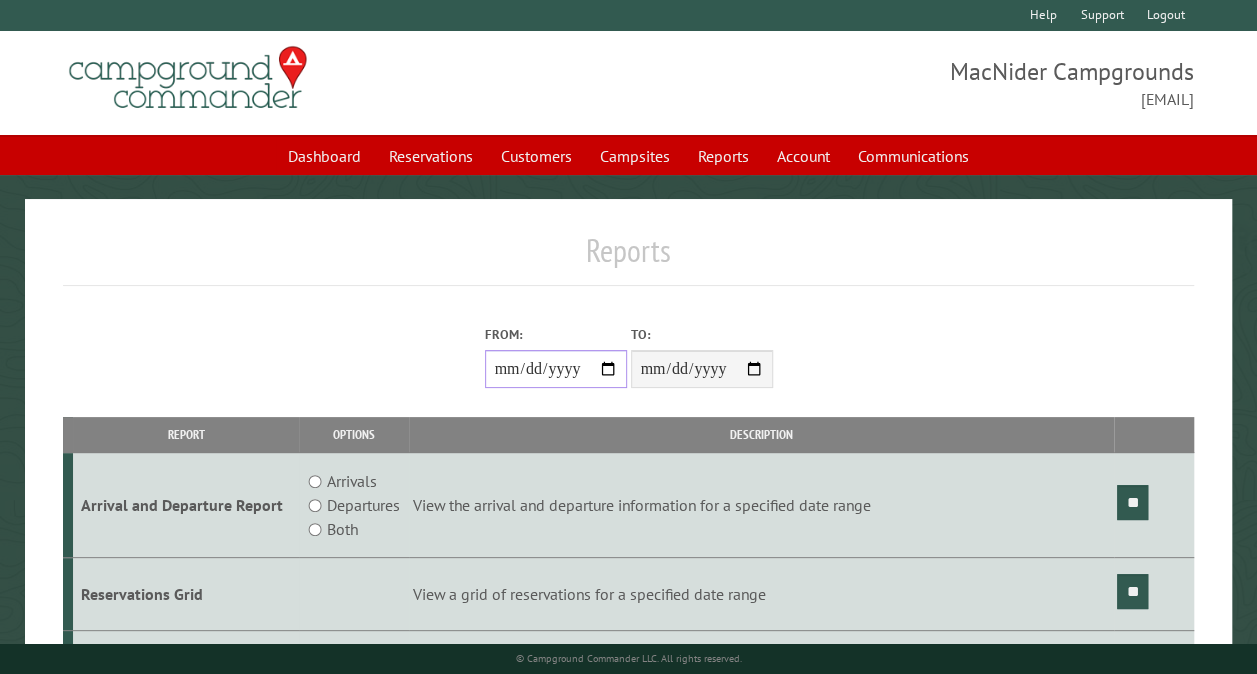 type on "**********" 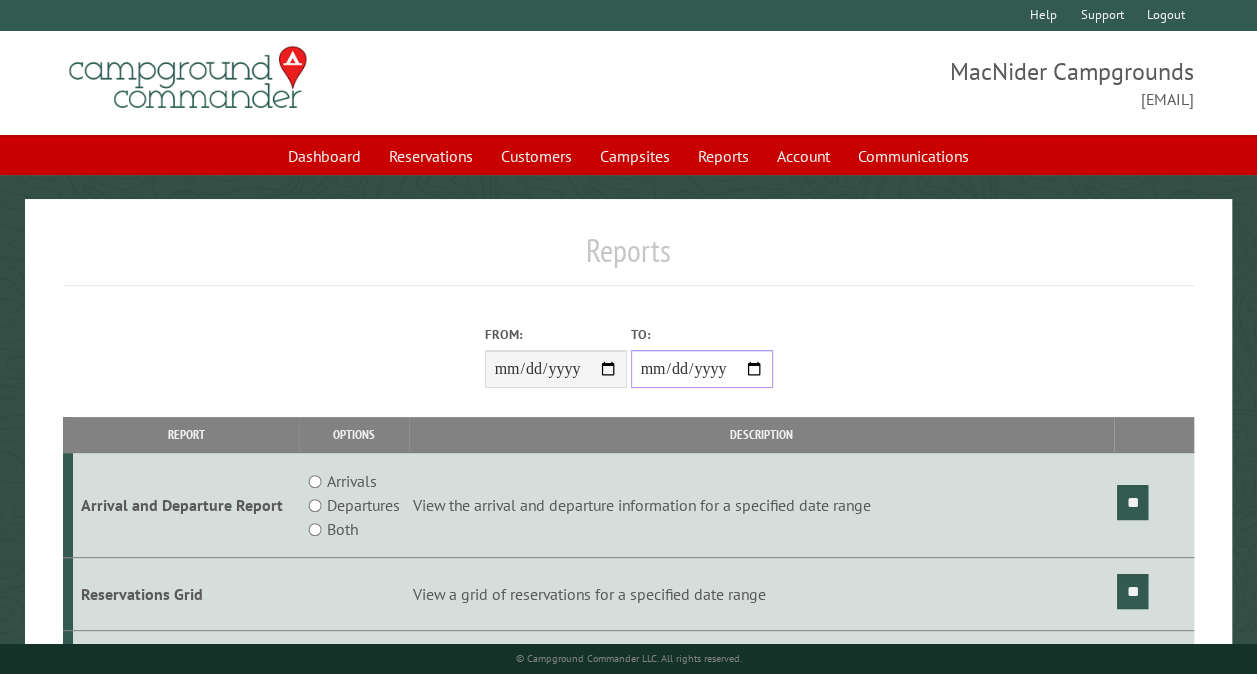 click on "**********" at bounding box center [702, 369] 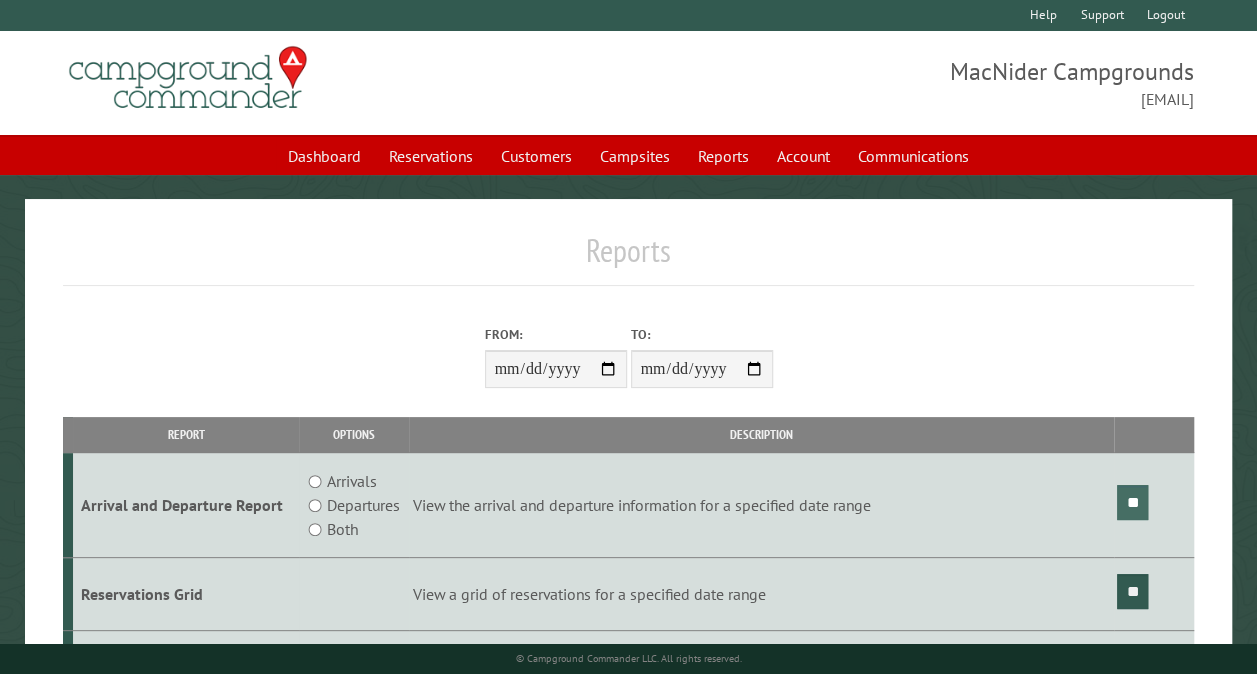 click on "**" at bounding box center (1132, 502) 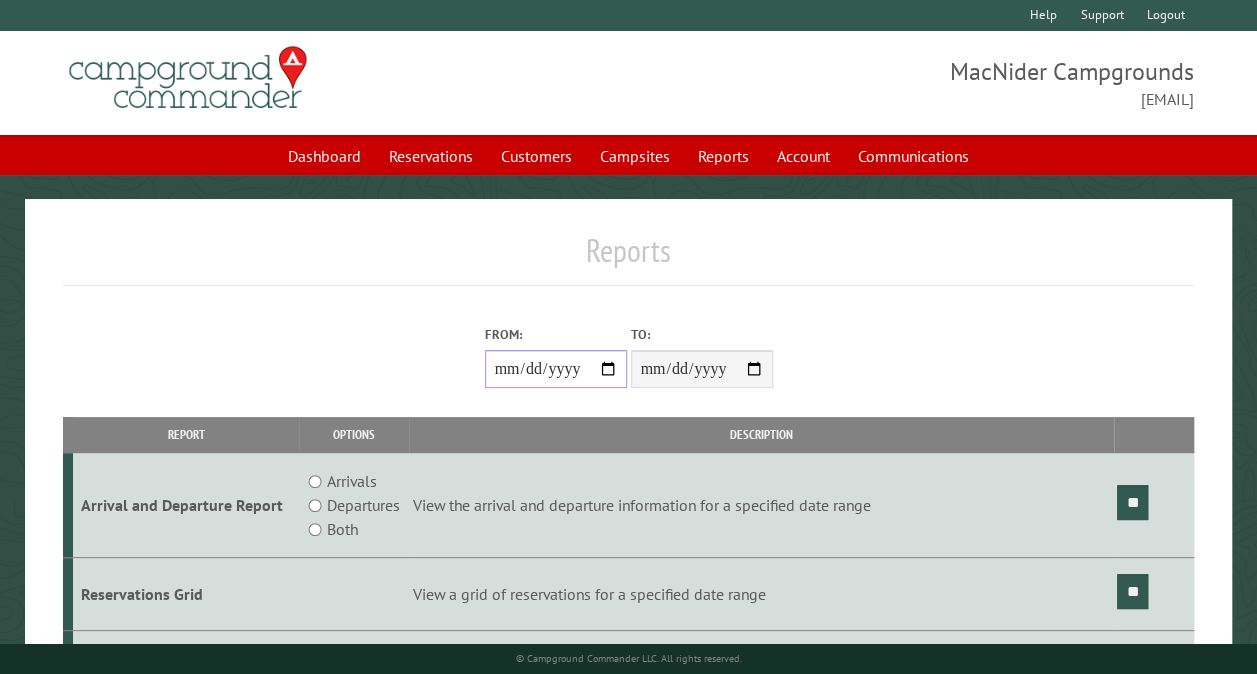 click on "**********" at bounding box center (556, 369) 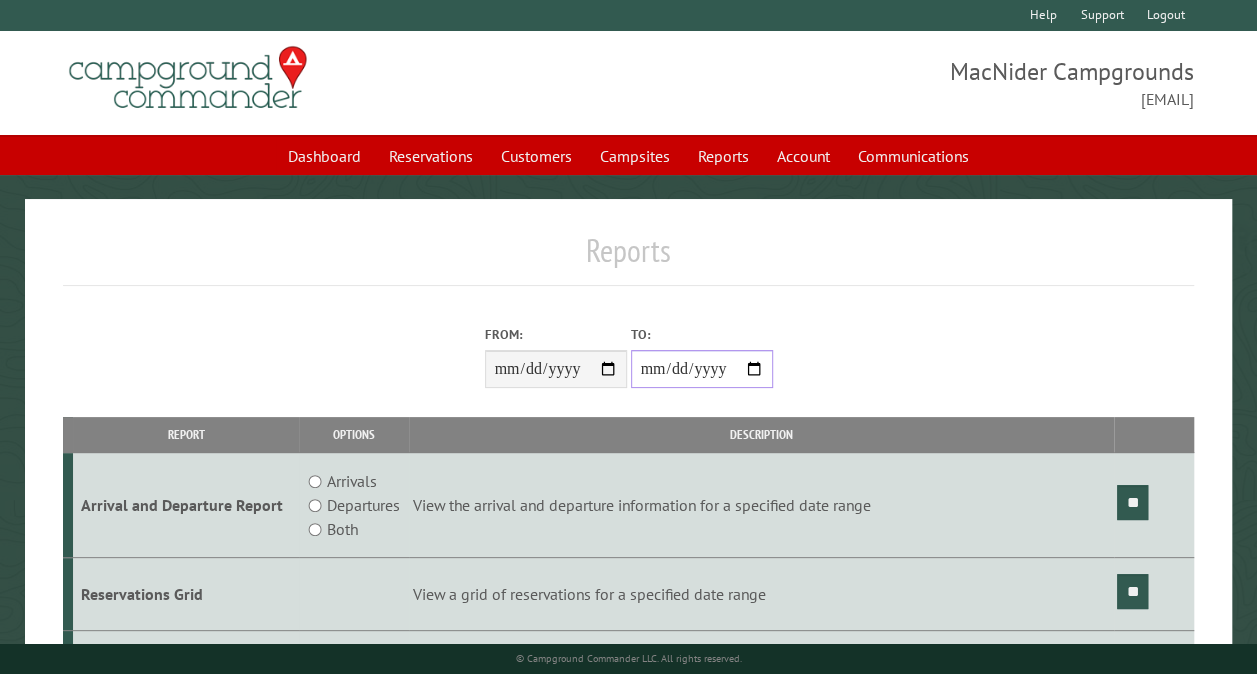 click on "**********" at bounding box center [702, 369] 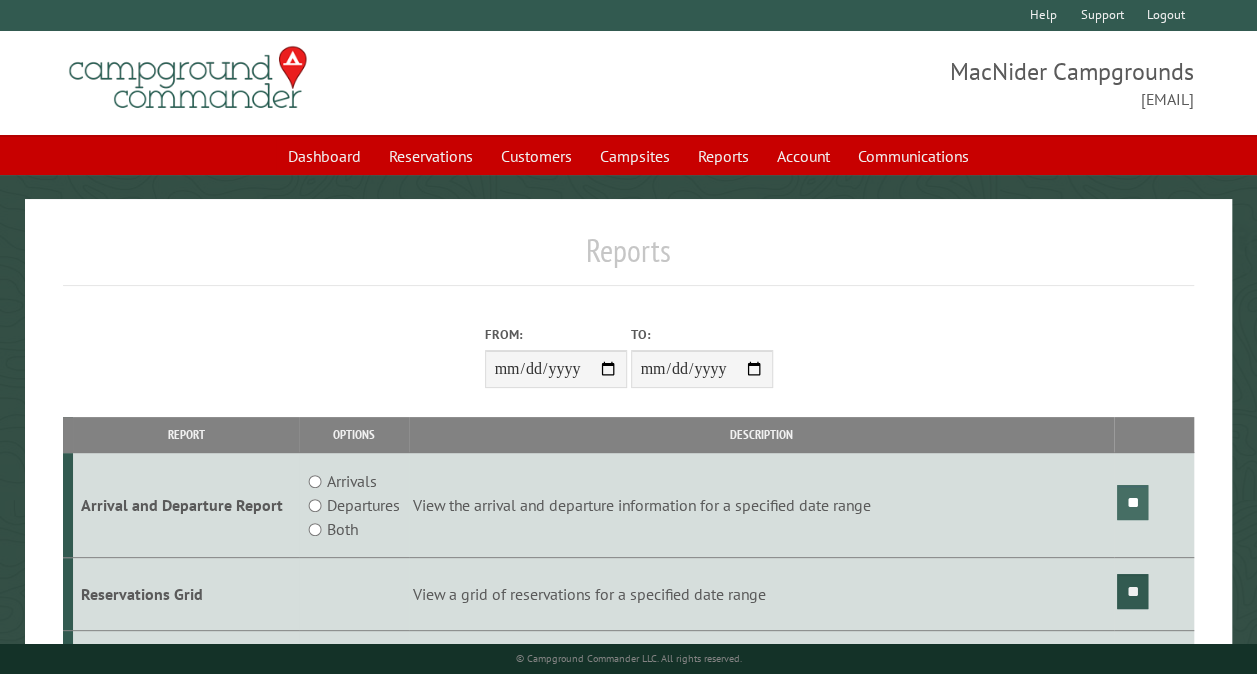 click on "**" at bounding box center [1132, 502] 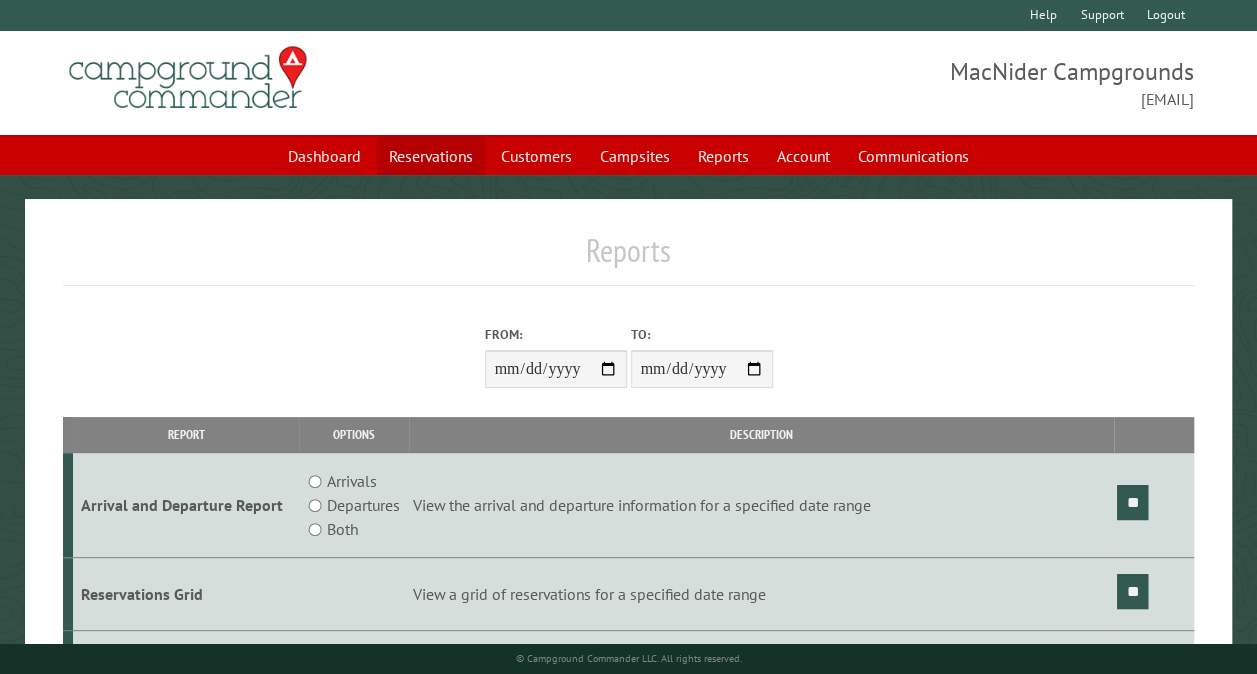 click on "Reservations" at bounding box center (431, 156) 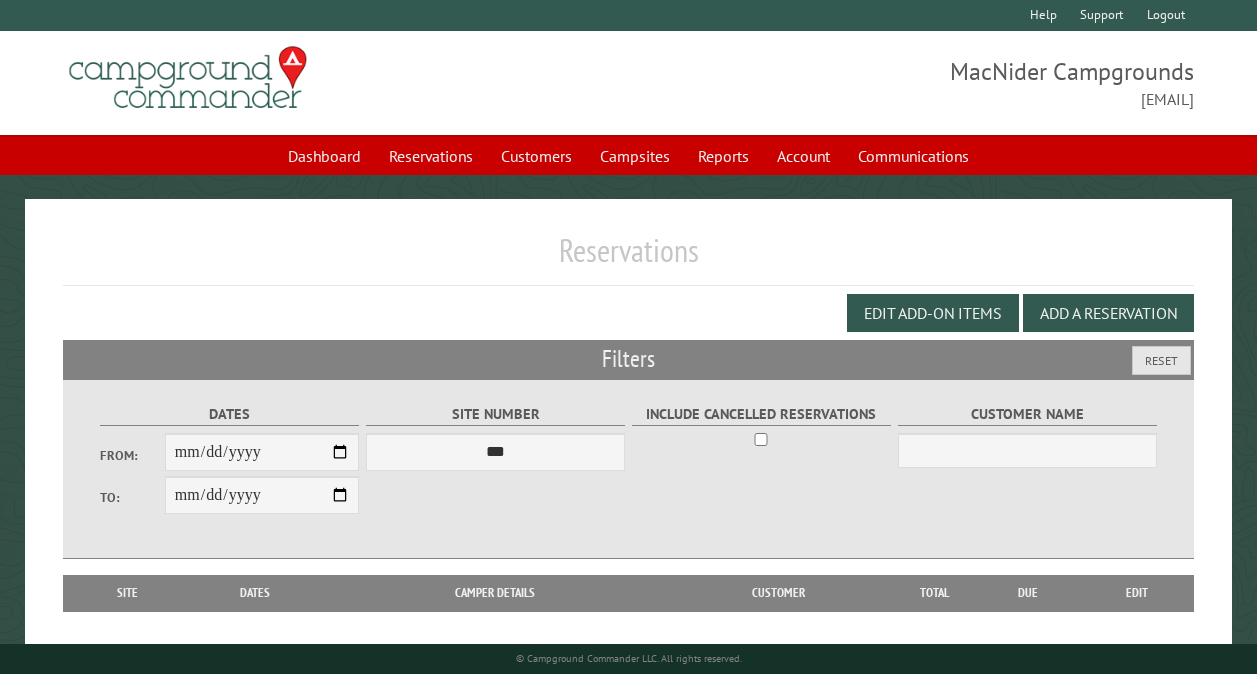 scroll, scrollTop: 0, scrollLeft: 0, axis: both 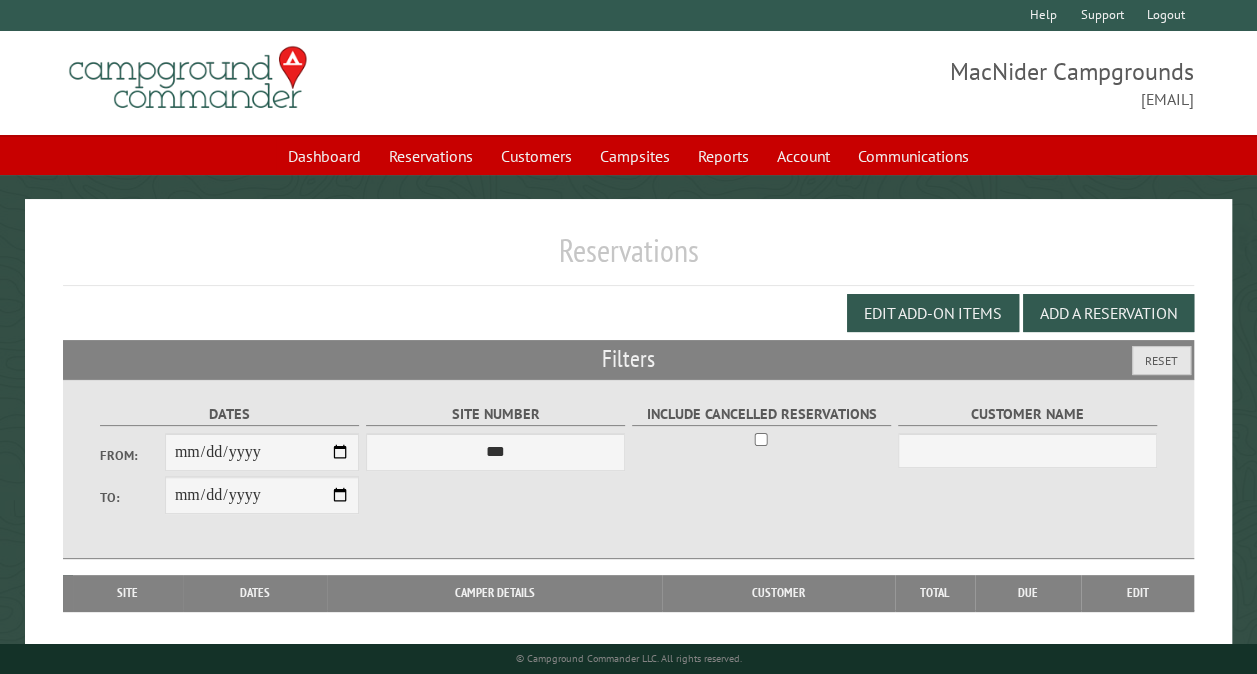 click on "From:" at bounding box center [262, 452] 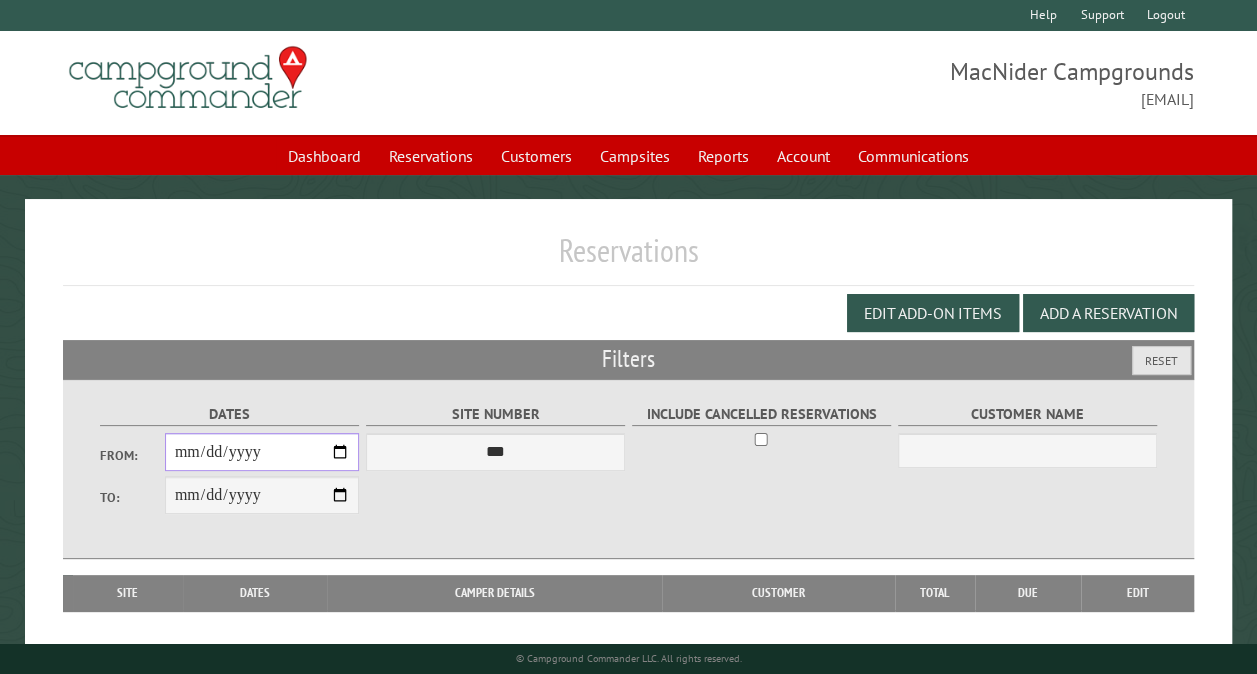 type on "**********" 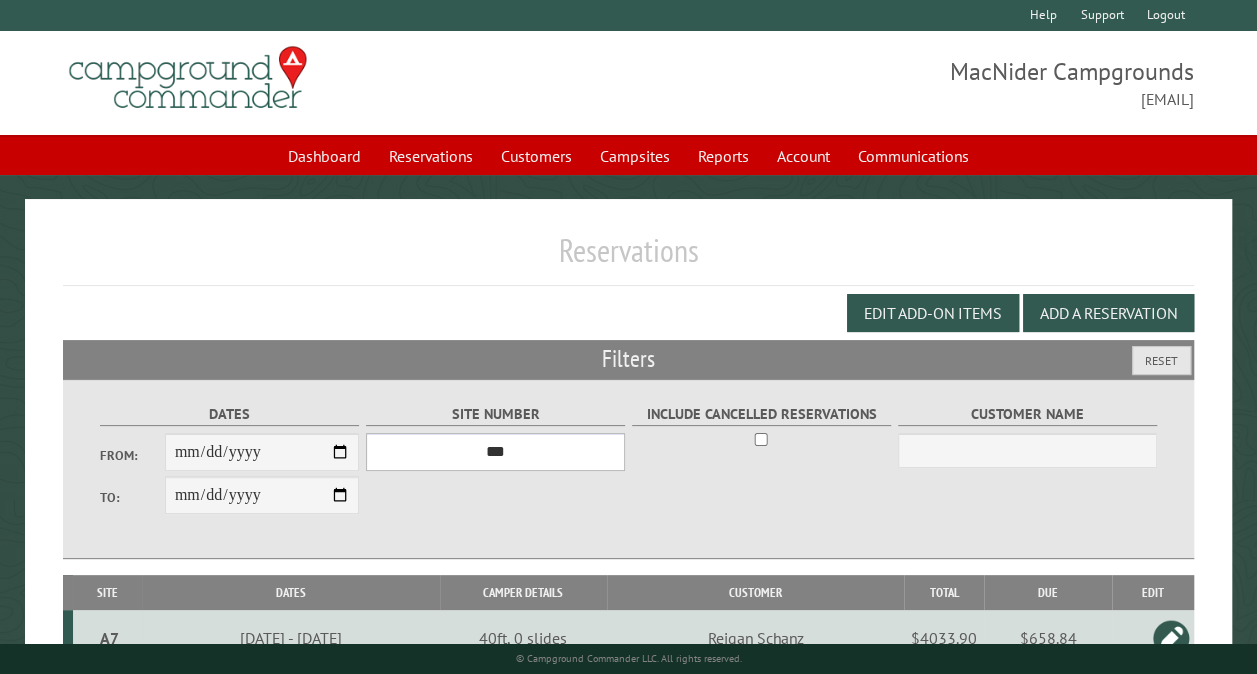click on "*** ** ** ** ** ** ** ** ** ** *** *** *** *** ** ** ** ** ** ** ** ** ** *** *** ** ** ** ** ** ** ********* ** ** ** ** ** ** ** ** ** *** *** *** *** *** *** ** ** ** ** ** ** ** ** ** *** *** *** *** *** *** ** ** ** ** ** ** ** ** ** ** ** ** ** ** ** ** ** ** ** ** ** ** ** ** *** *** *** *** *** ***" at bounding box center (495, 452) 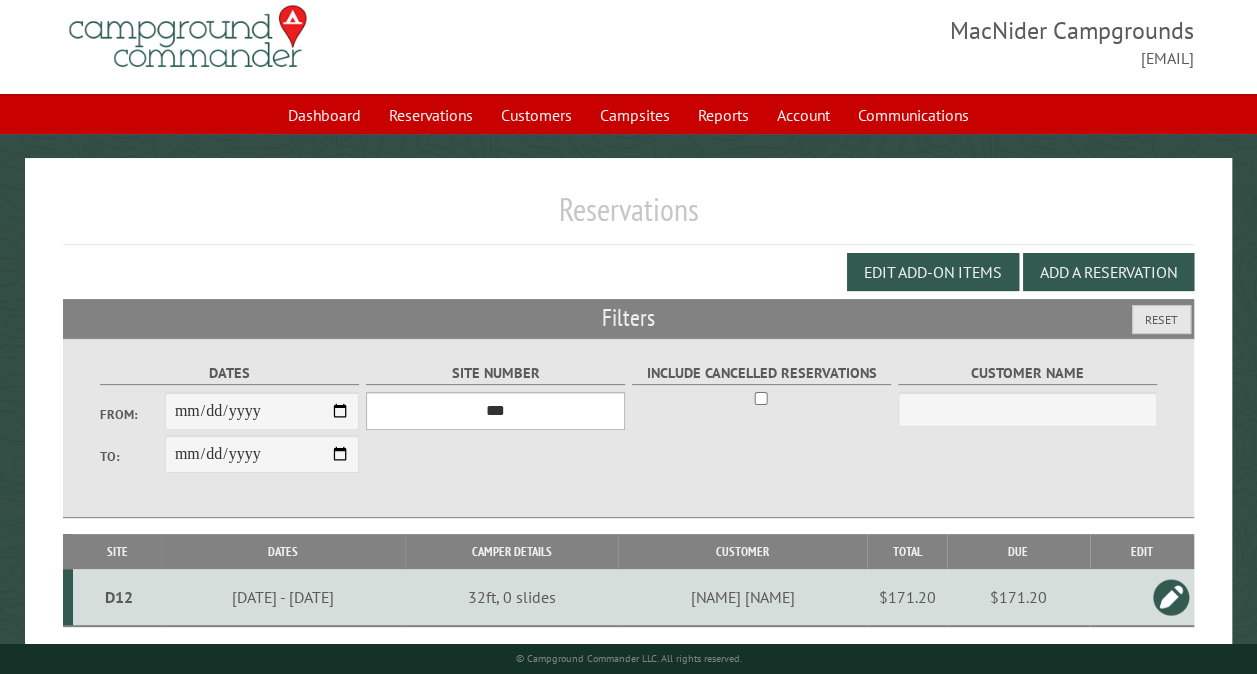 scroll, scrollTop: 80, scrollLeft: 0, axis: vertical 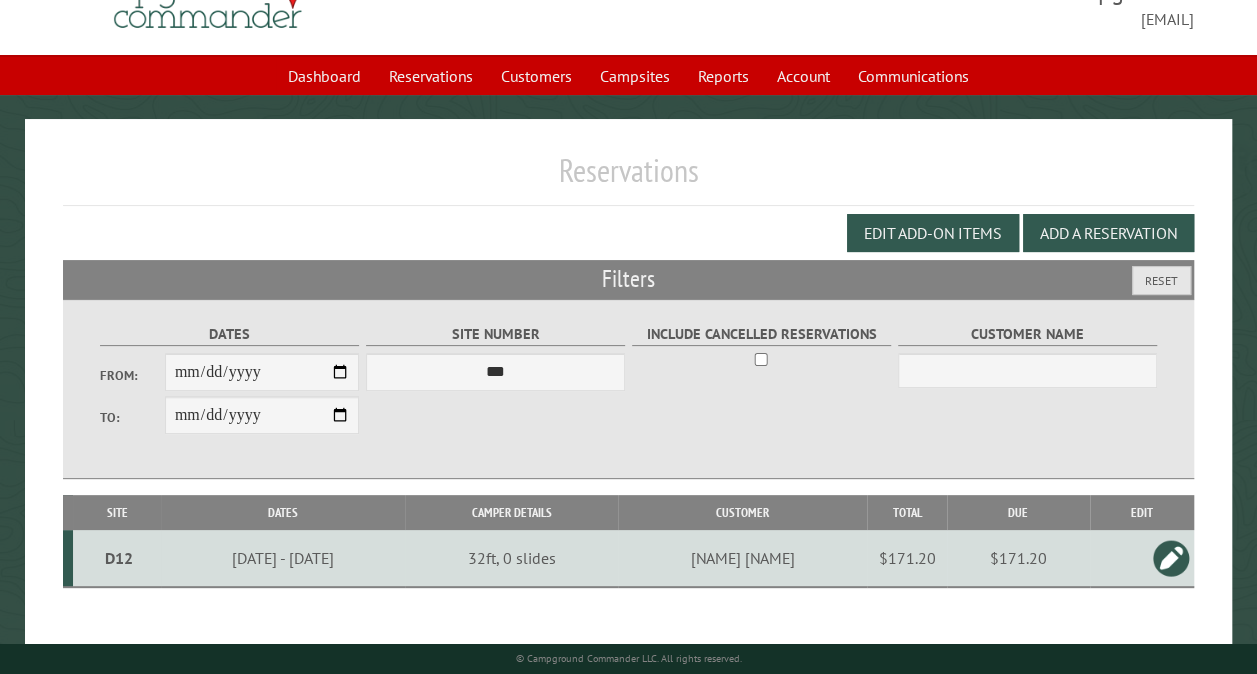 click on "D12" at bounding box center (119, 558) 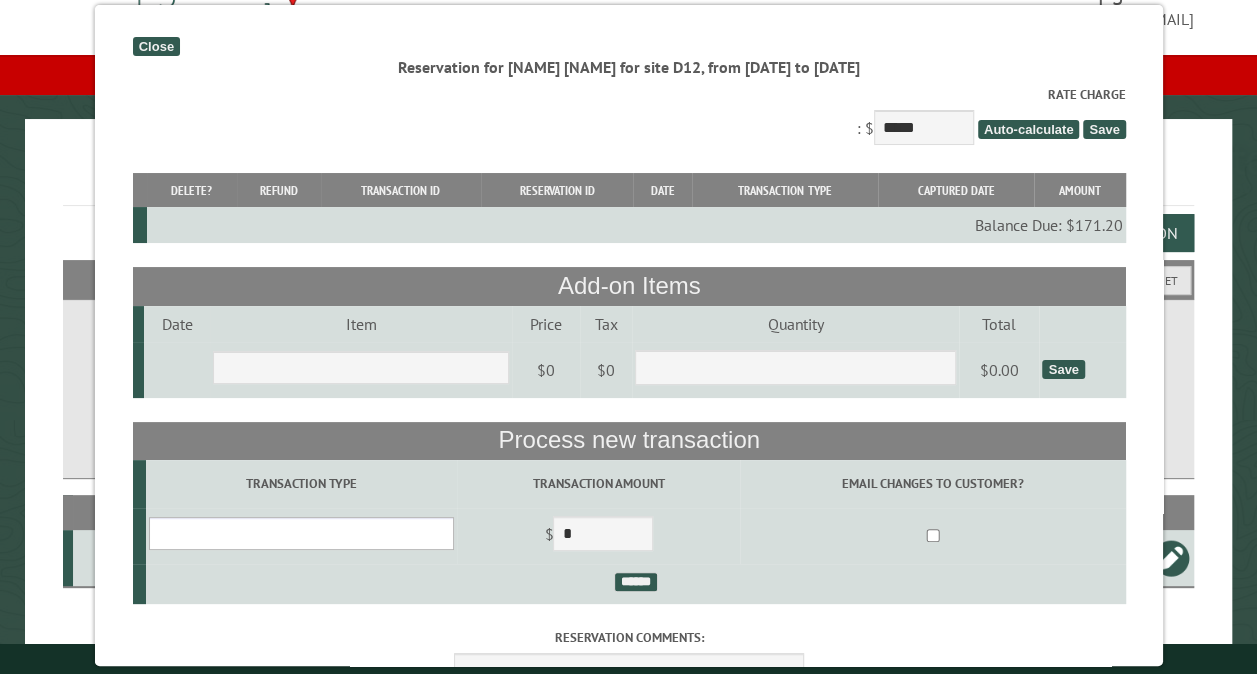 click on "**********" at bounding box center (300, 533) 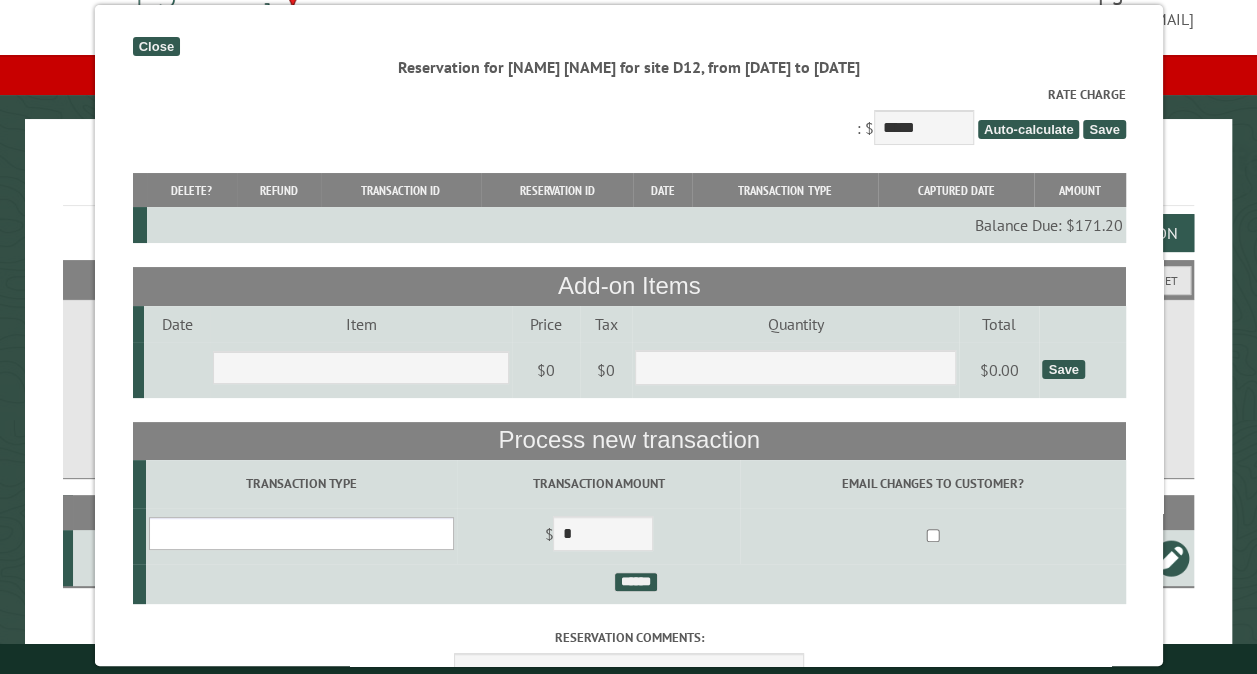 select on "*" 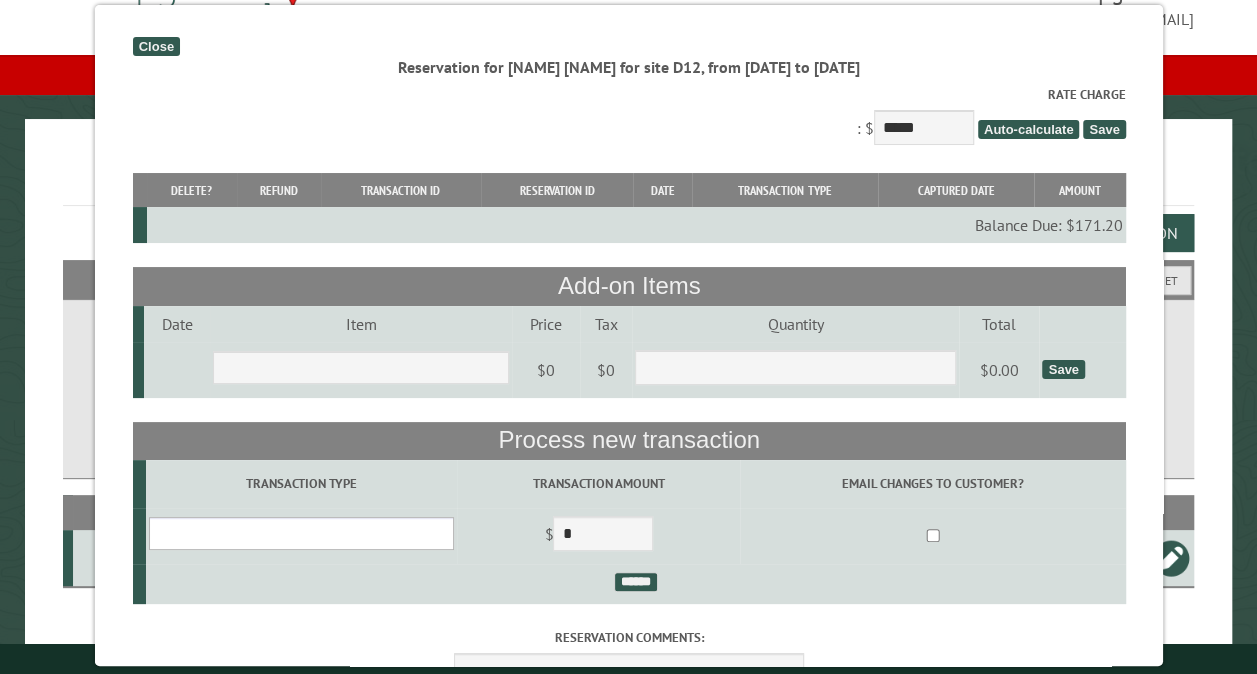 click on "**********" at bounding box center [300, 533] 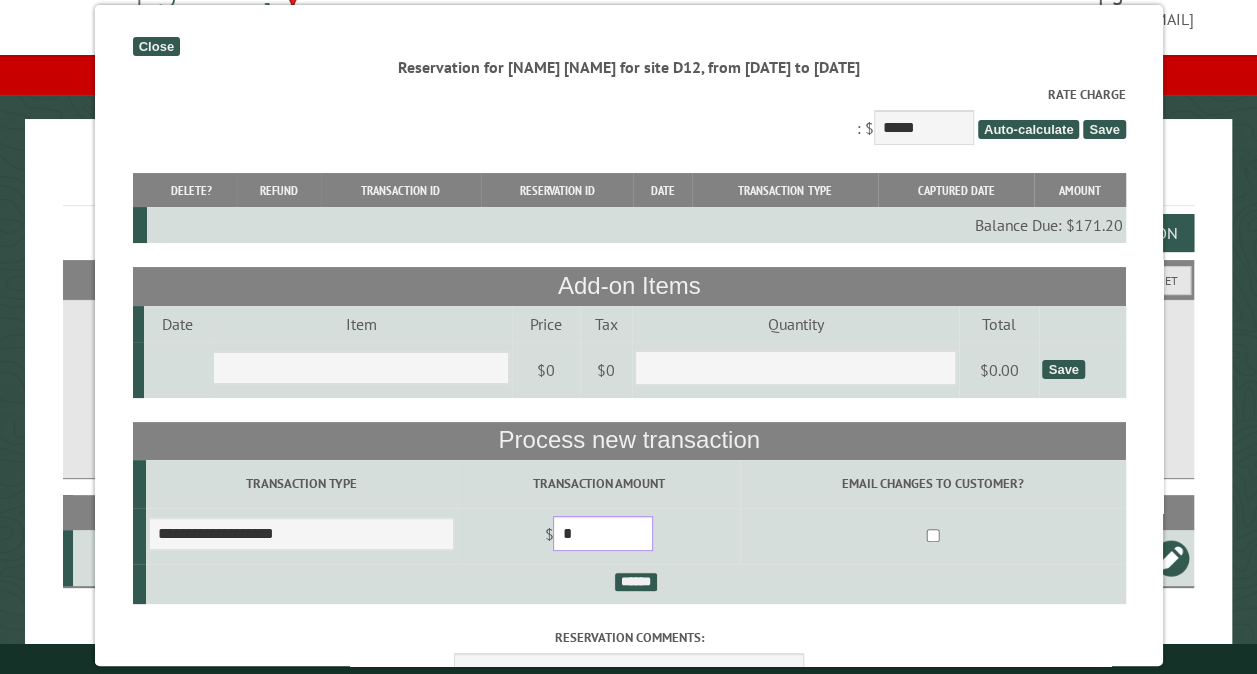 click on "*" at bounding box center [603, 533] 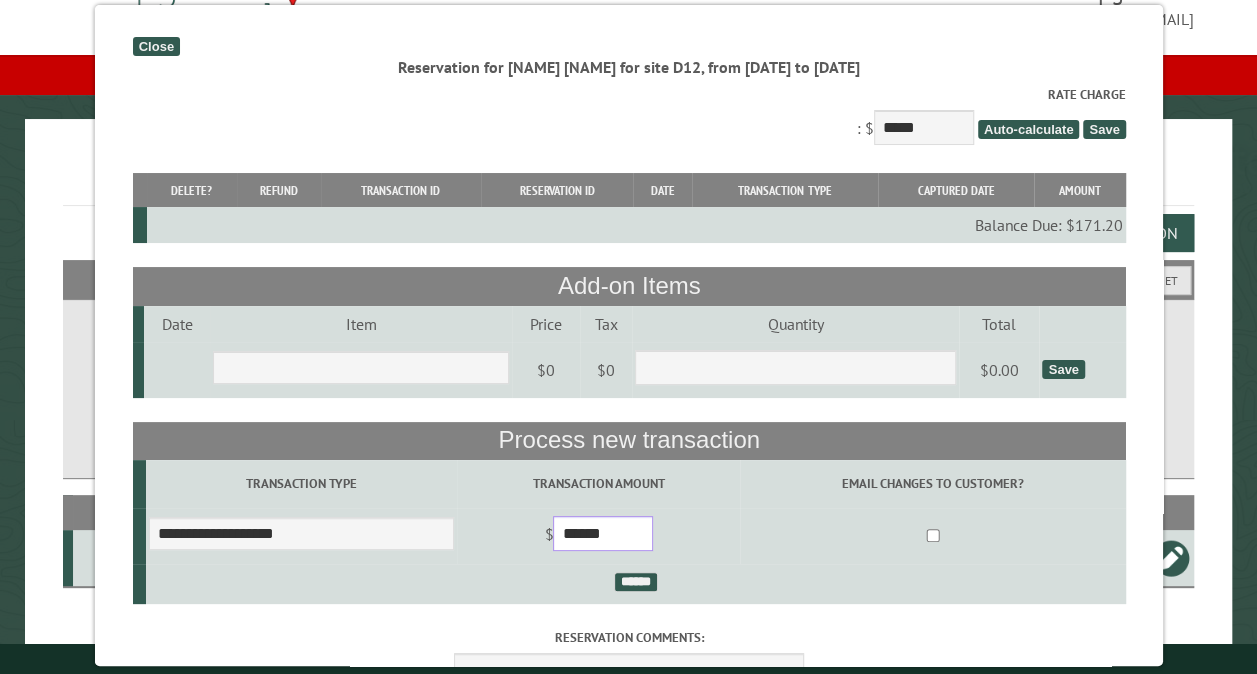 type on "******" 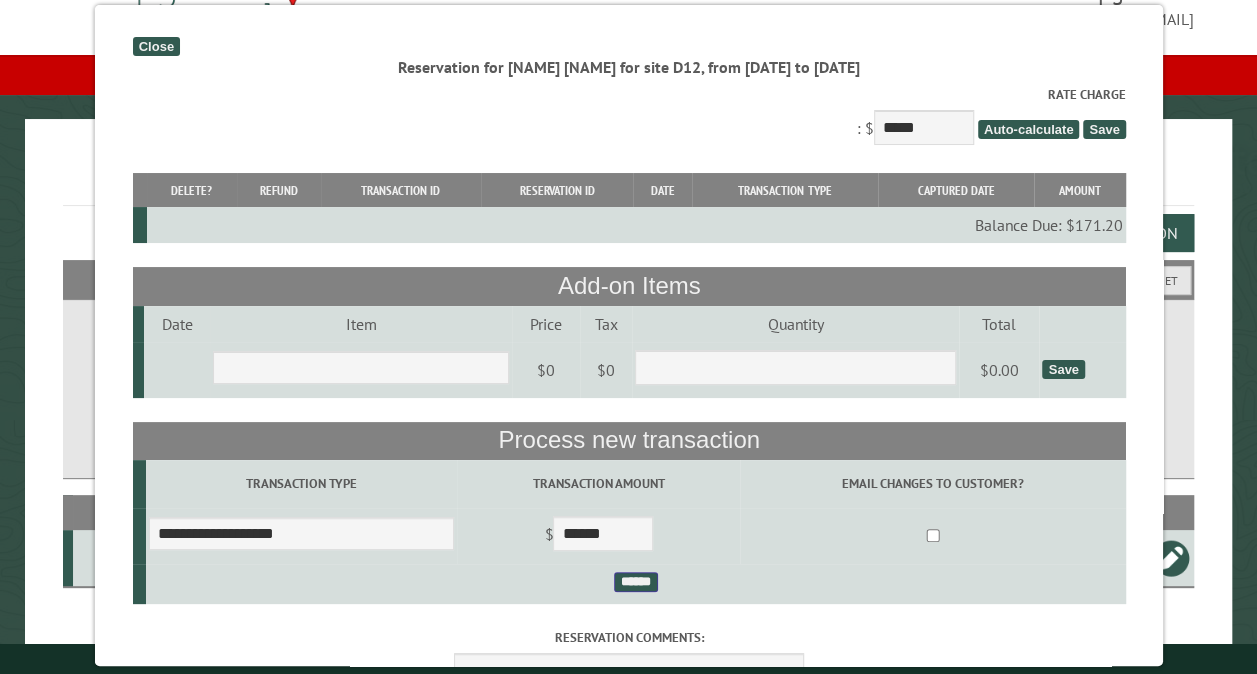 click on "******" at bounding box center (635, 582) 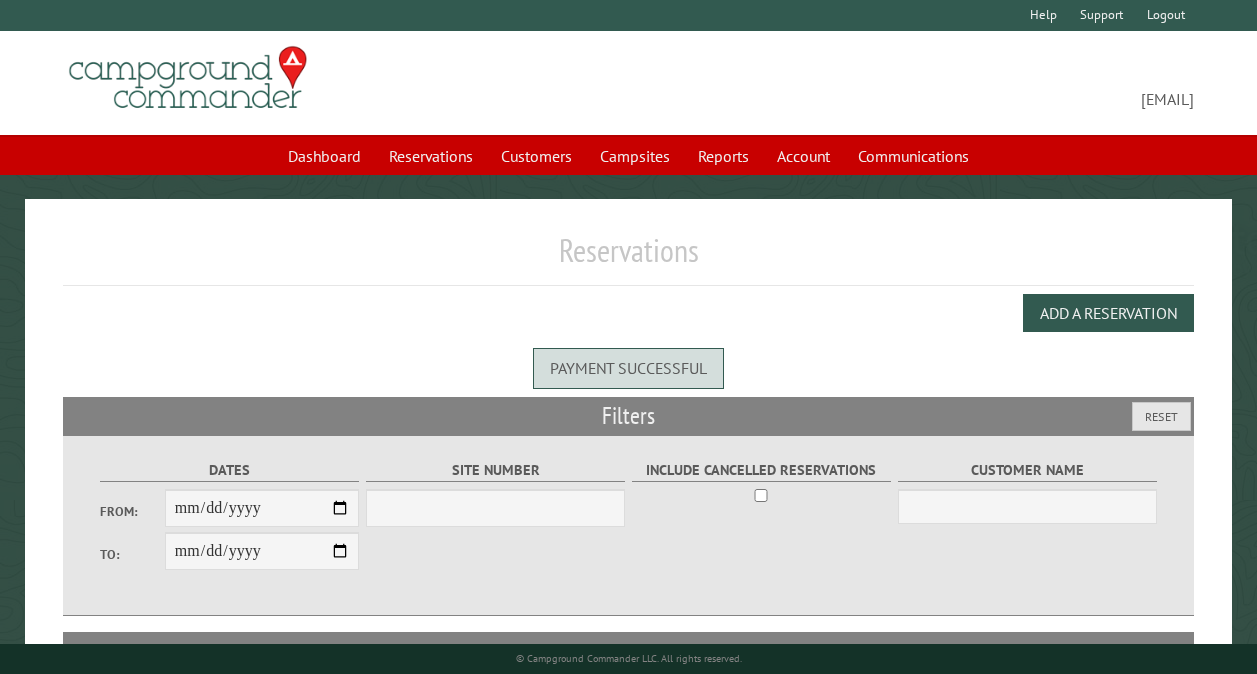 scroll, scrollTop: 0, scrollLeft: 0, axis: both 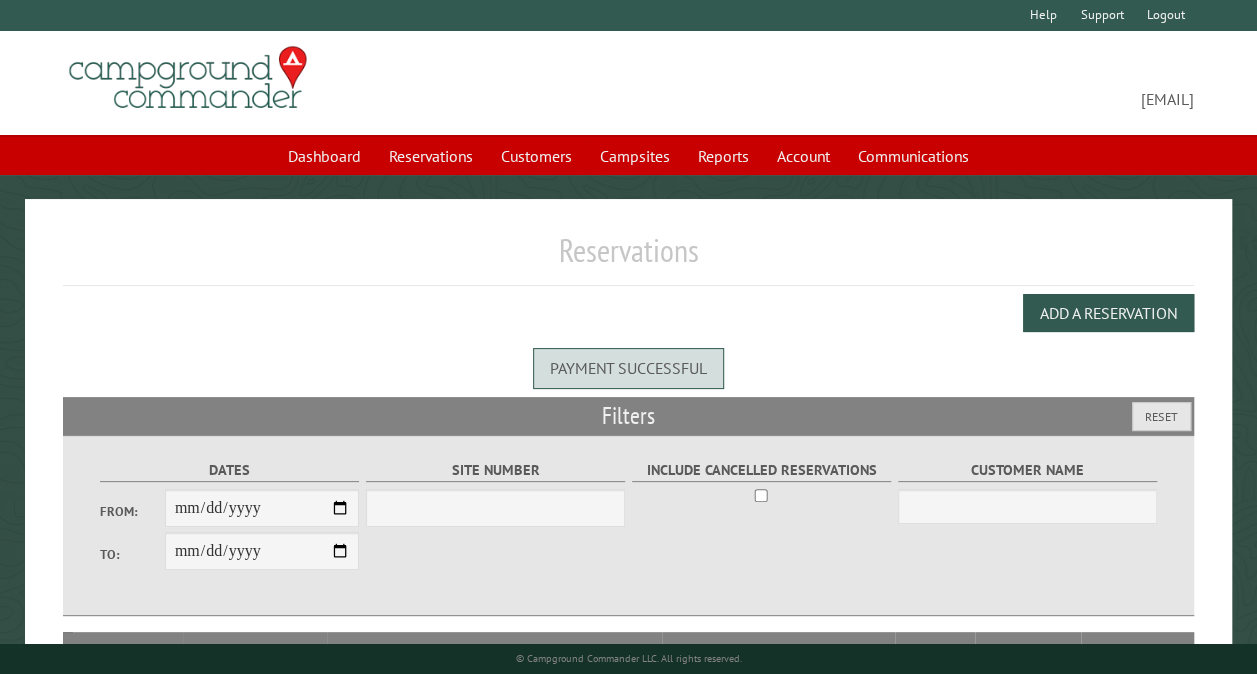 select on "***" 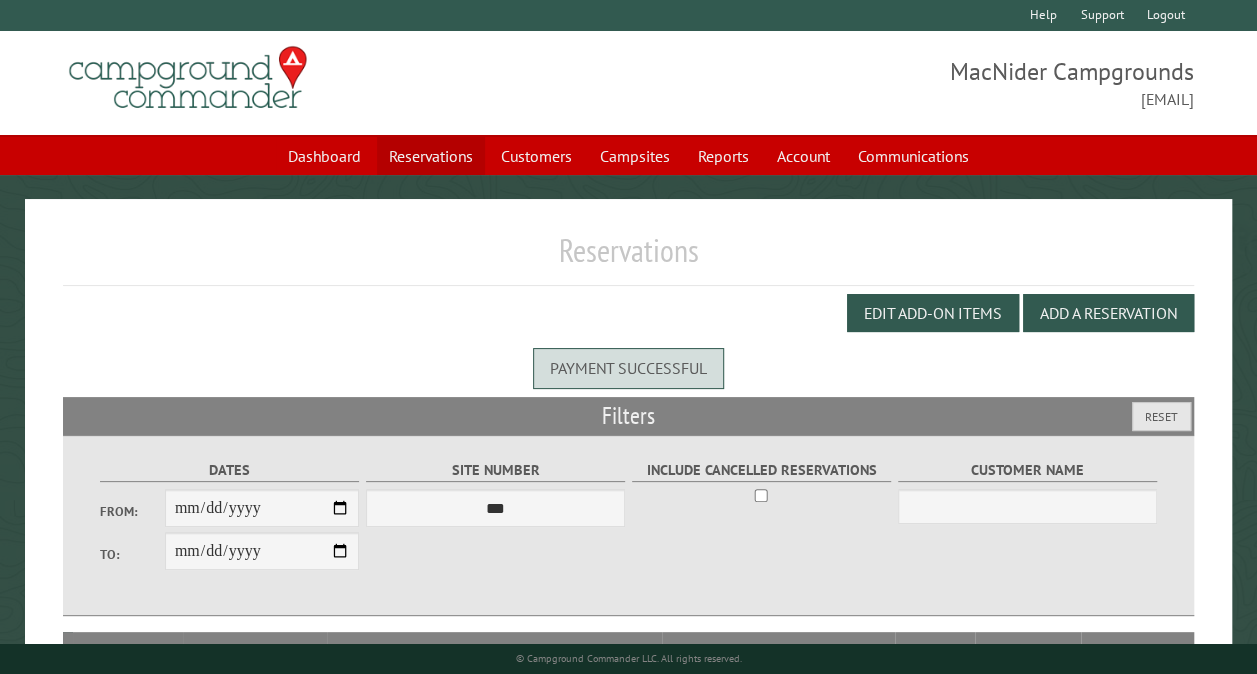 click on "Reservations" at bounding box center [431, 156] 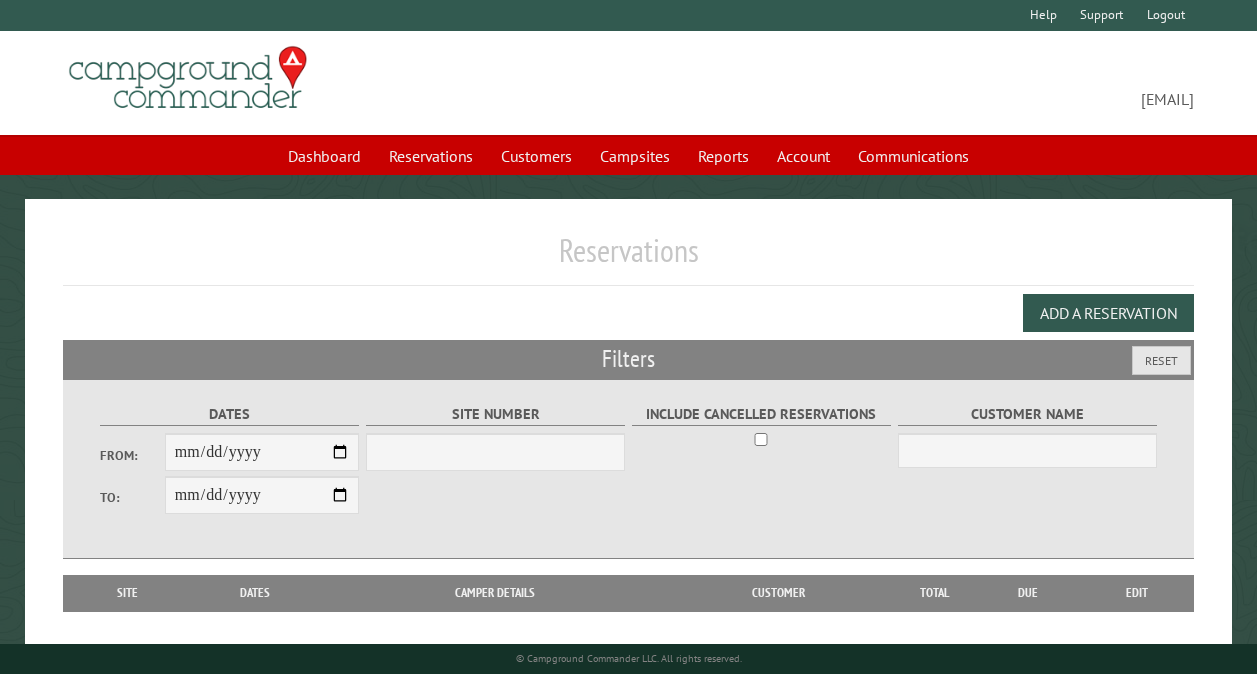 scroll, scrollTop: 0, scrollLeft: 0, axis: both 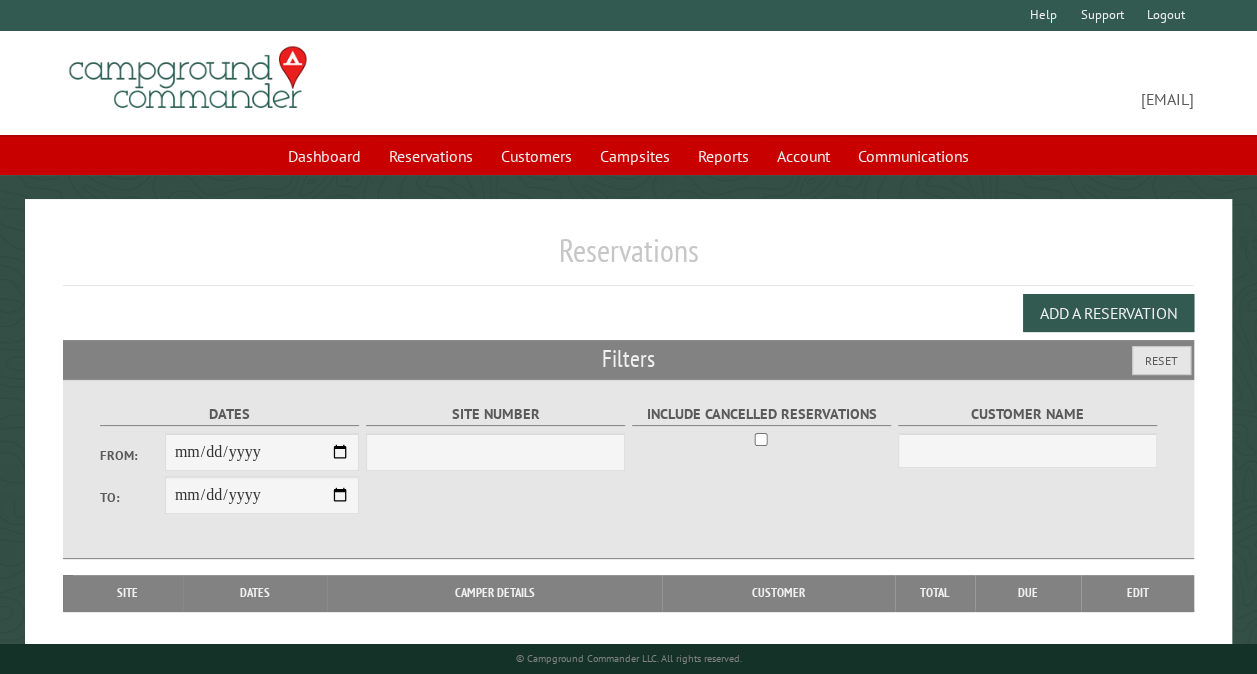 select on "***" 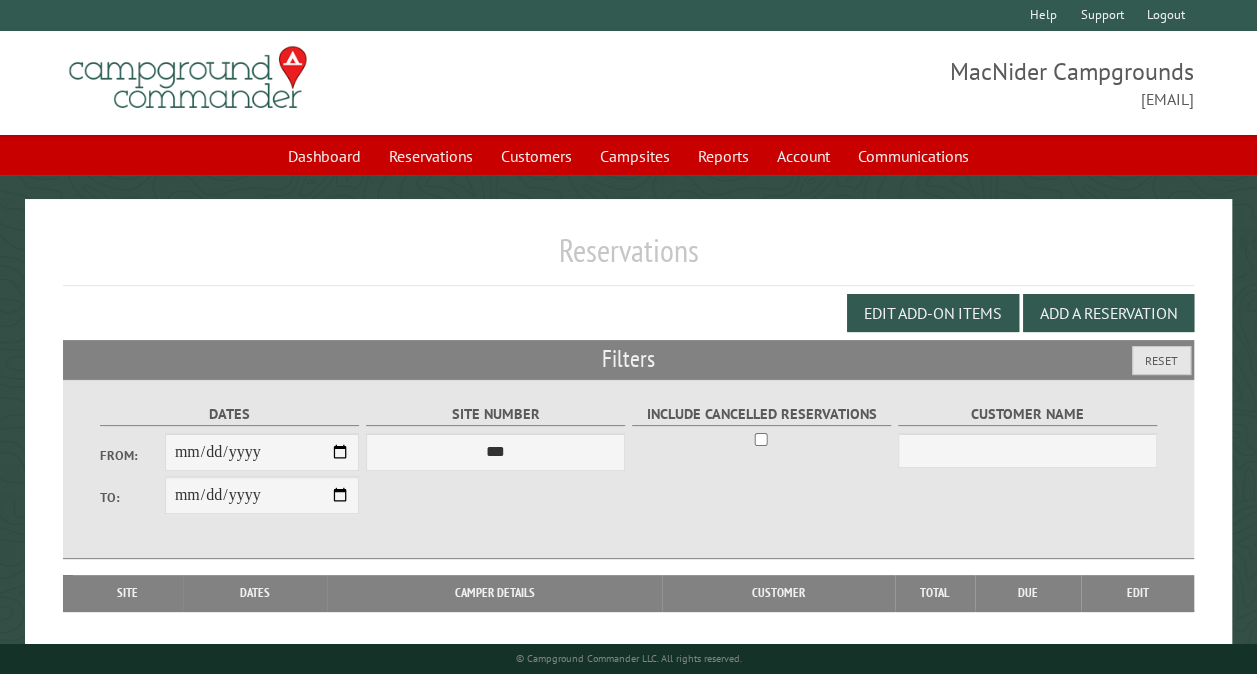 click on "From:" at bounding box center [262, 452] 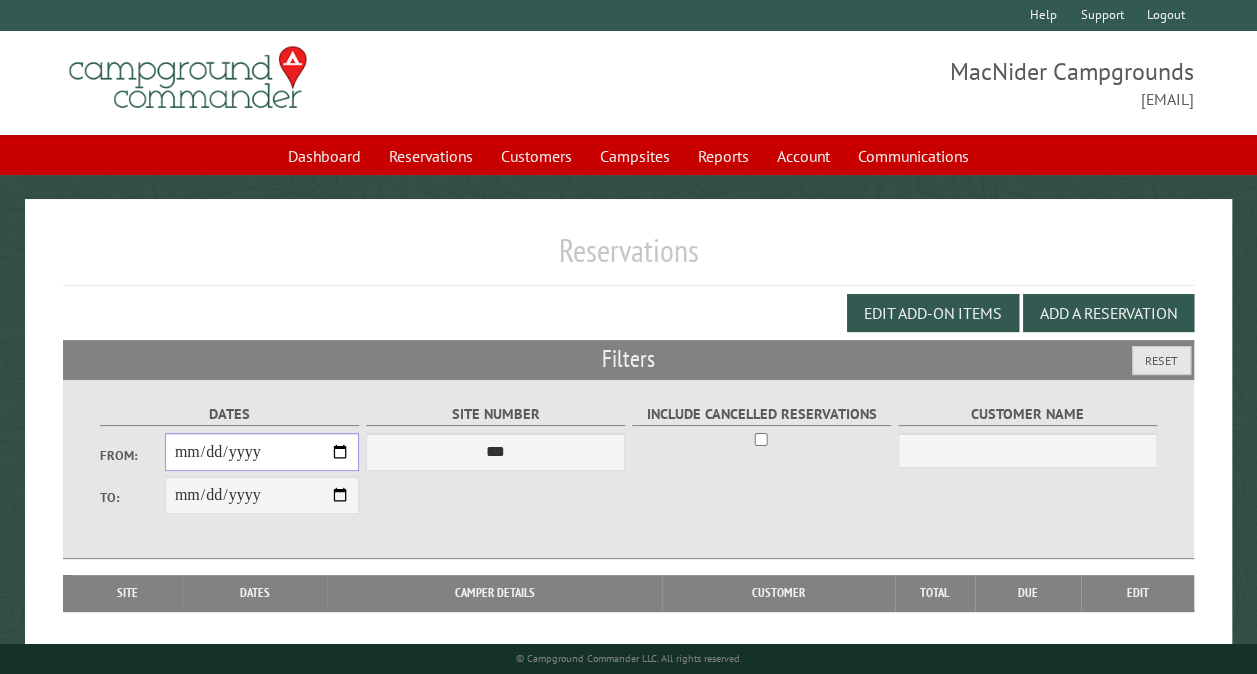 type on "**********" 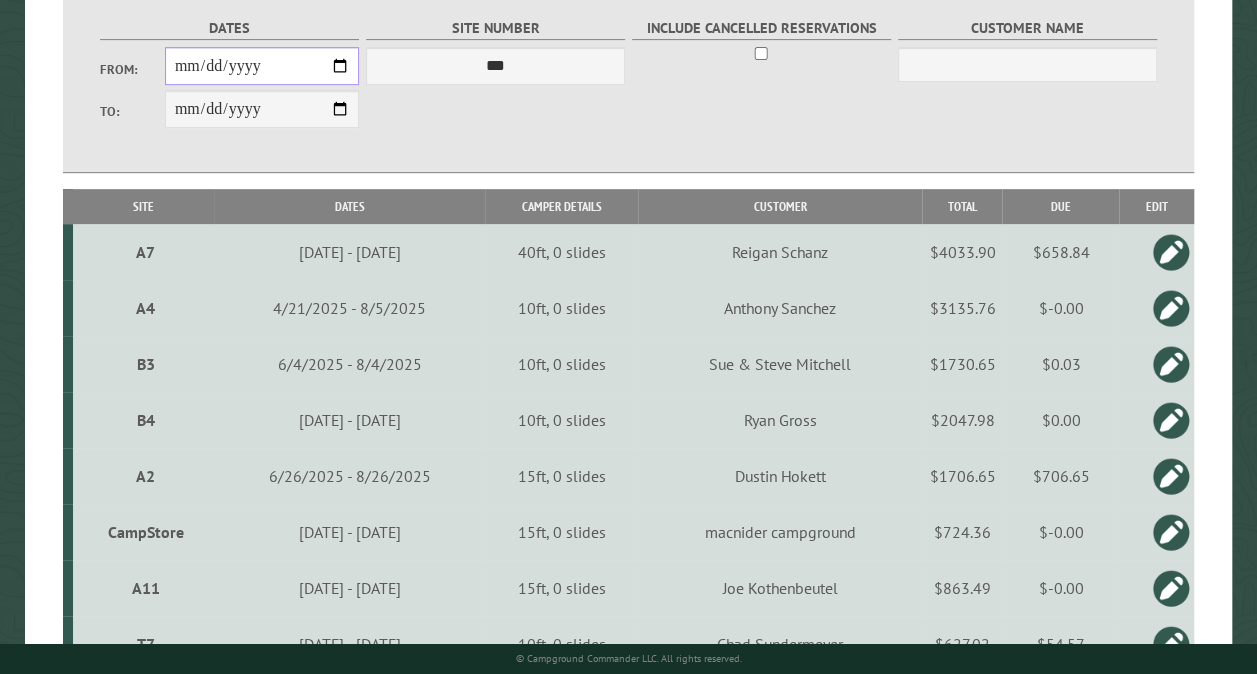 scroll, scrollTop: 400, scrollLeft: 0, axis: vertical 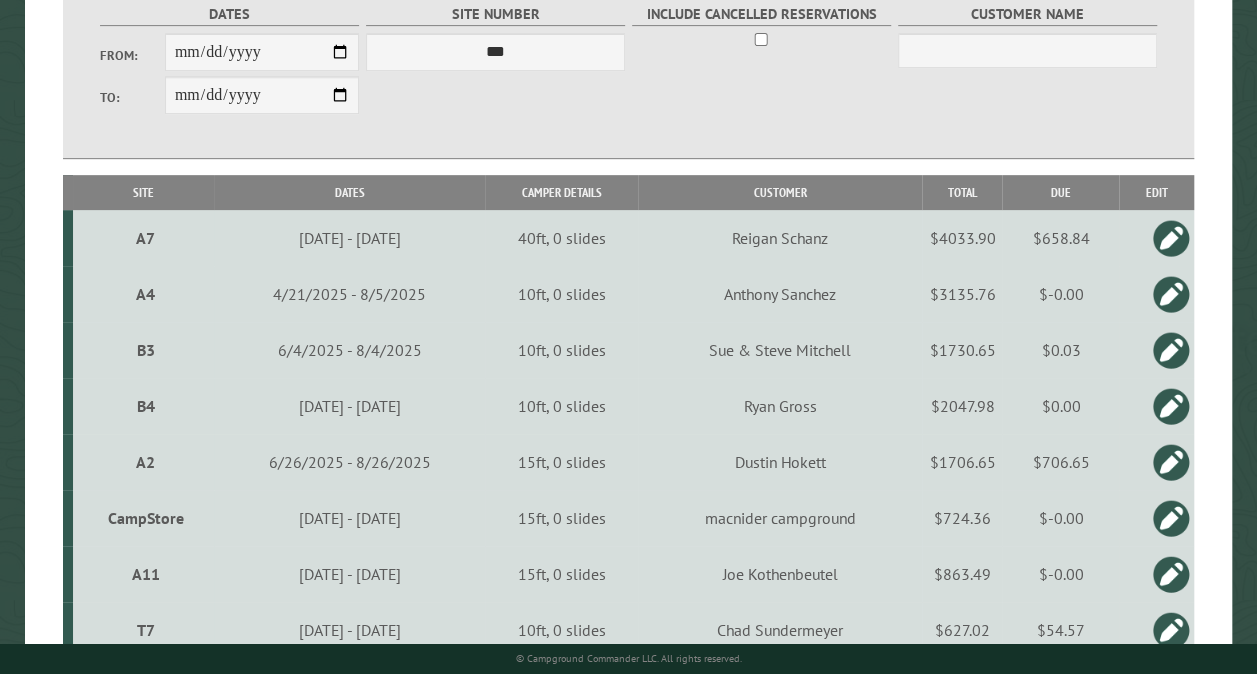 click on "CampStore" at bounding box center (146, 518) 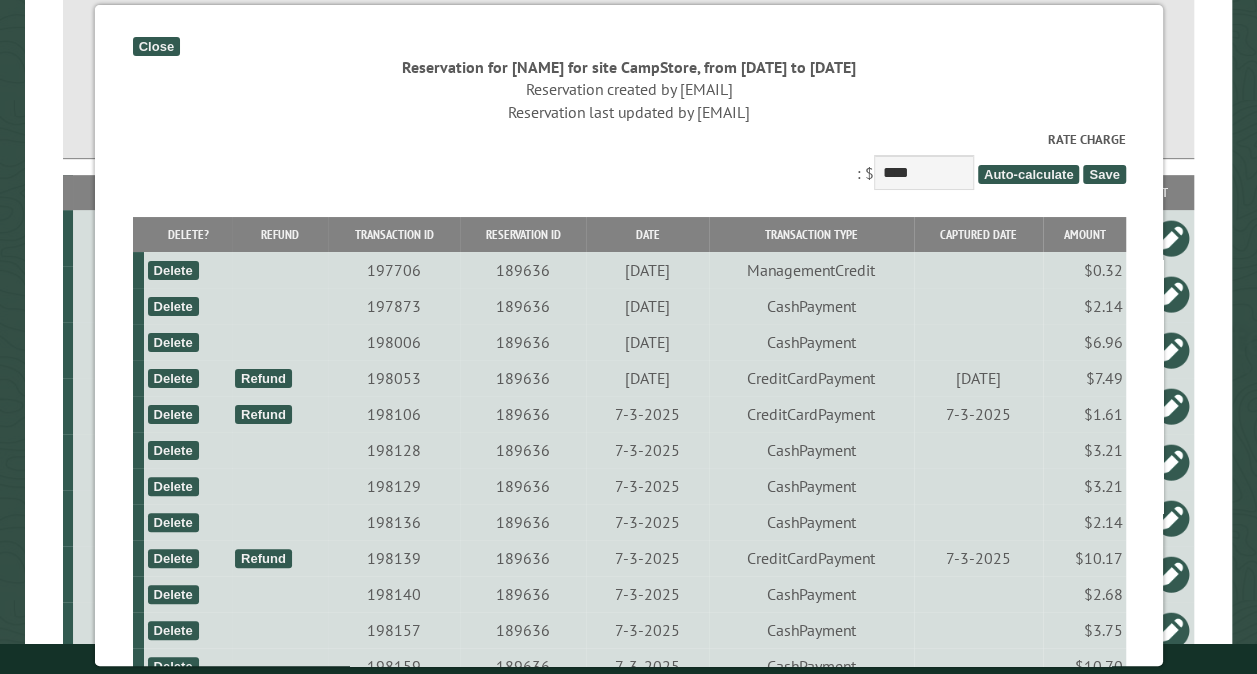 scroll, scrollTop: 578, scrollLeft: 0, axis: vertical 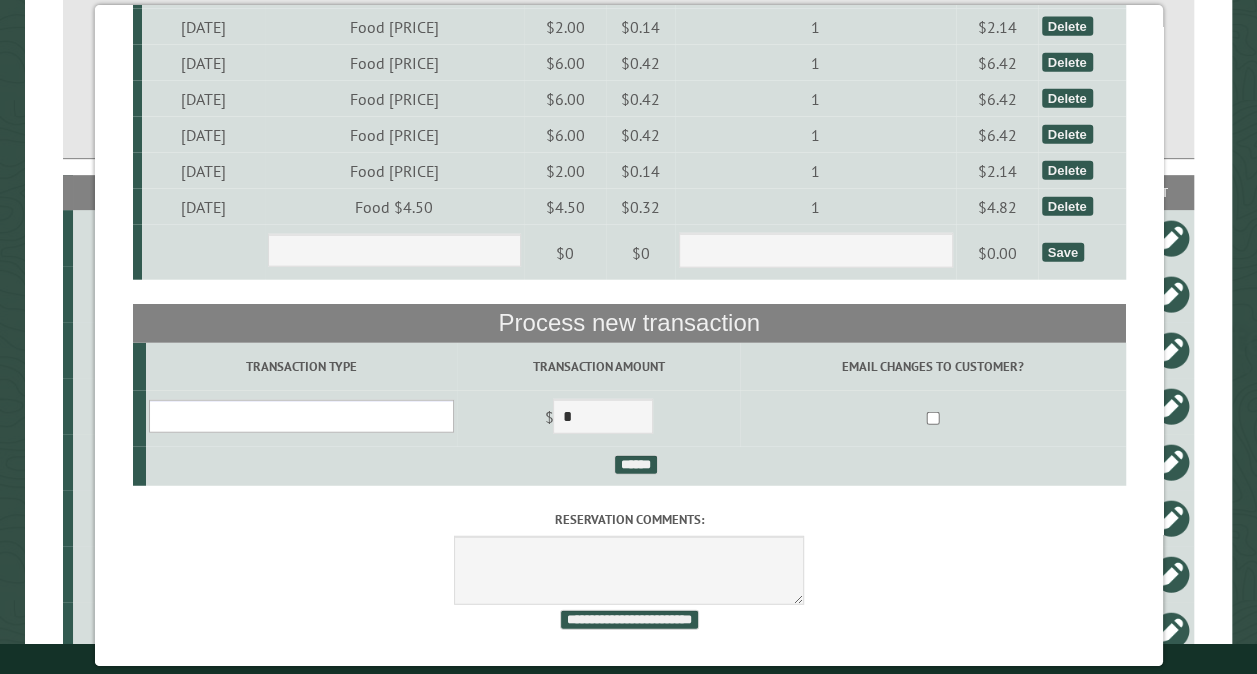 click on "**********" at bounding box center [300, 416] 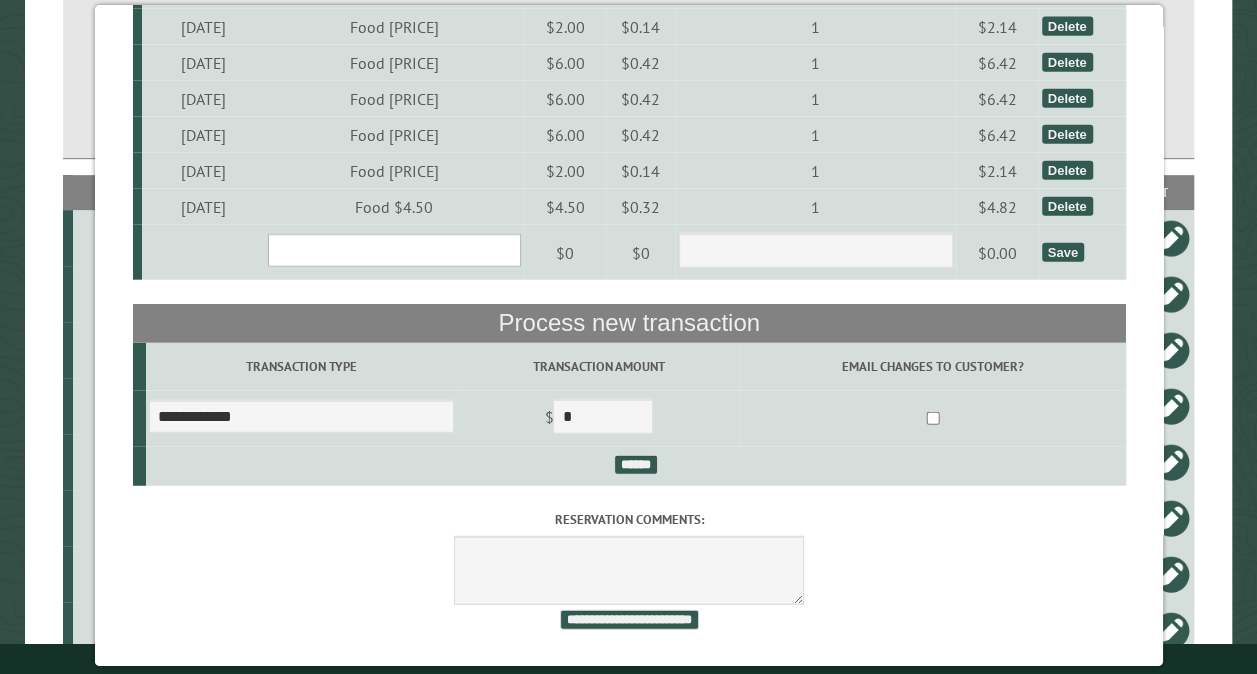 click on "**********" at bounding box center (393, 250) 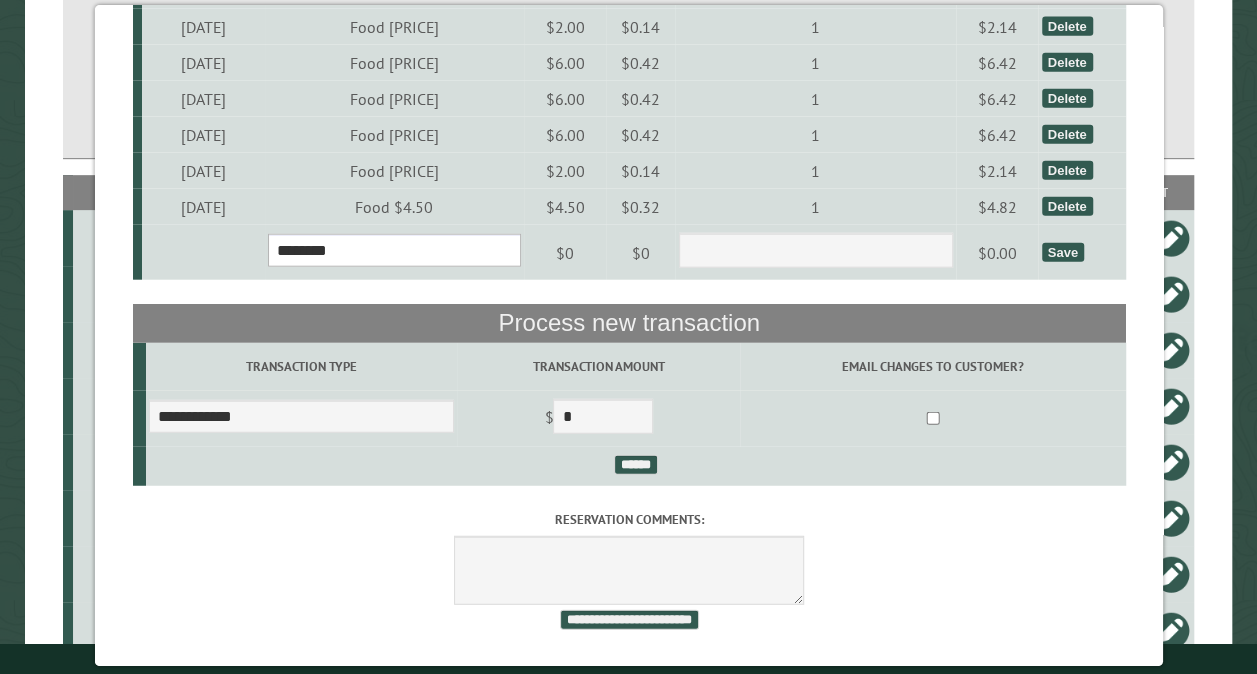 click on "**********" at bounding box center (393, 250) 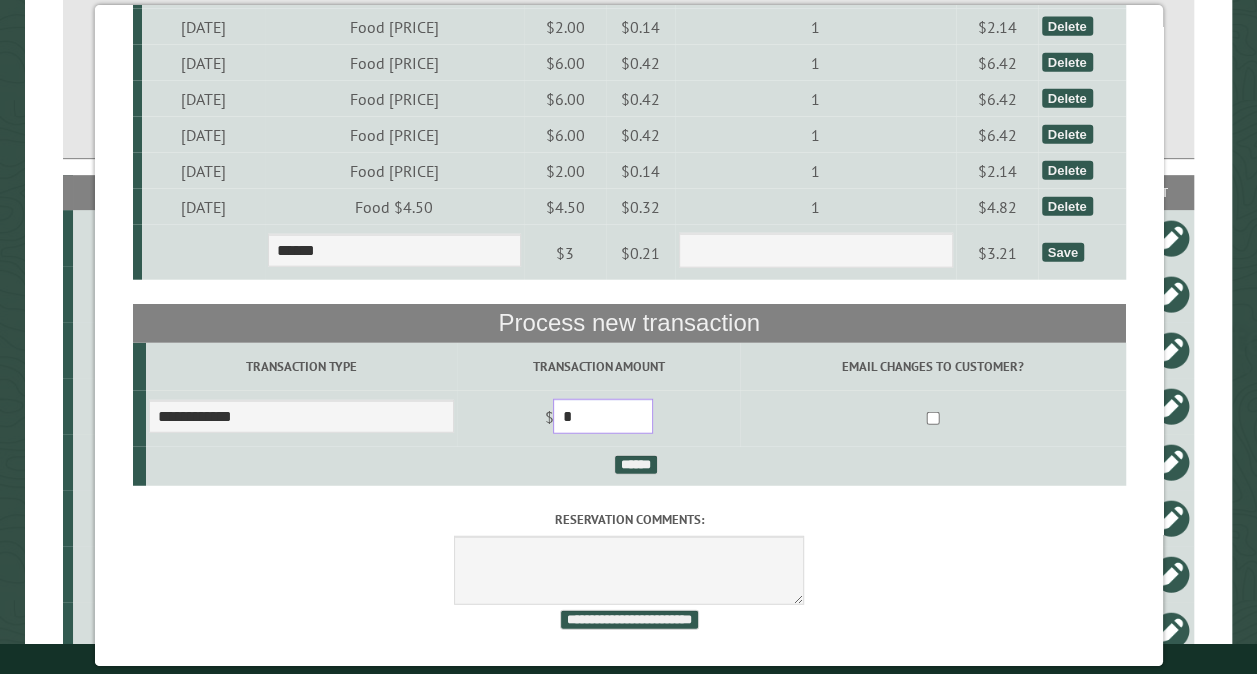 click on "*" at bounding box center [603, 416] 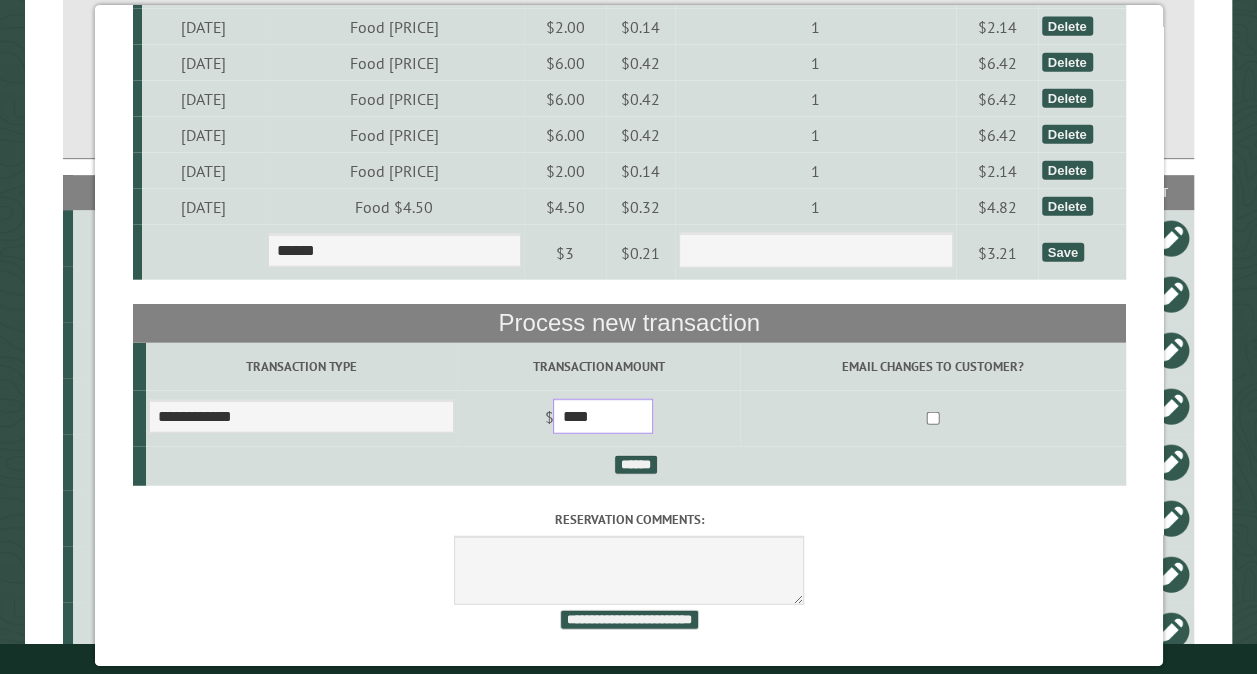 type on "****" 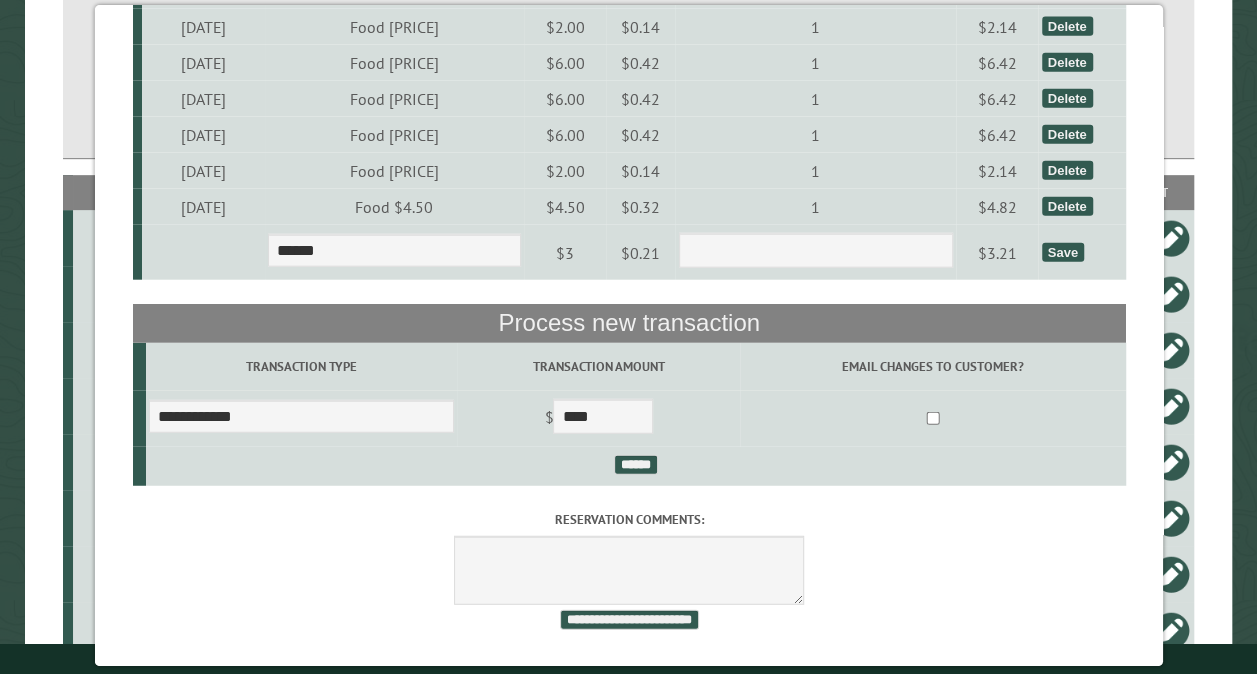 click on "Save" at bounding box center (1062, 252) 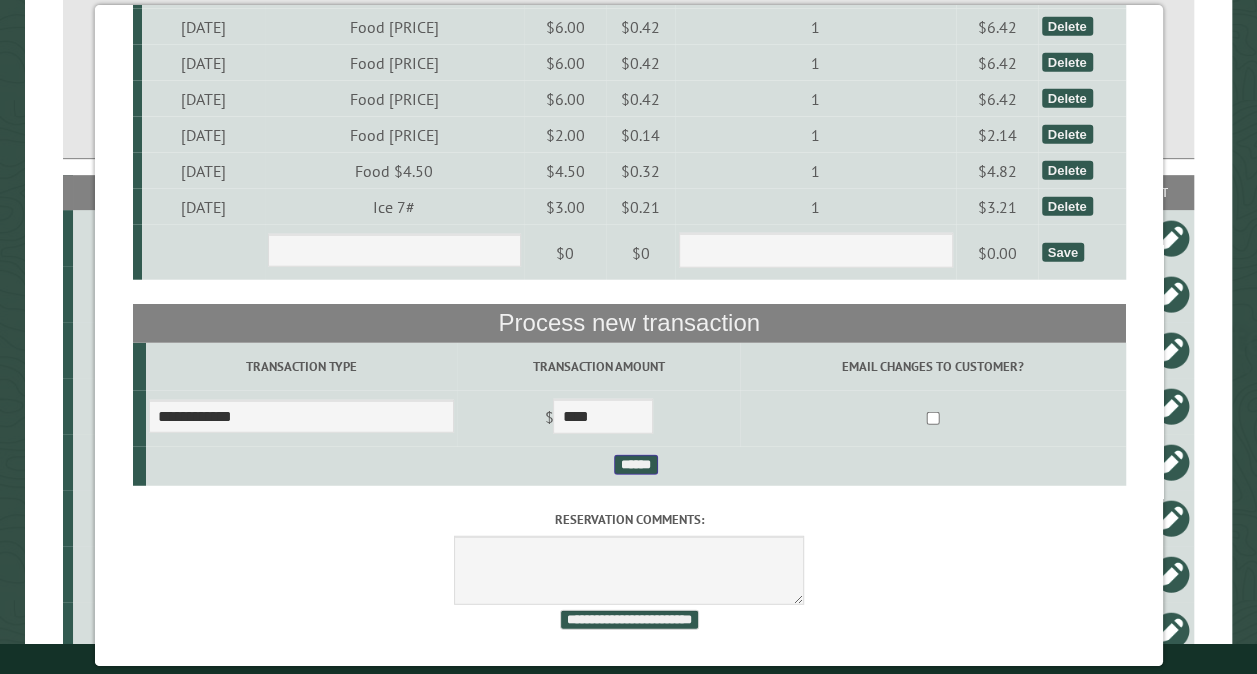 click on "******" at bounding box center (635, 465) 